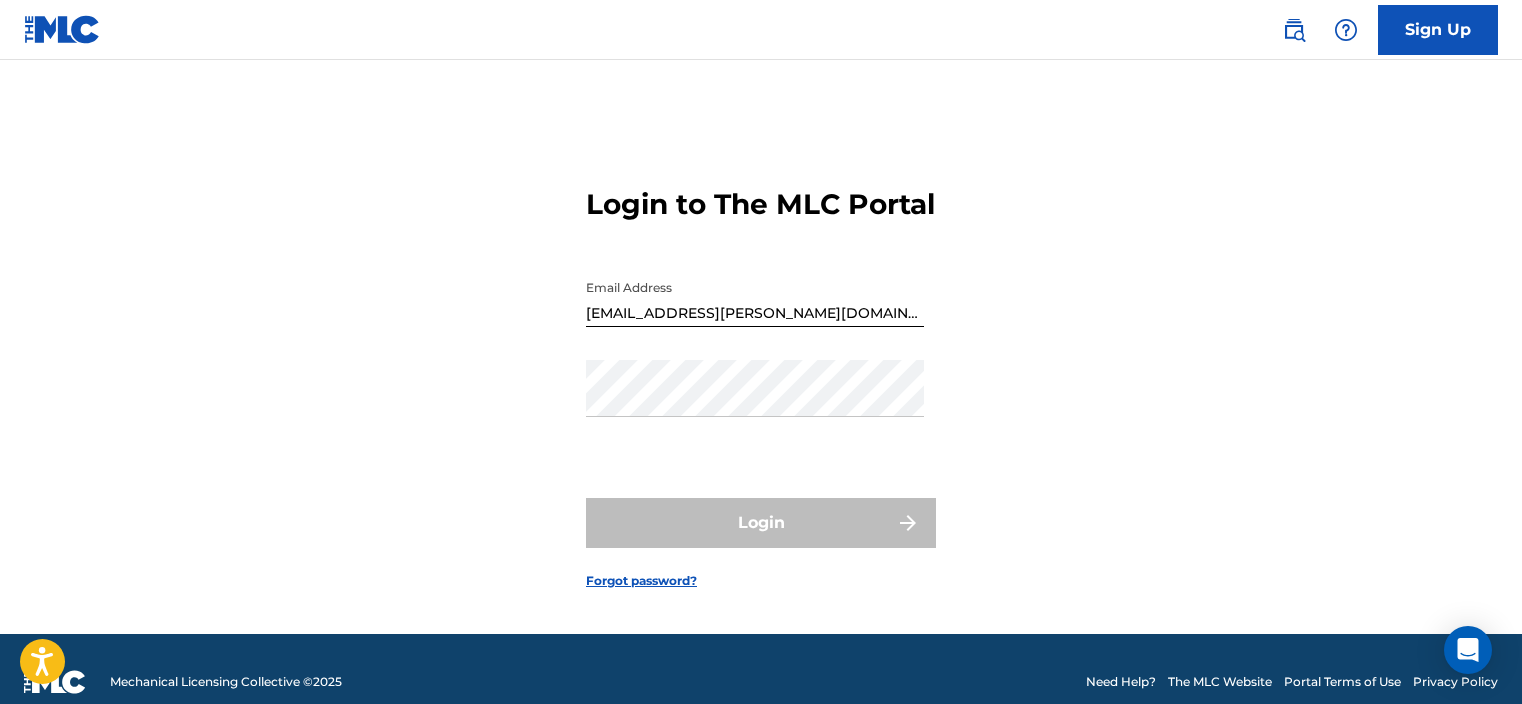 scroll, scrollTop: 0, scrollLeft: 0, axis: both 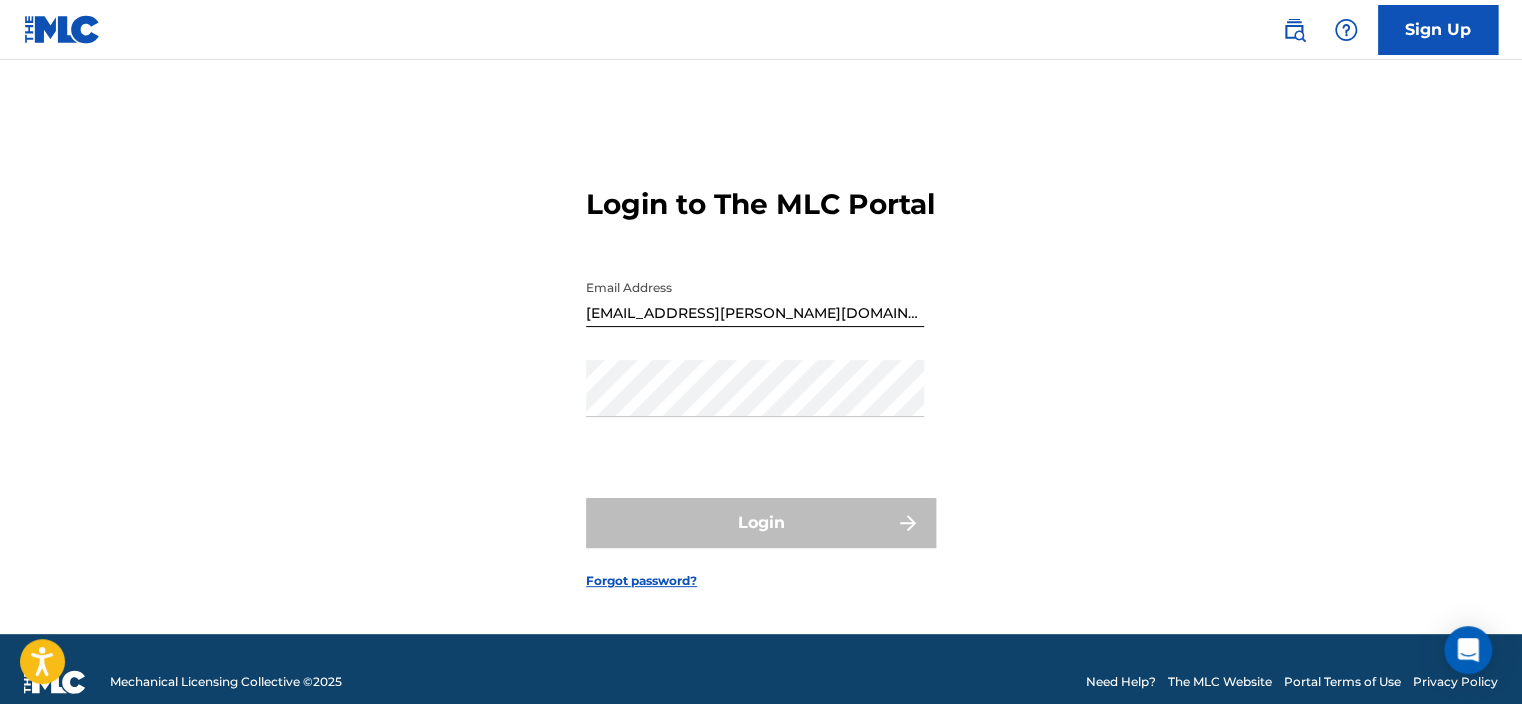 click on "Login to The MLC Portal Email Address [EMAIL_ADDRESS][PERSON_NAME][DOMAIN_NAME] Password Login Forgot password?" at bounding box center (761, 372) 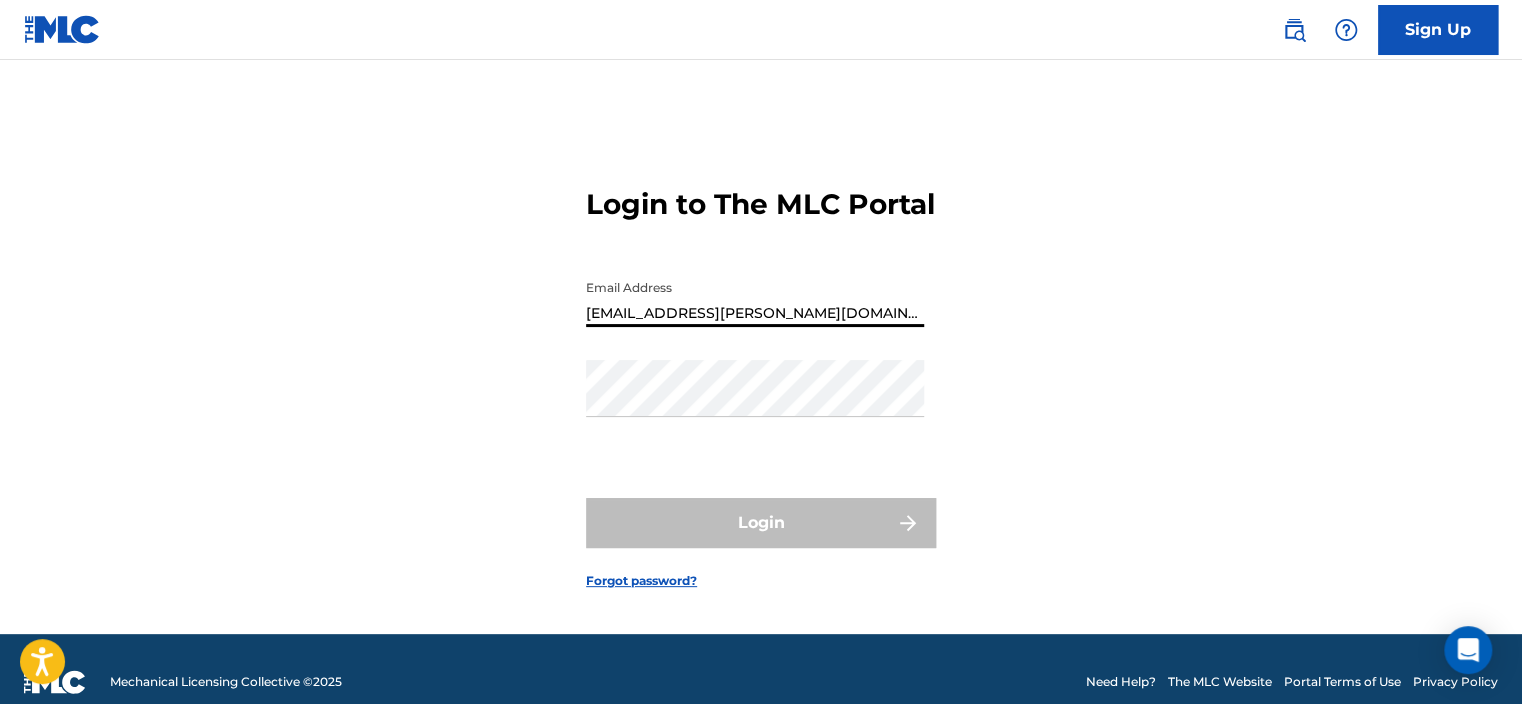 drag, startPoint x: 855, startPoint y: 337, endPoint x: 523, endPoint y: 332, distance: 332.03766 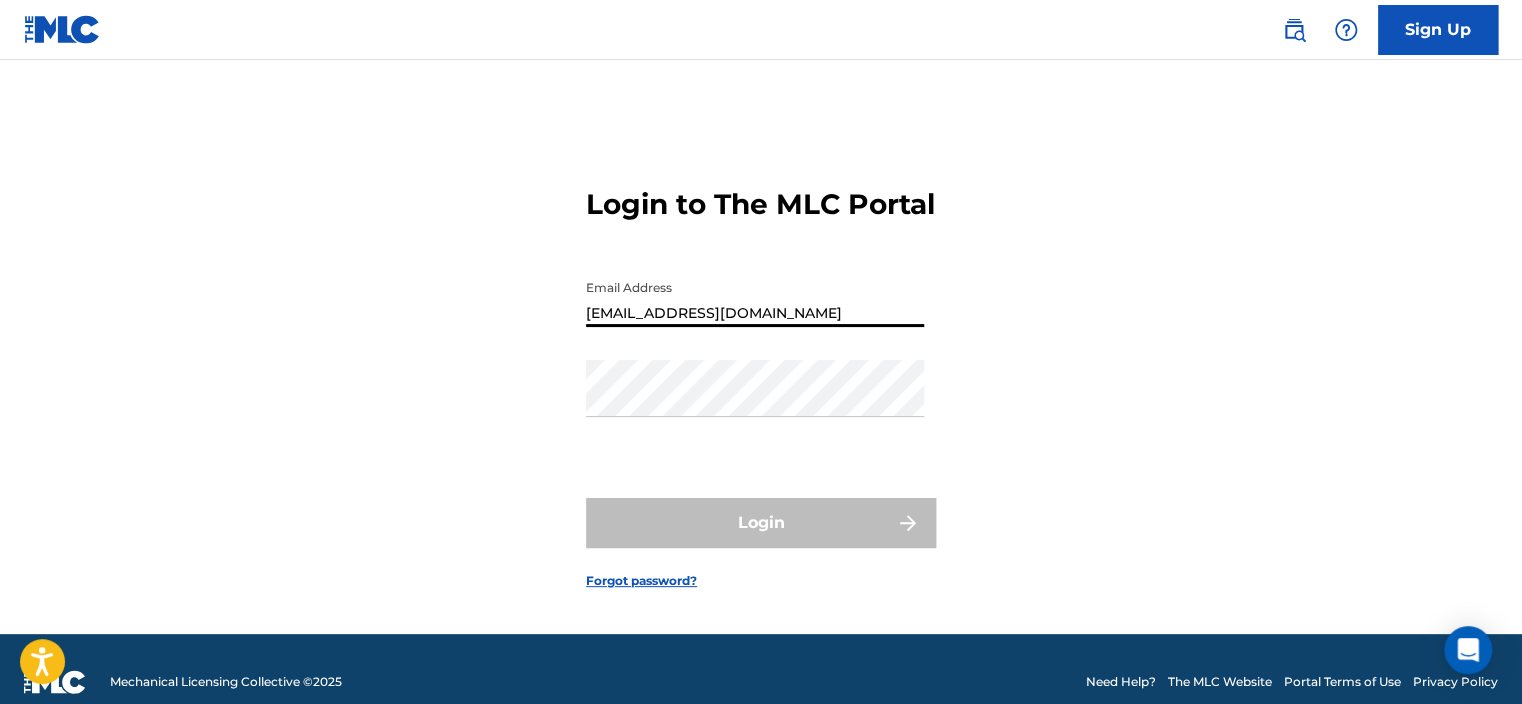 type on "[EMAIL_ADDRESS][DOMAIN_NAME]" 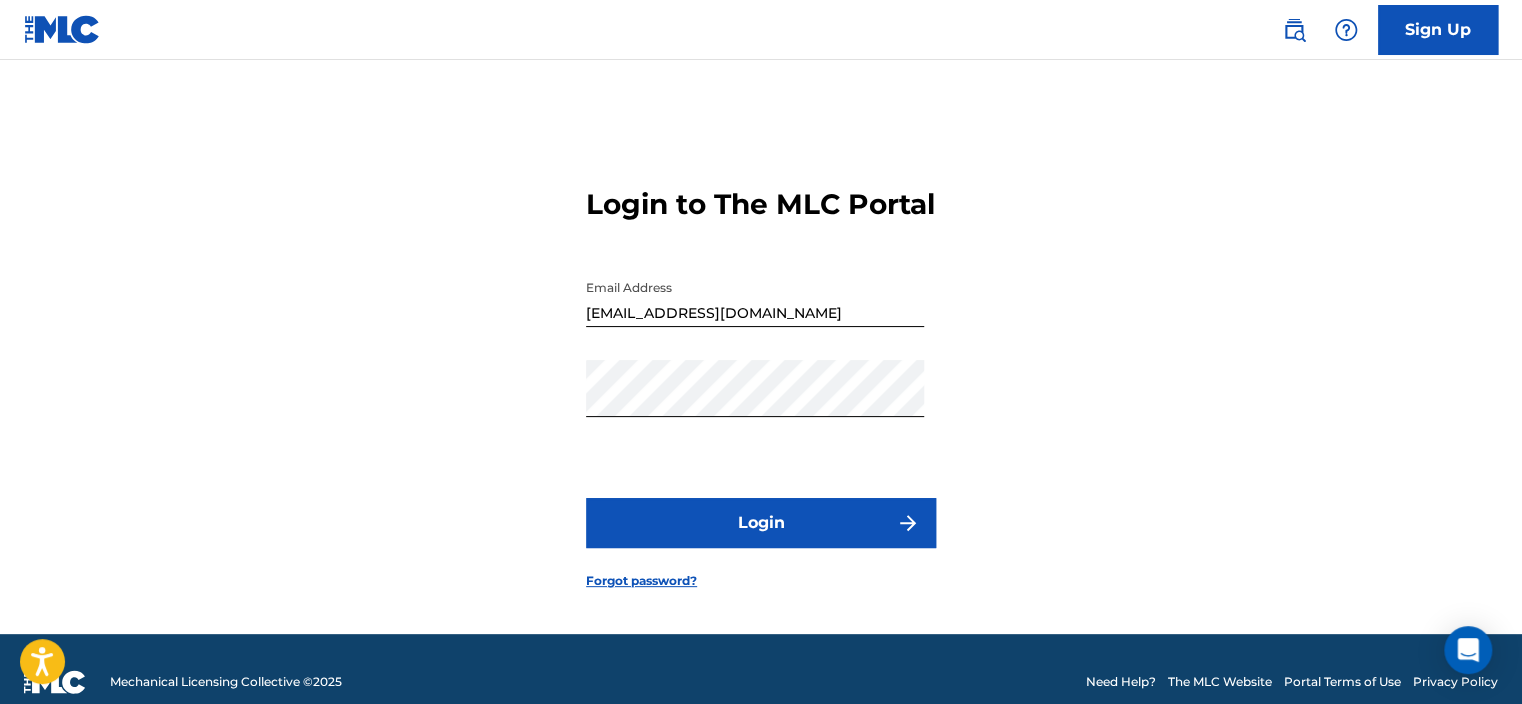 click on "Login" at bounding box center (761, 523) 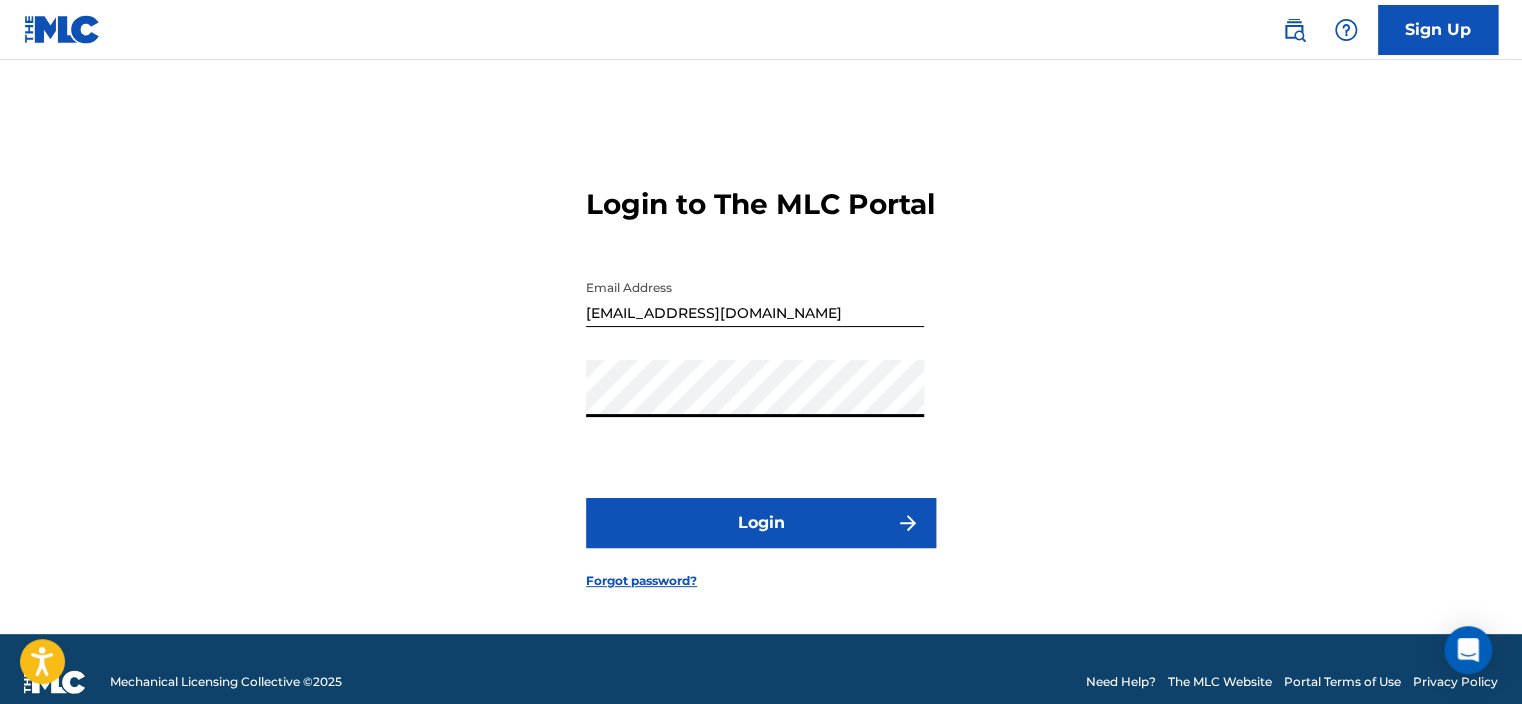 click on "Login to The MLC Portal Email Address [EMAIL_ADDRESS][DOMAIN_NAME] Password Login Forgot password?" at bounding box center (761, 372) 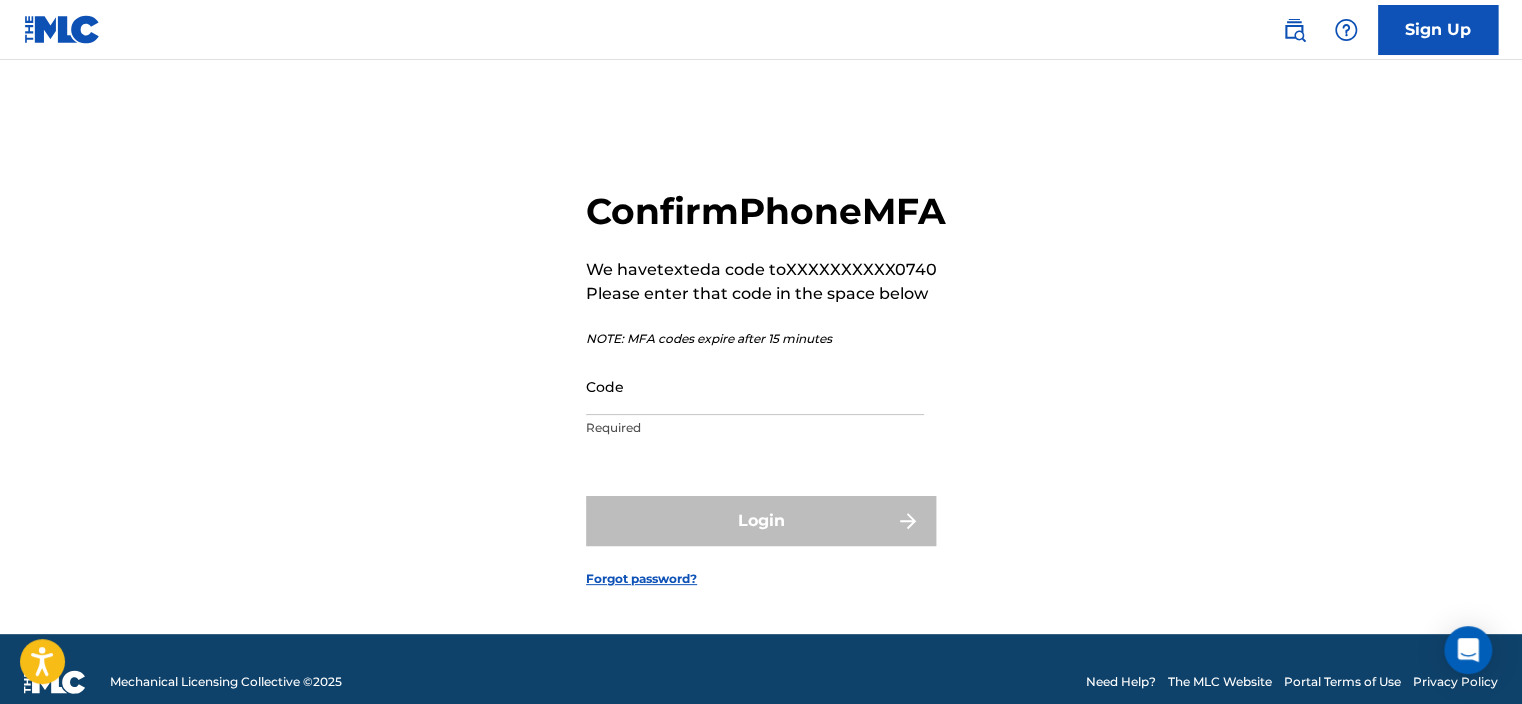 click on "Code" at bounding box center [755, 386] 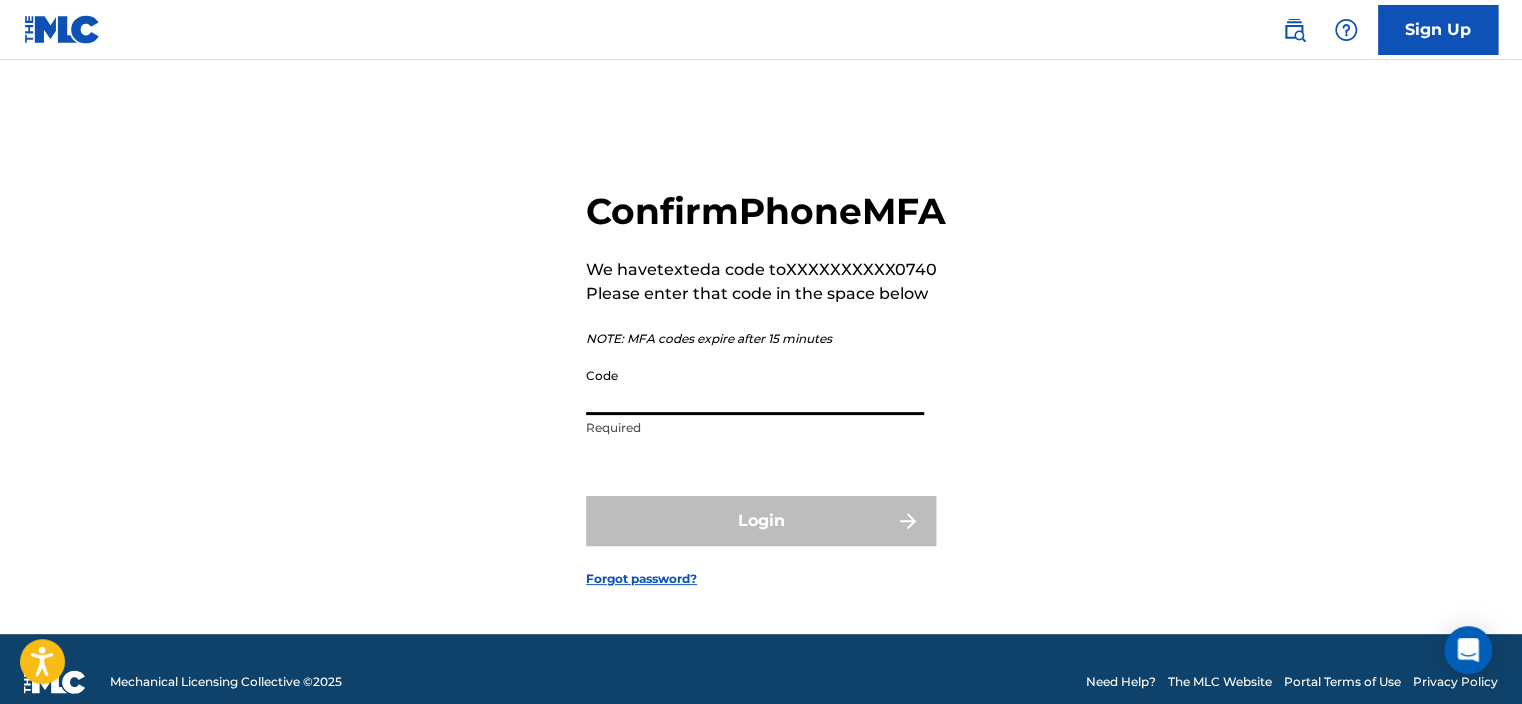 click on "Confirm  Phone   MFA We have  texted   a code to  XXXXXXXXXX0740 Please enter that code in the space below NOTE: MFA codes expire after 15 minutes Code Required Login Forgot password?" at bounding box center (761, 372) 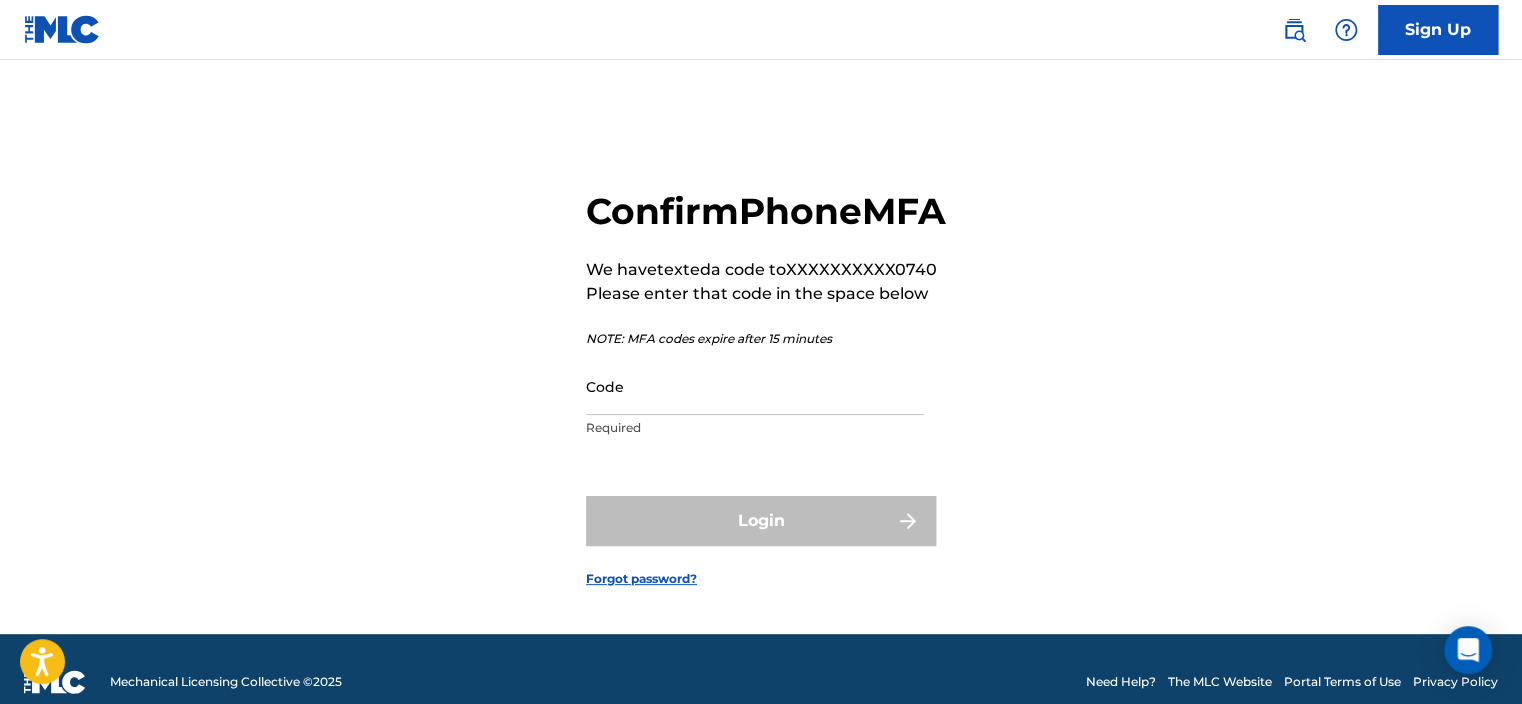 click at bounding box center (1294, 30) 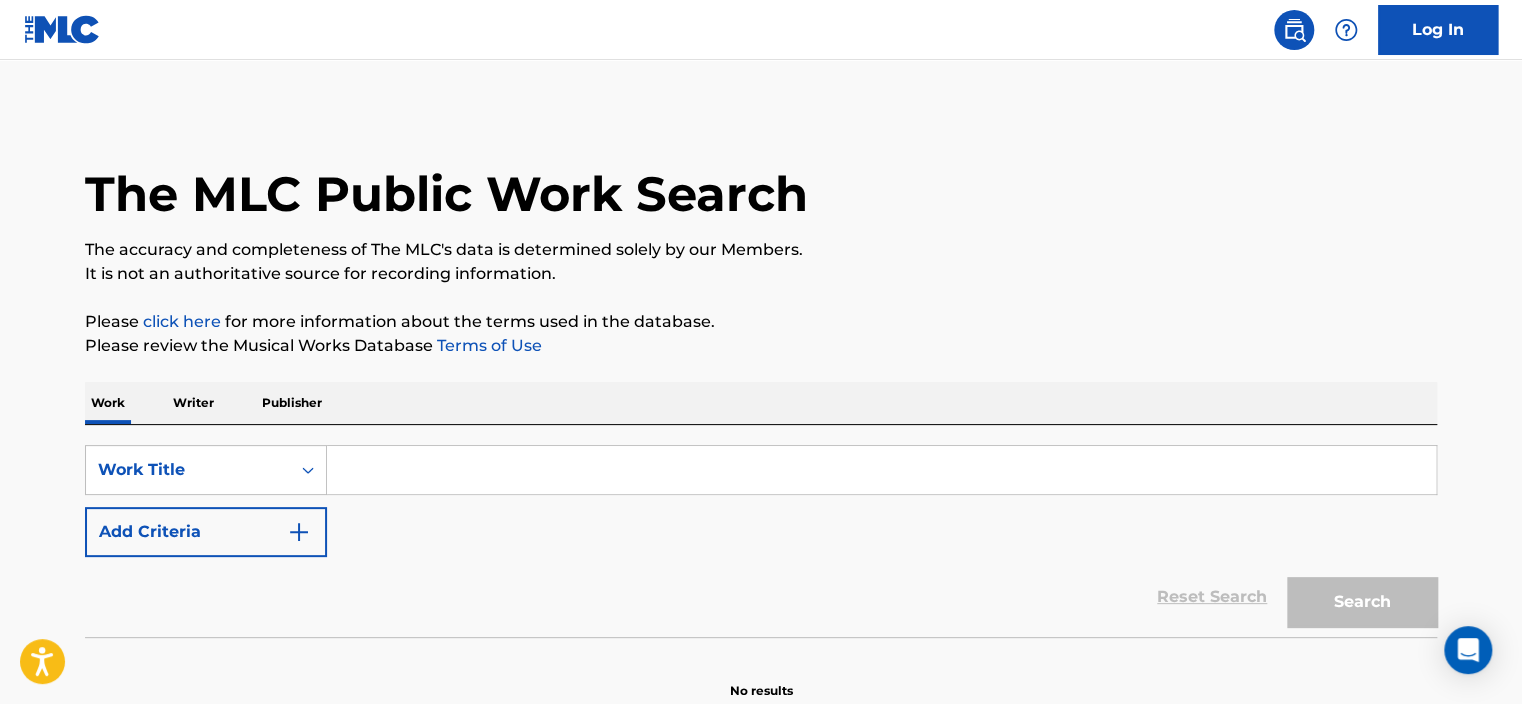 click at bounding box center (62, 29) 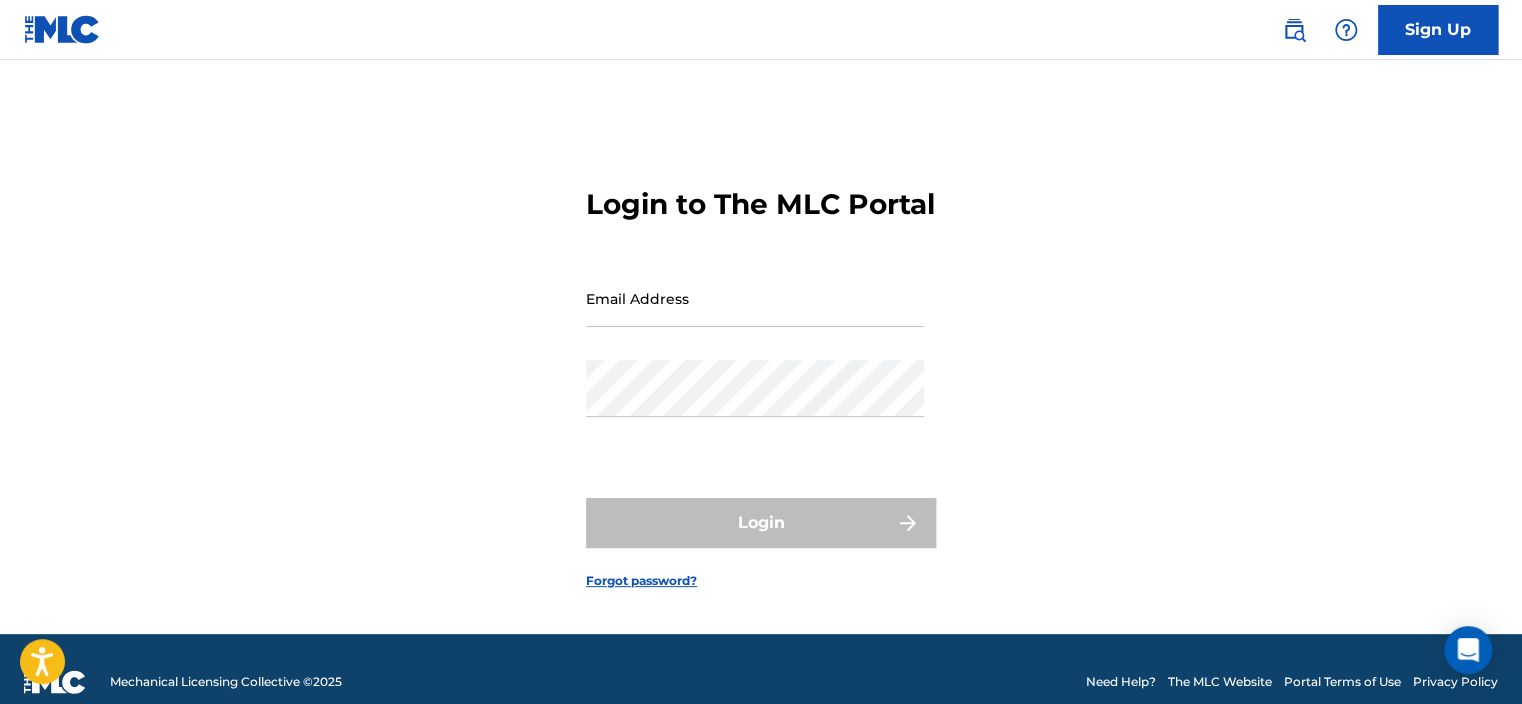 click on "Sign Up" at bounding box center (1438, 30) 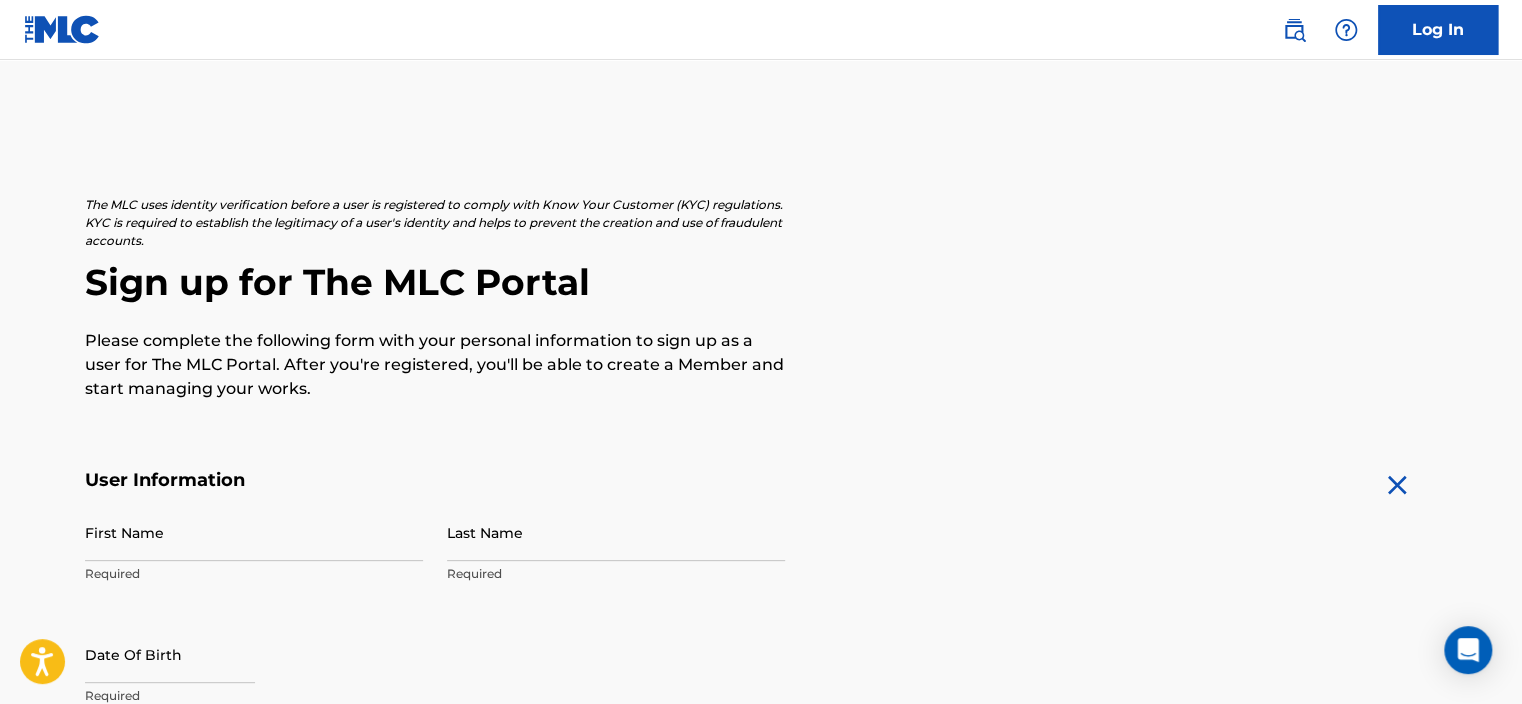 click on "Log In" at bounding box center [1438, 30] 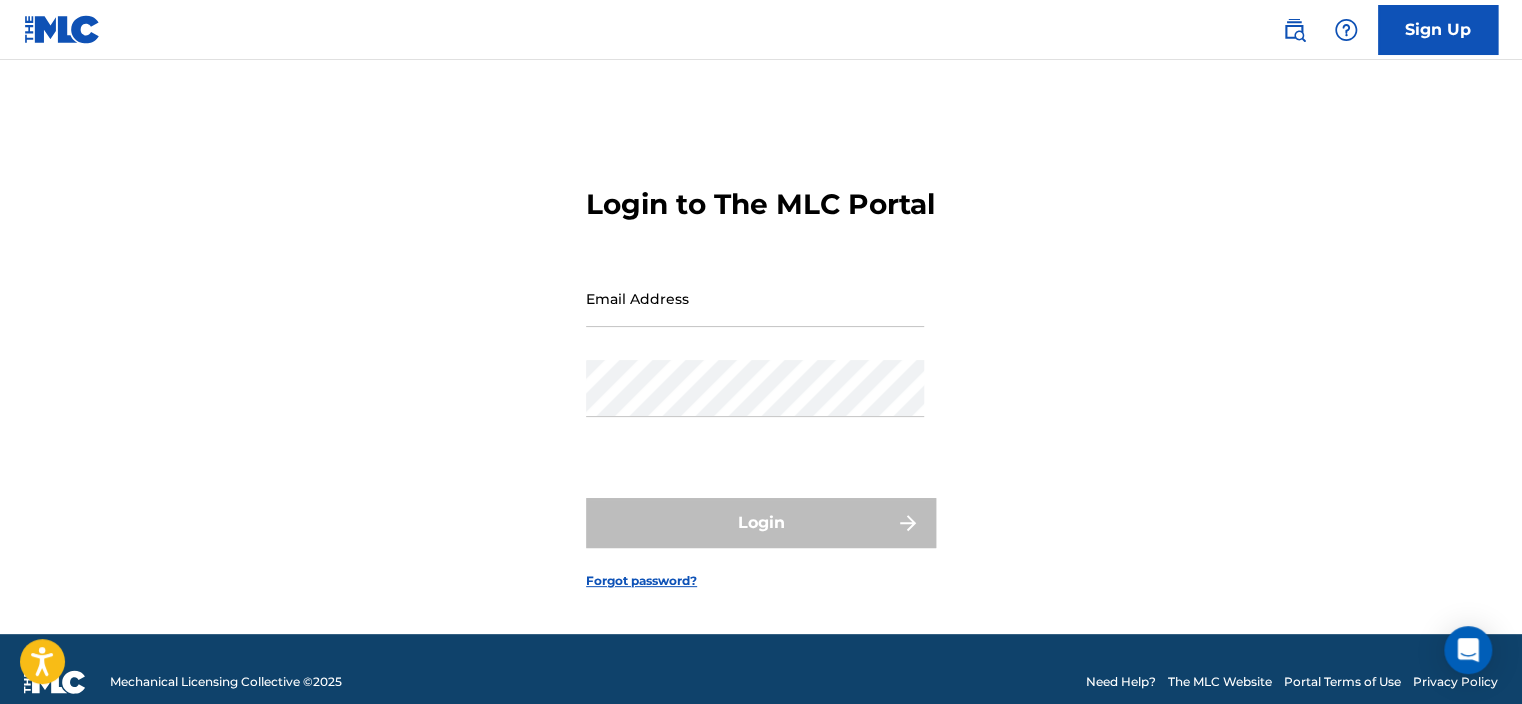 click on "Email Address" at bounding box center [755, 298] 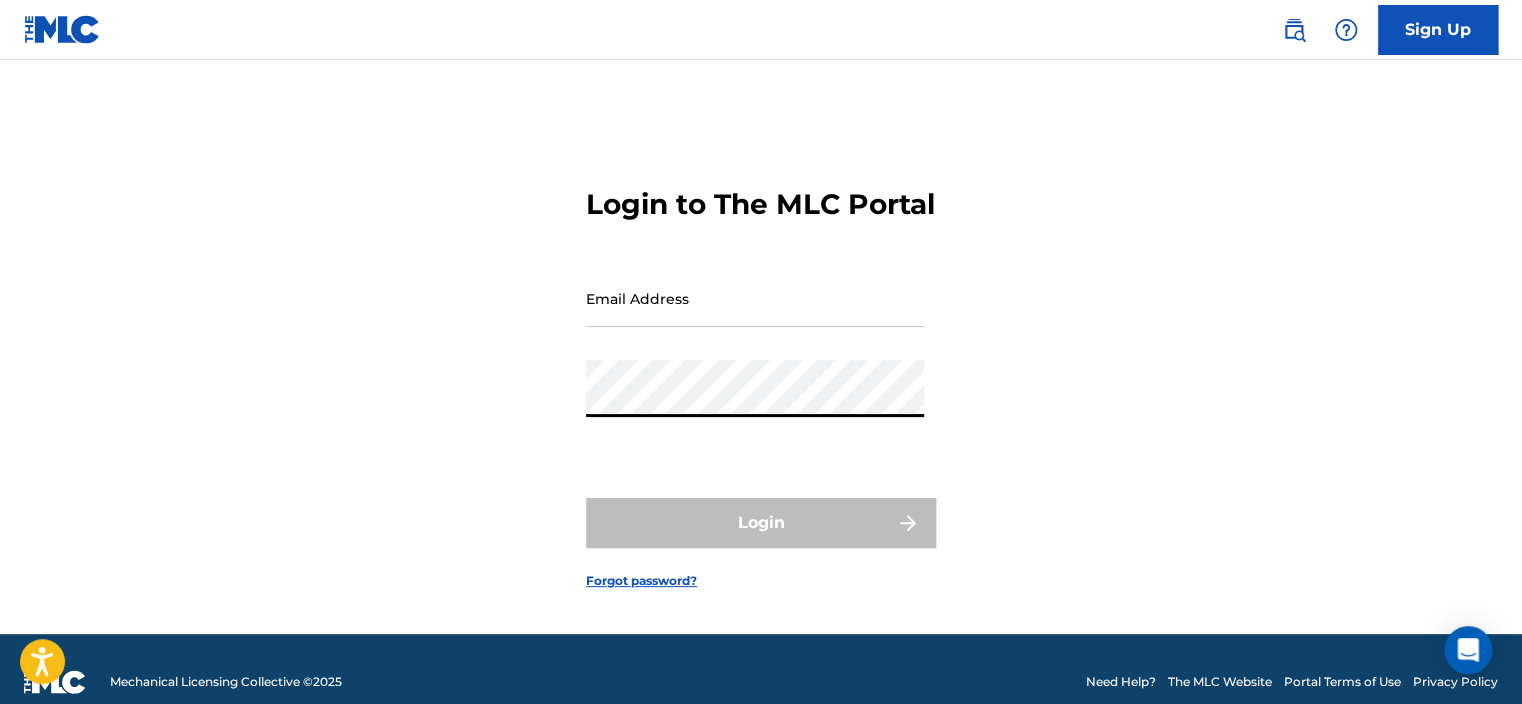 click on "Email Address" at bounding box center (755, 298) 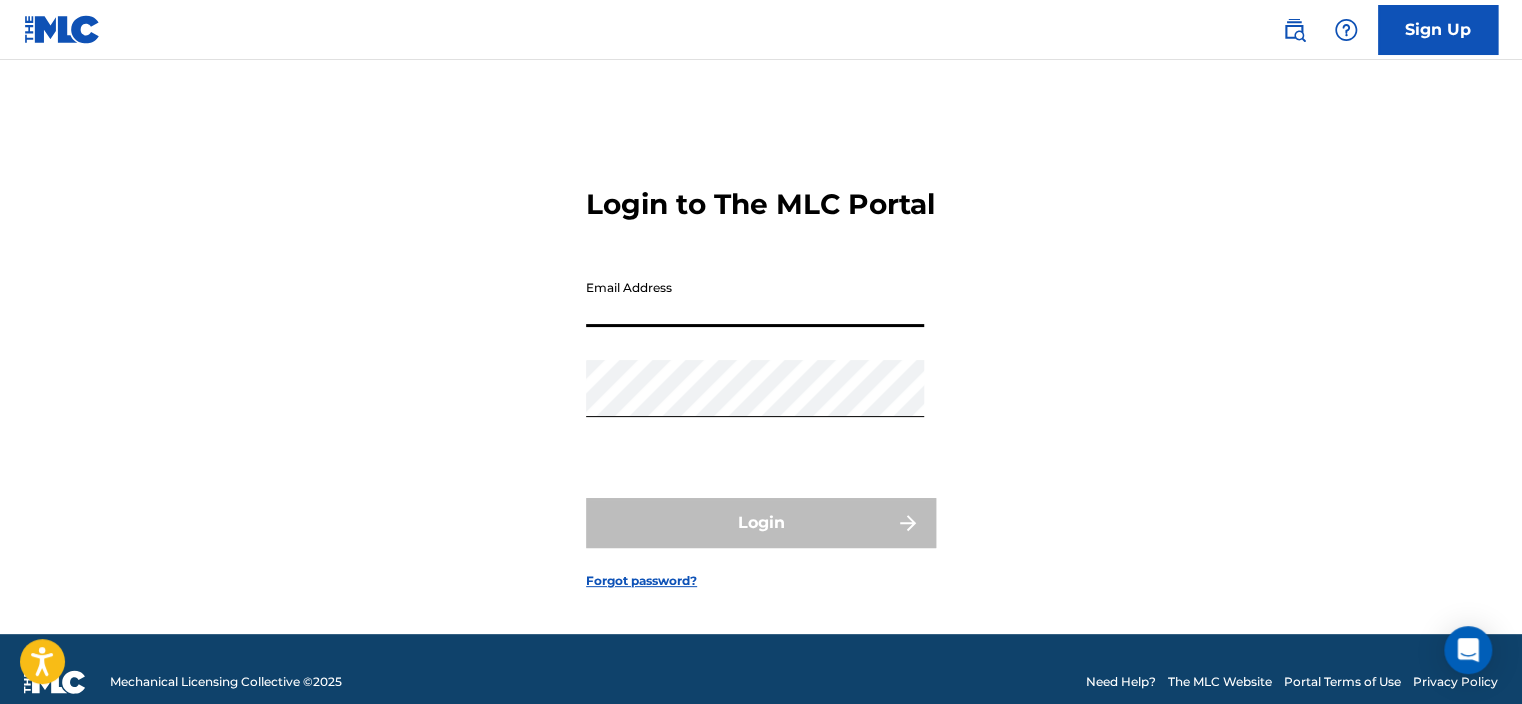 paste on "[EMAIL_ADDRESS][PERSON_NAME][DOMAIN_NAME]" 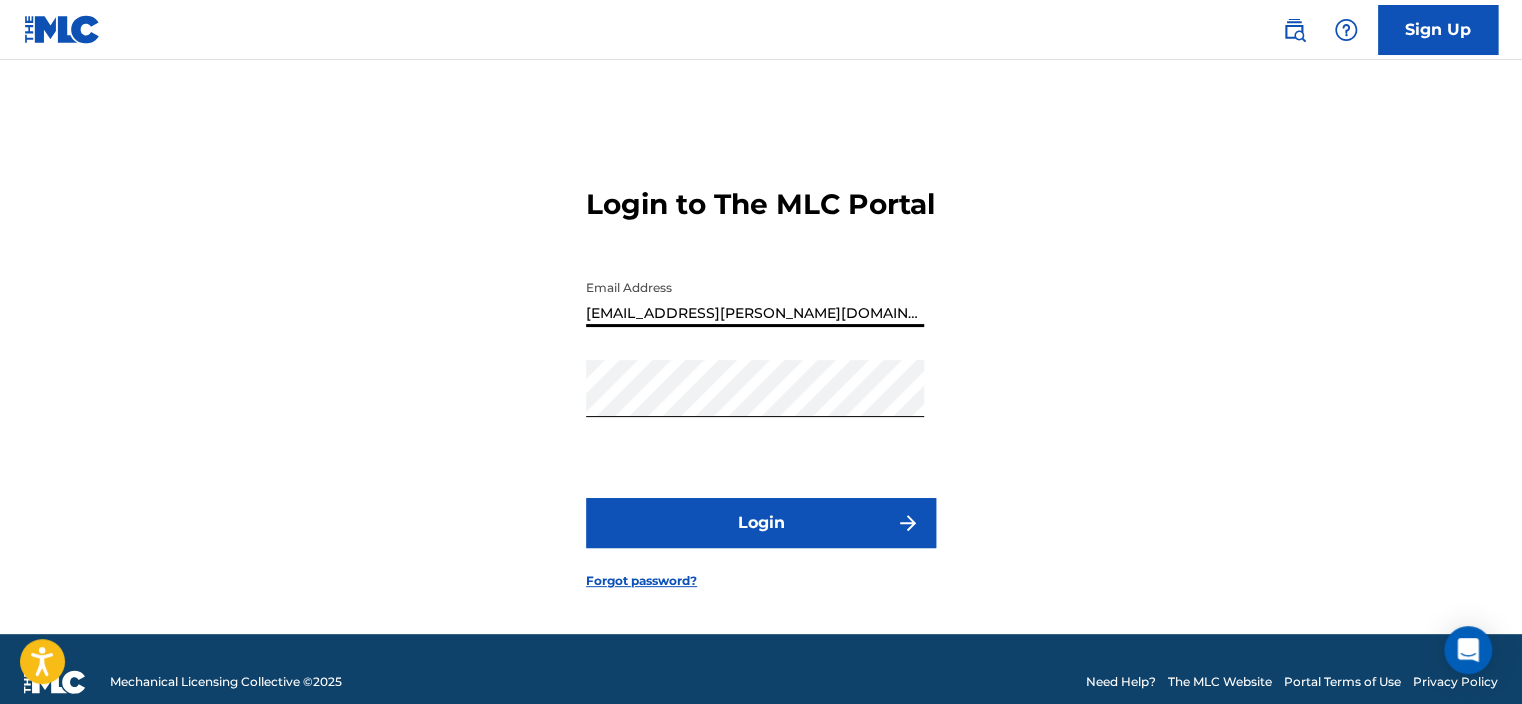 type on "[EMAIL_ADDRESS][PERSON_NAME][DOMAIN_NAME]" 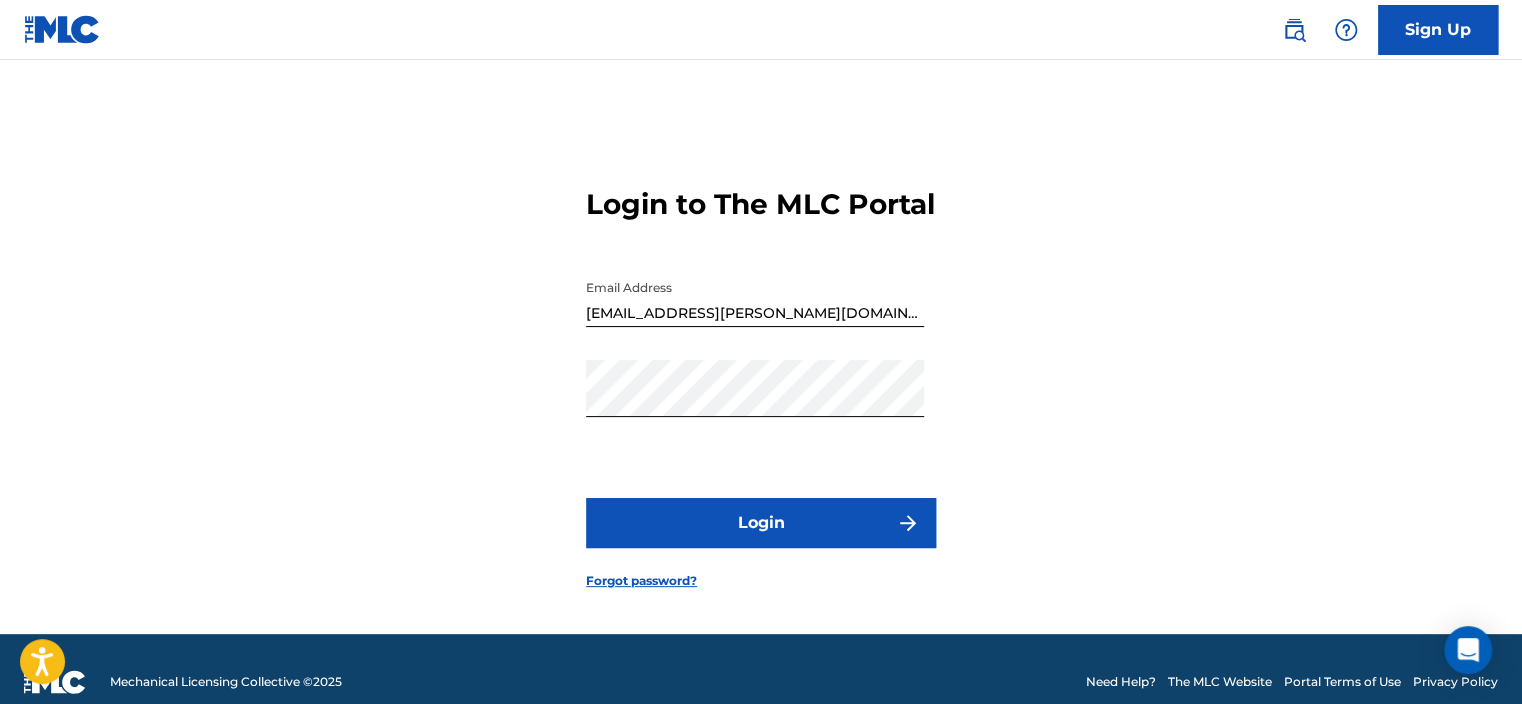 click on "Login" at bounding box center (761, 523) 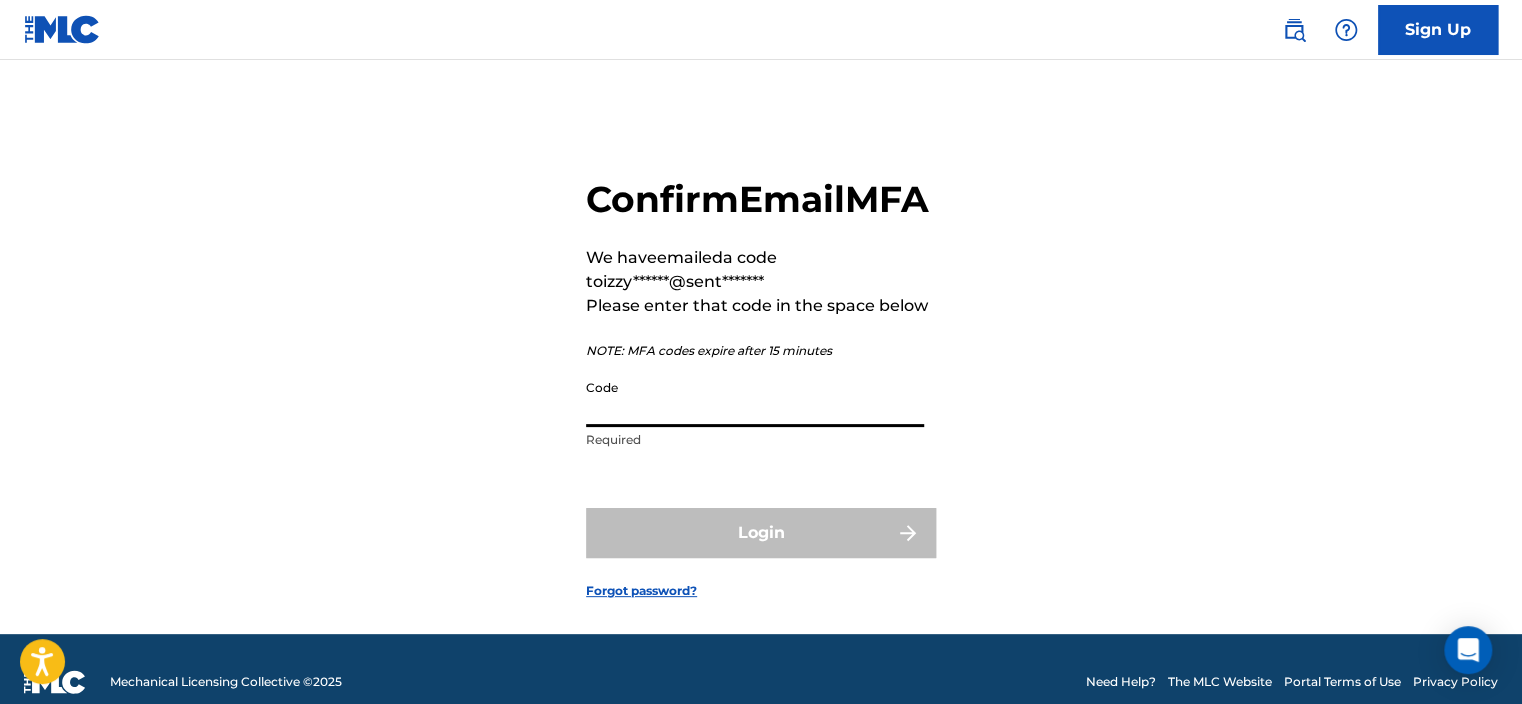 click on "Code" at bounding box center [755, 398] 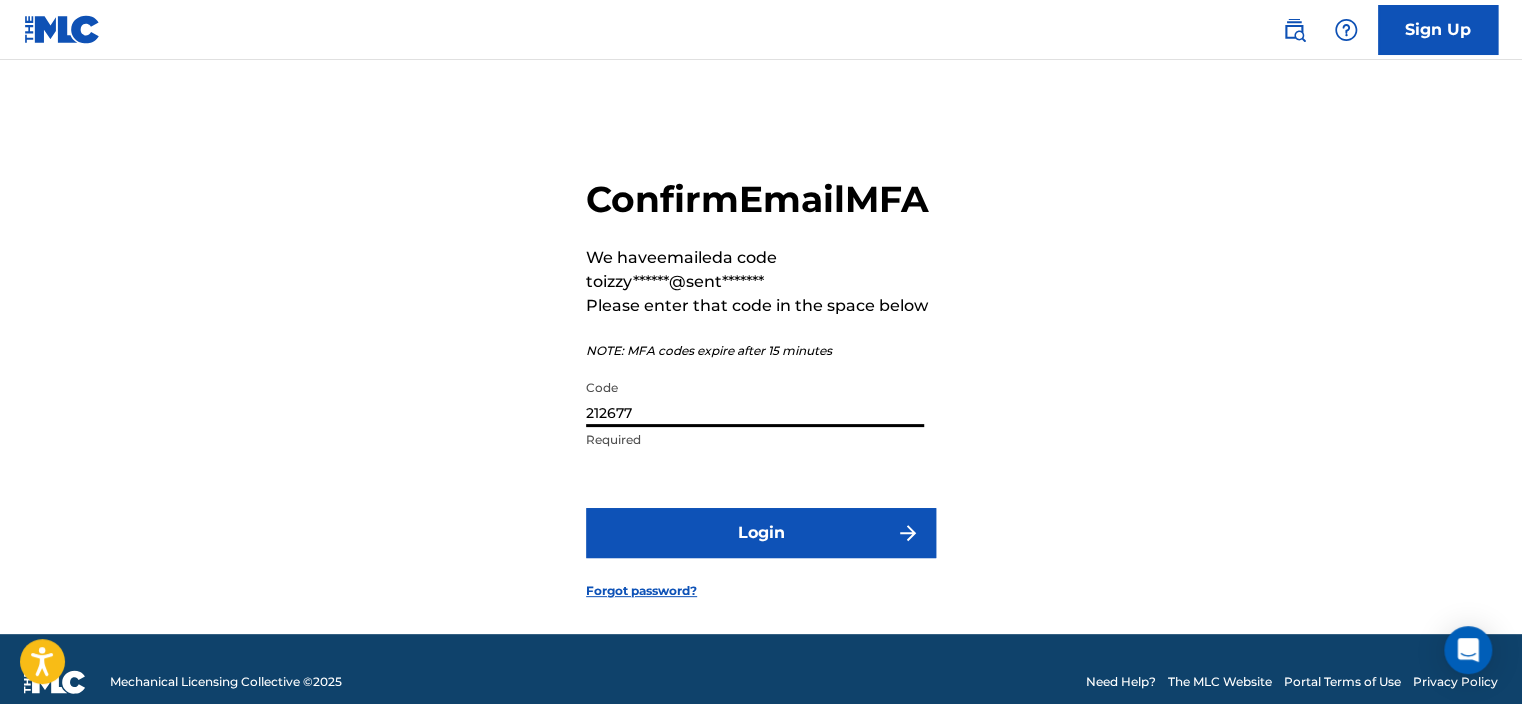 type on "212677" 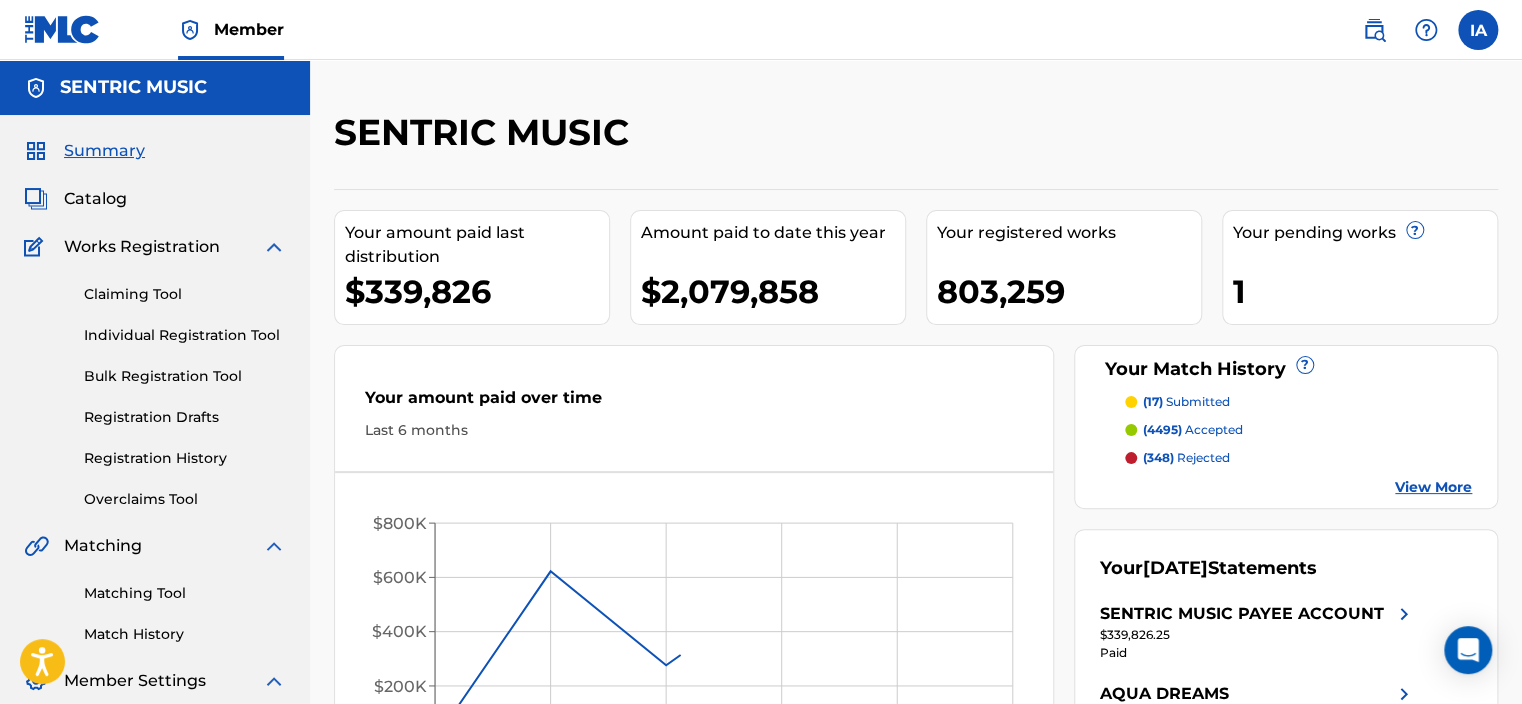 scroll, scrollTop: 0, scrollLeft: 0, axis: both 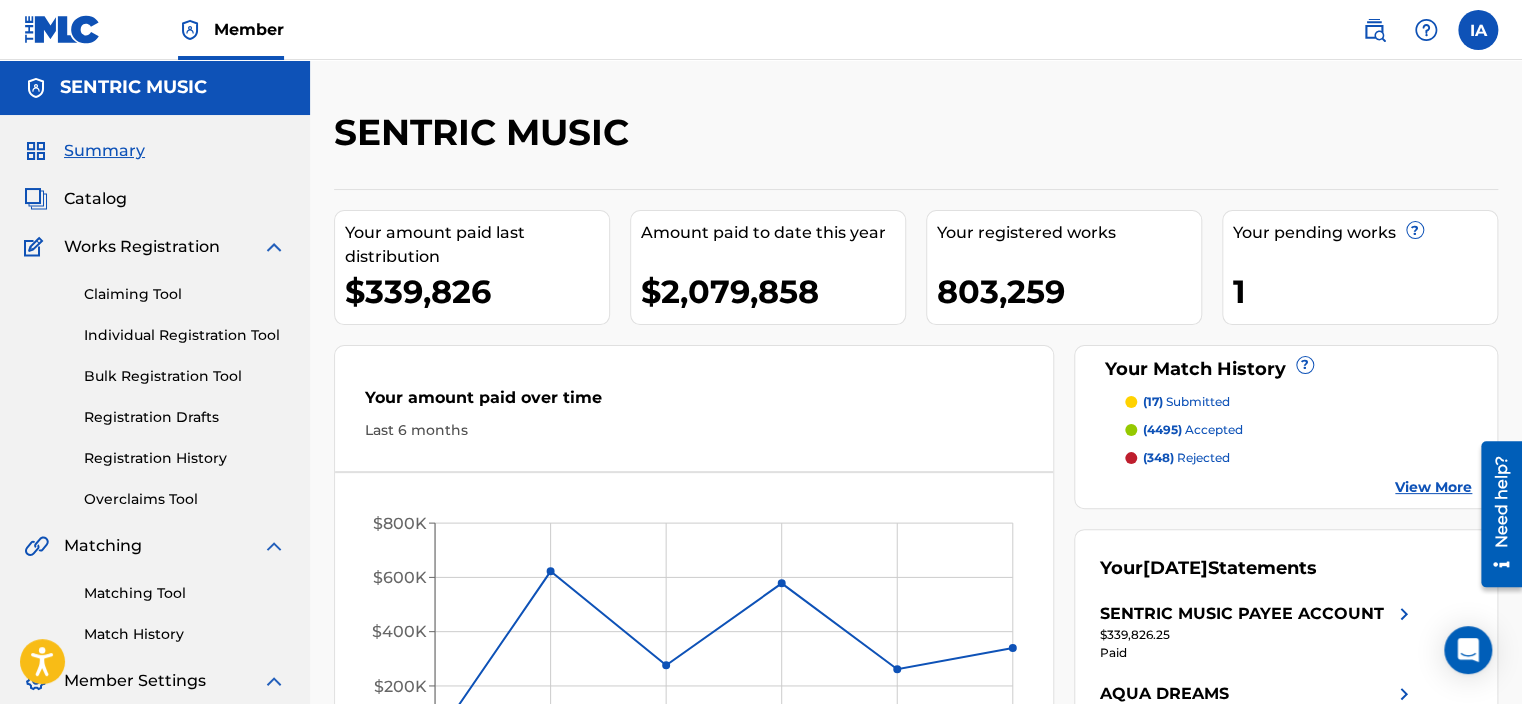 click on "Catalog" at bounding box center (95, 199) 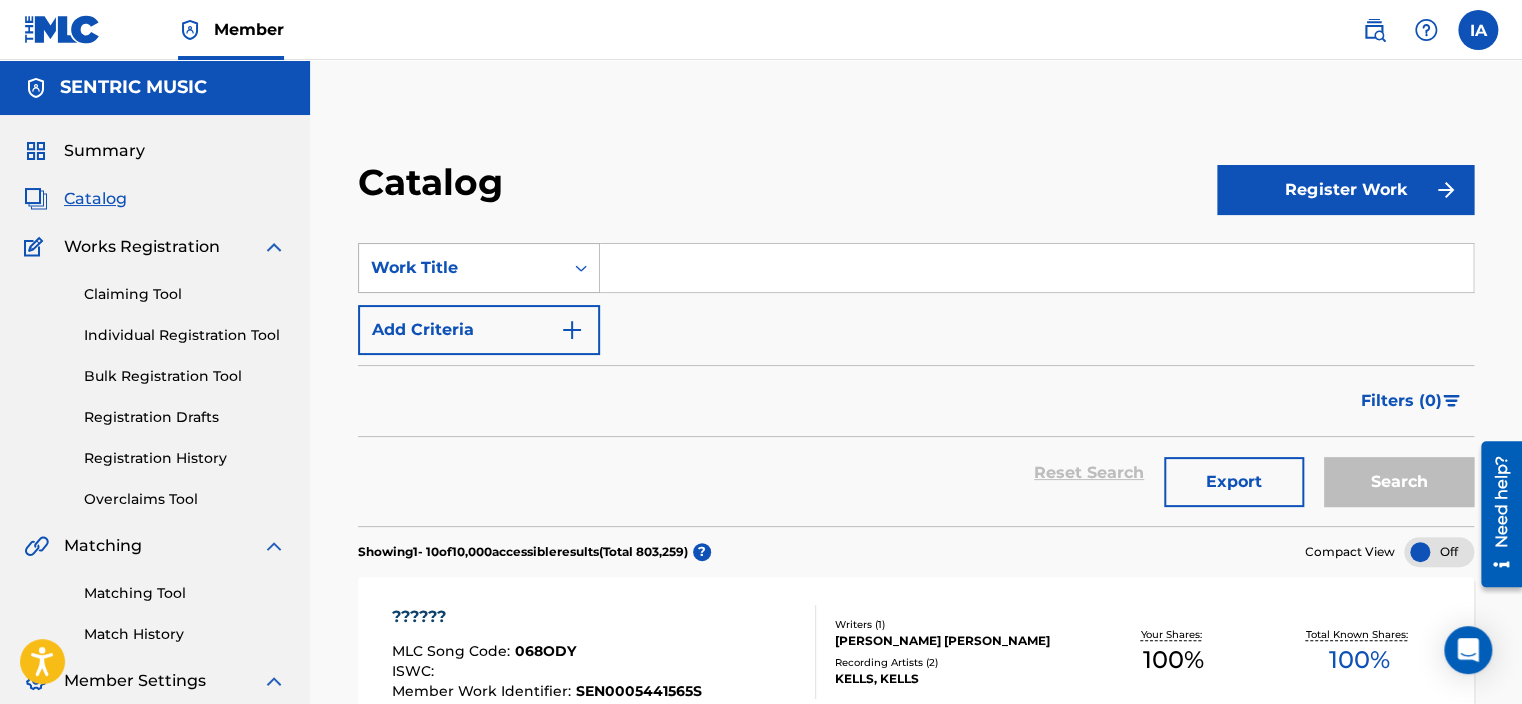 click on "Work Title" at bounding box center [461, 268] 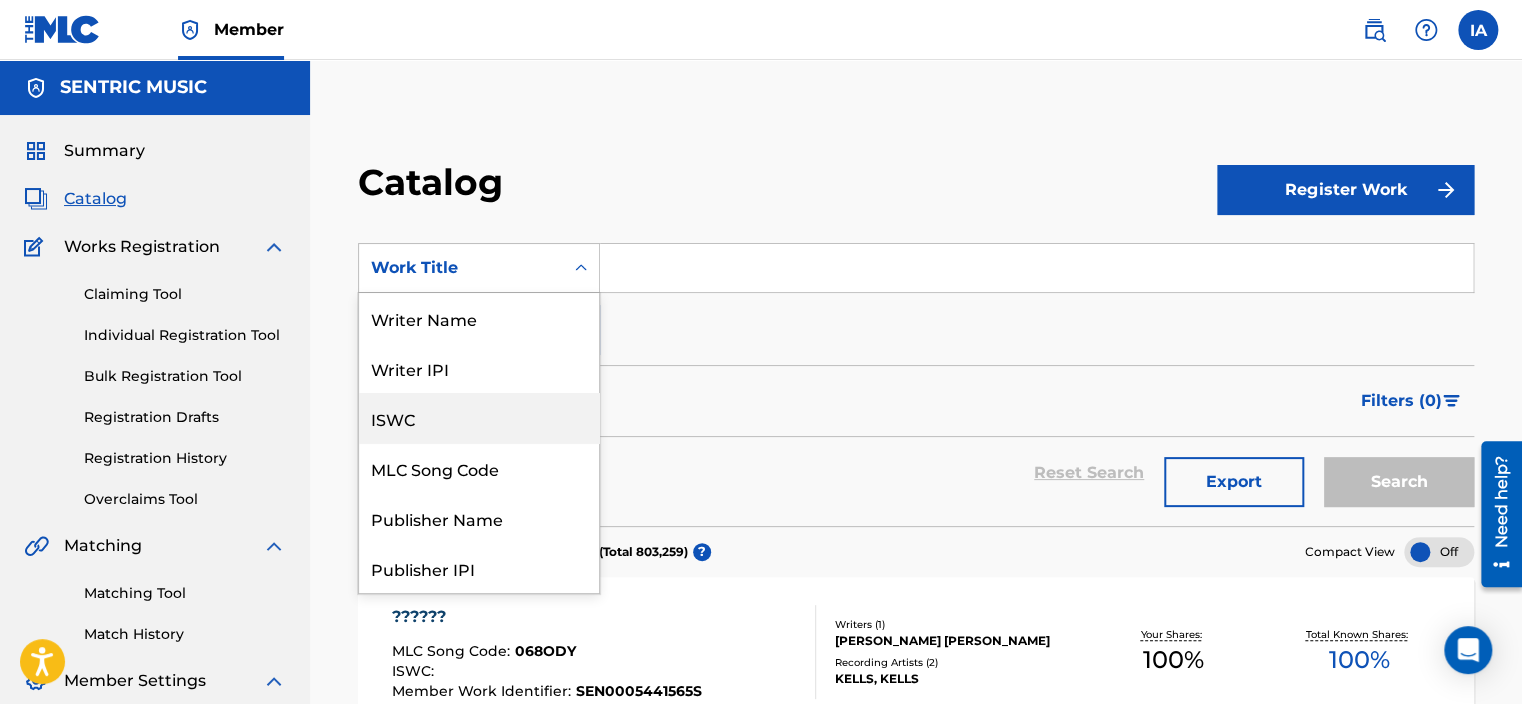 scroll, scrollTop: 100, scrollLeft: 0, axis: vertical 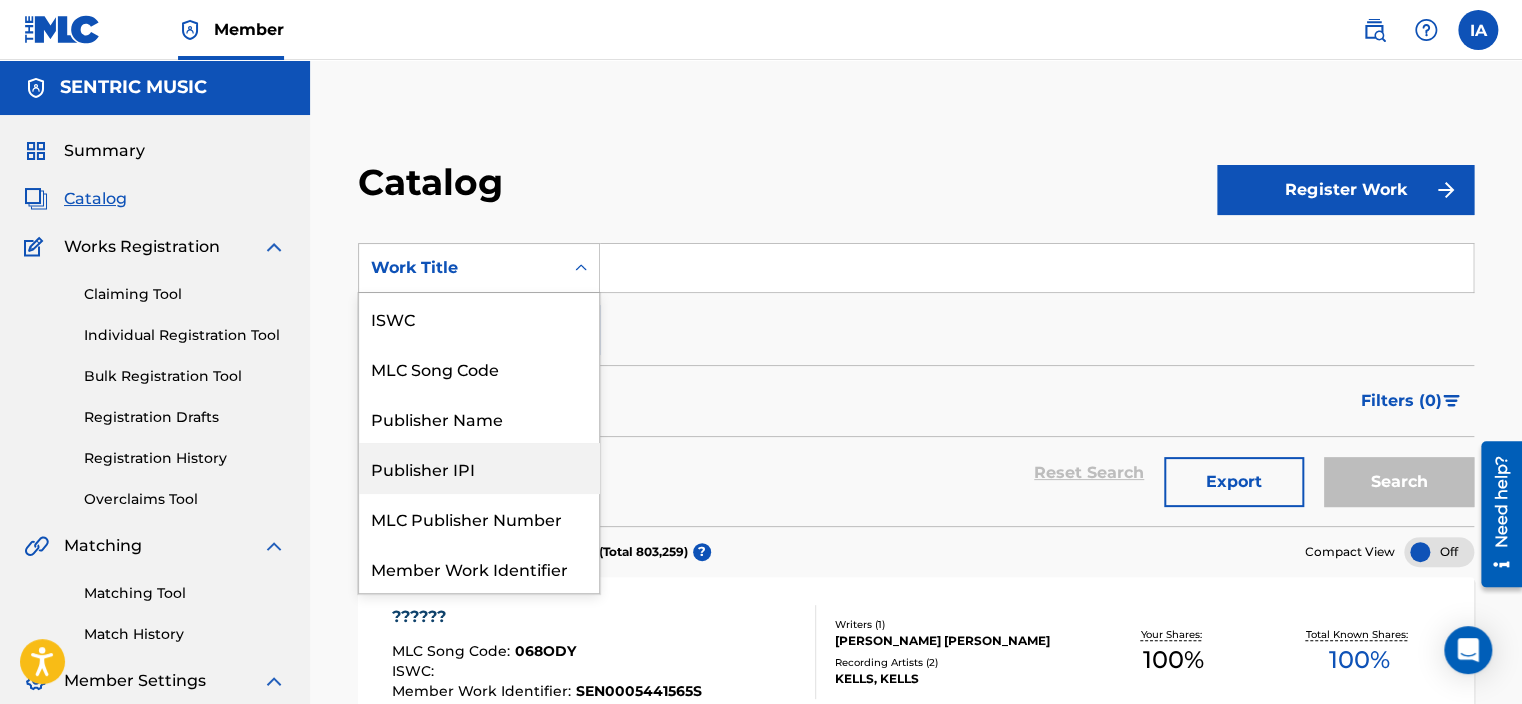 click on "Publisher IPI" at bounding box center [479, 468] 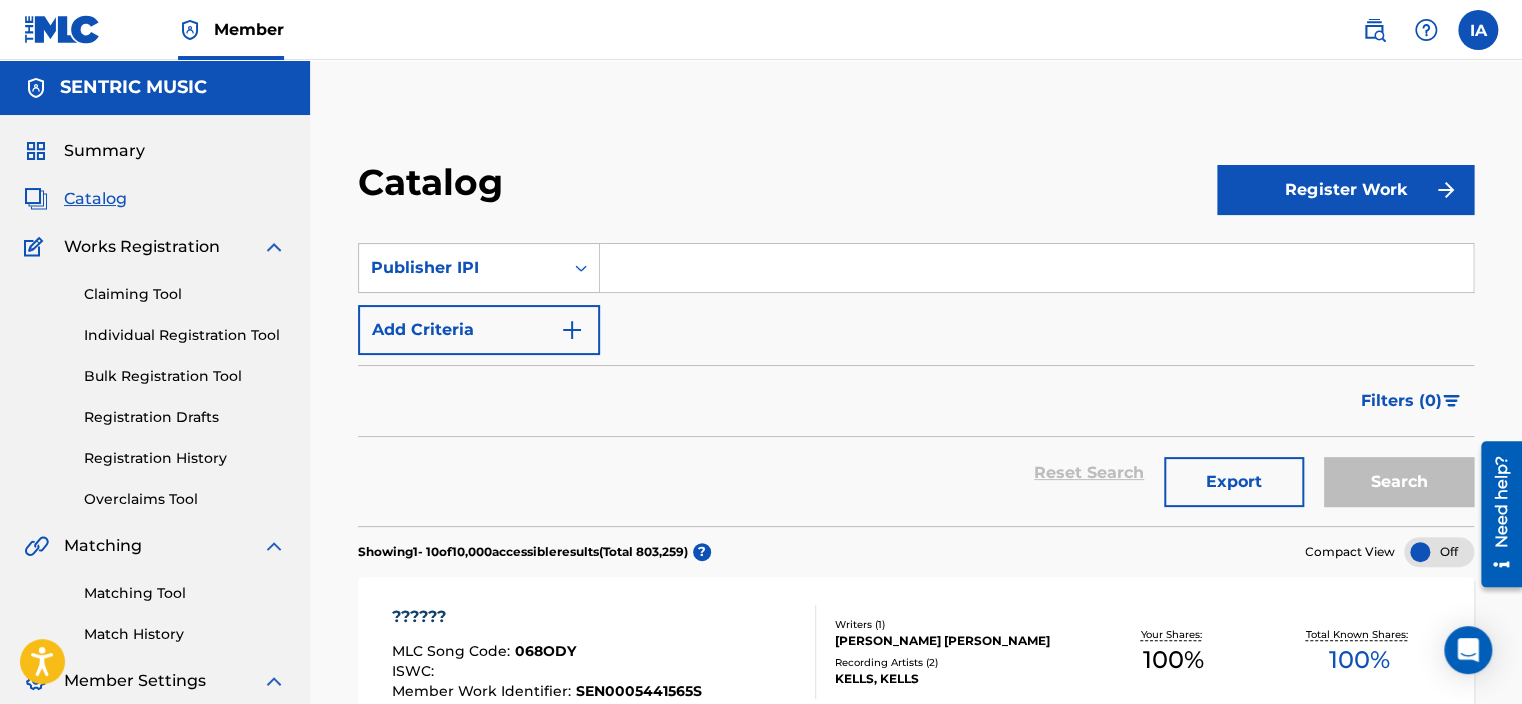 click at bounding box center (1036, 268) 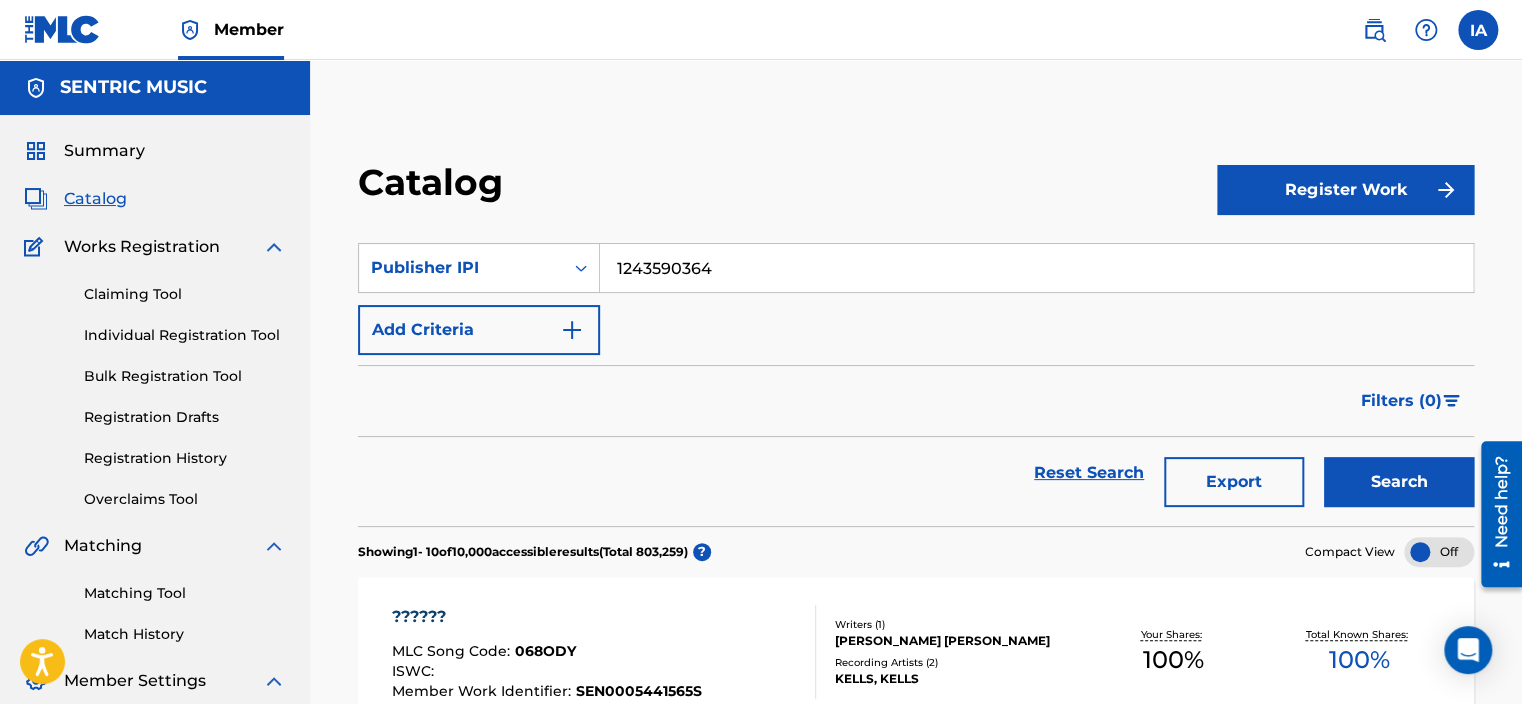 type on "1243590364" 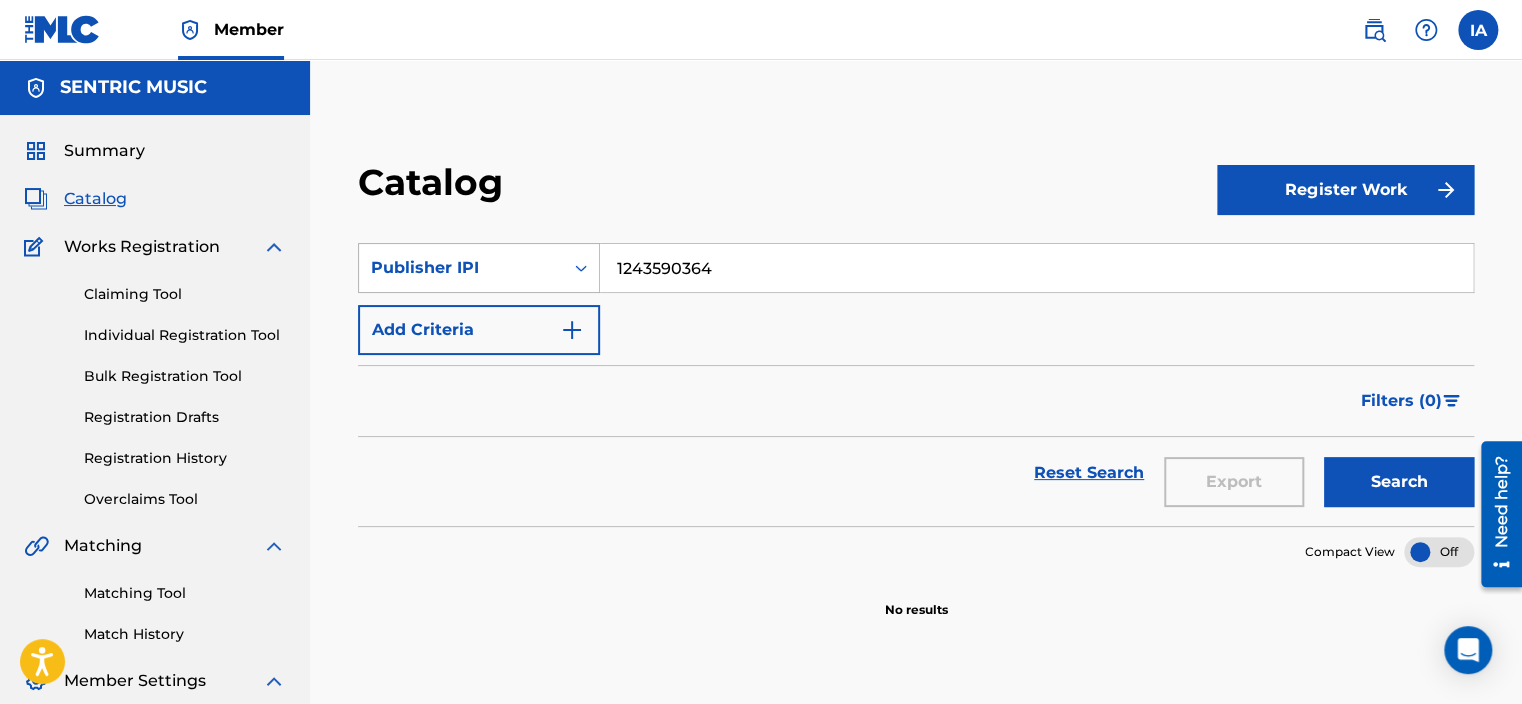 click on "Publisher IPI" at bounding box center (461, 268) 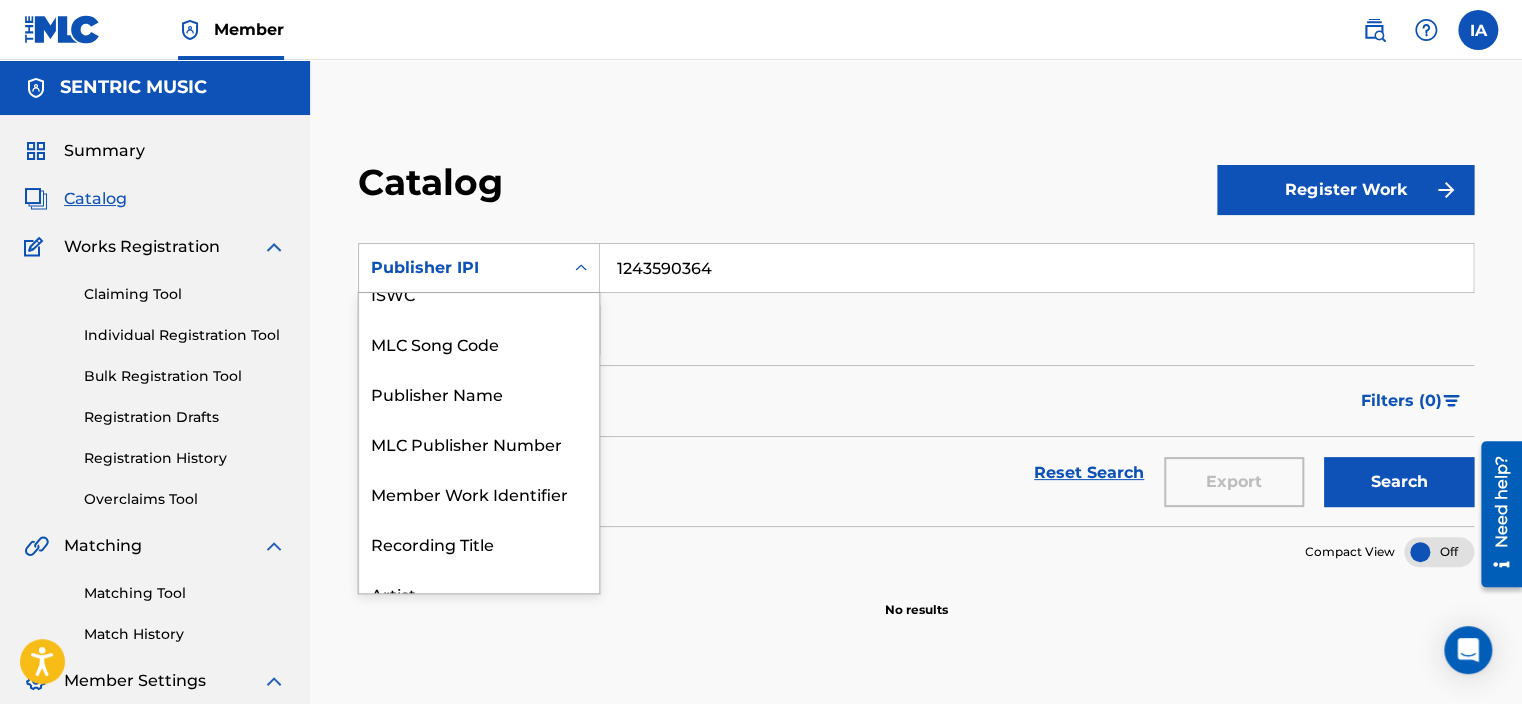 scroll, scrollTop: 200, scrollLeft: 0, axis: vertical 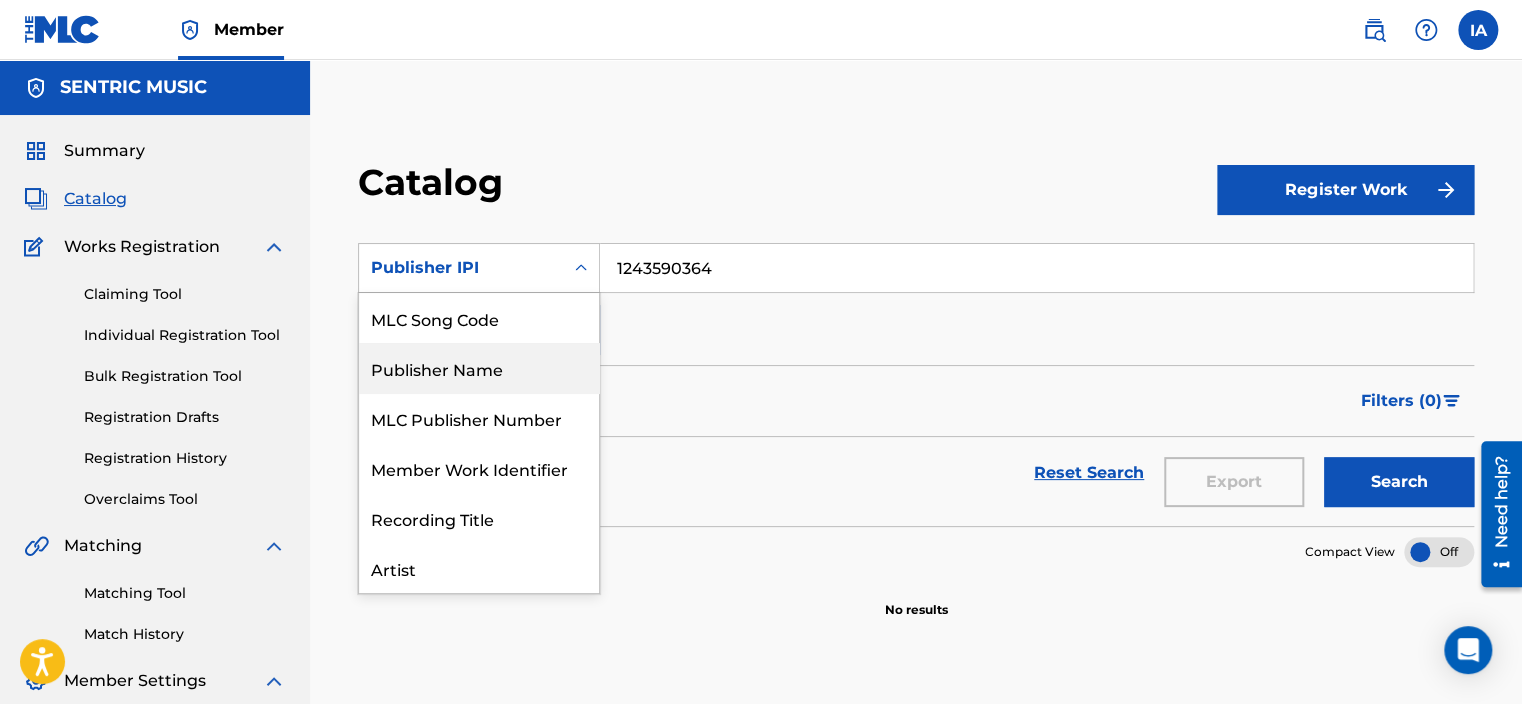 click on "Publisher Name" at bounding box center [479, 368] 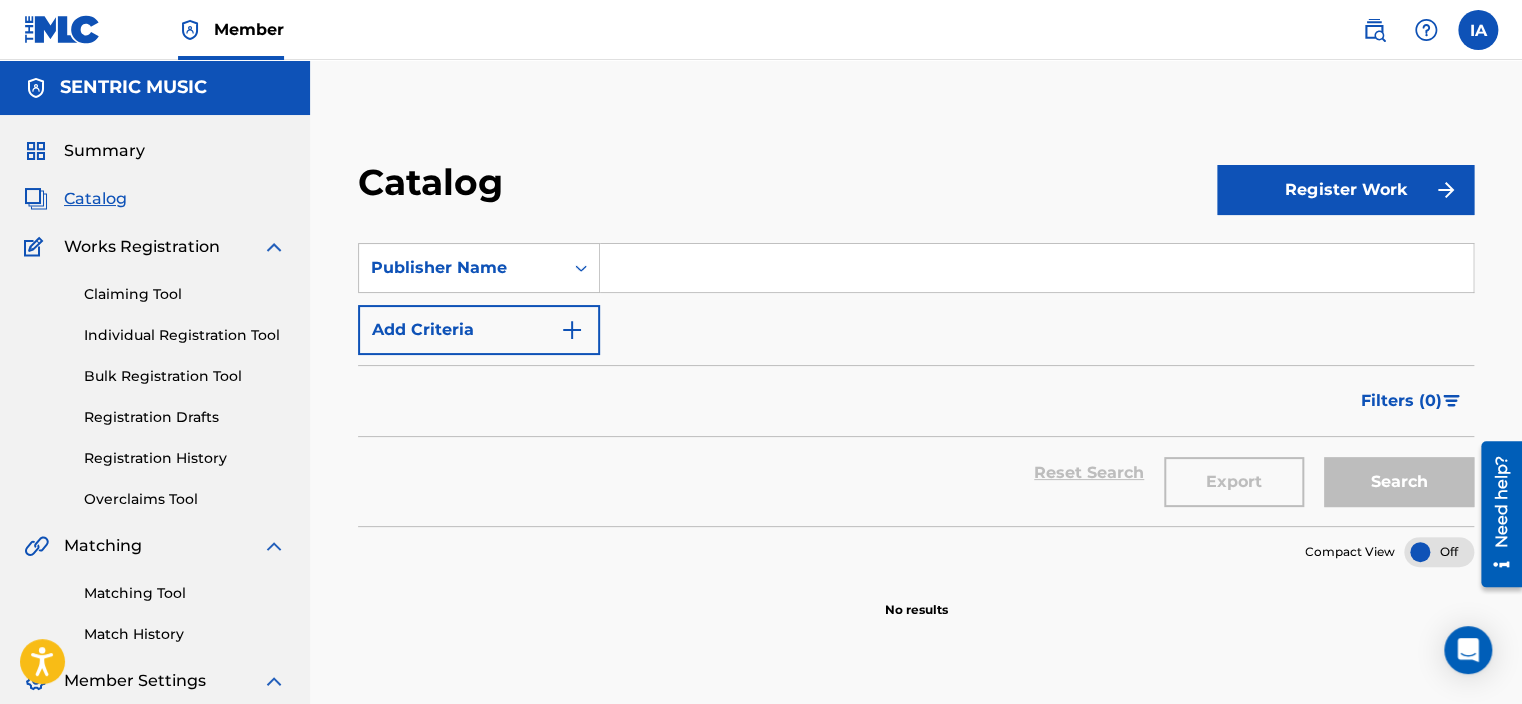 click at bounding box center (1036, 268) 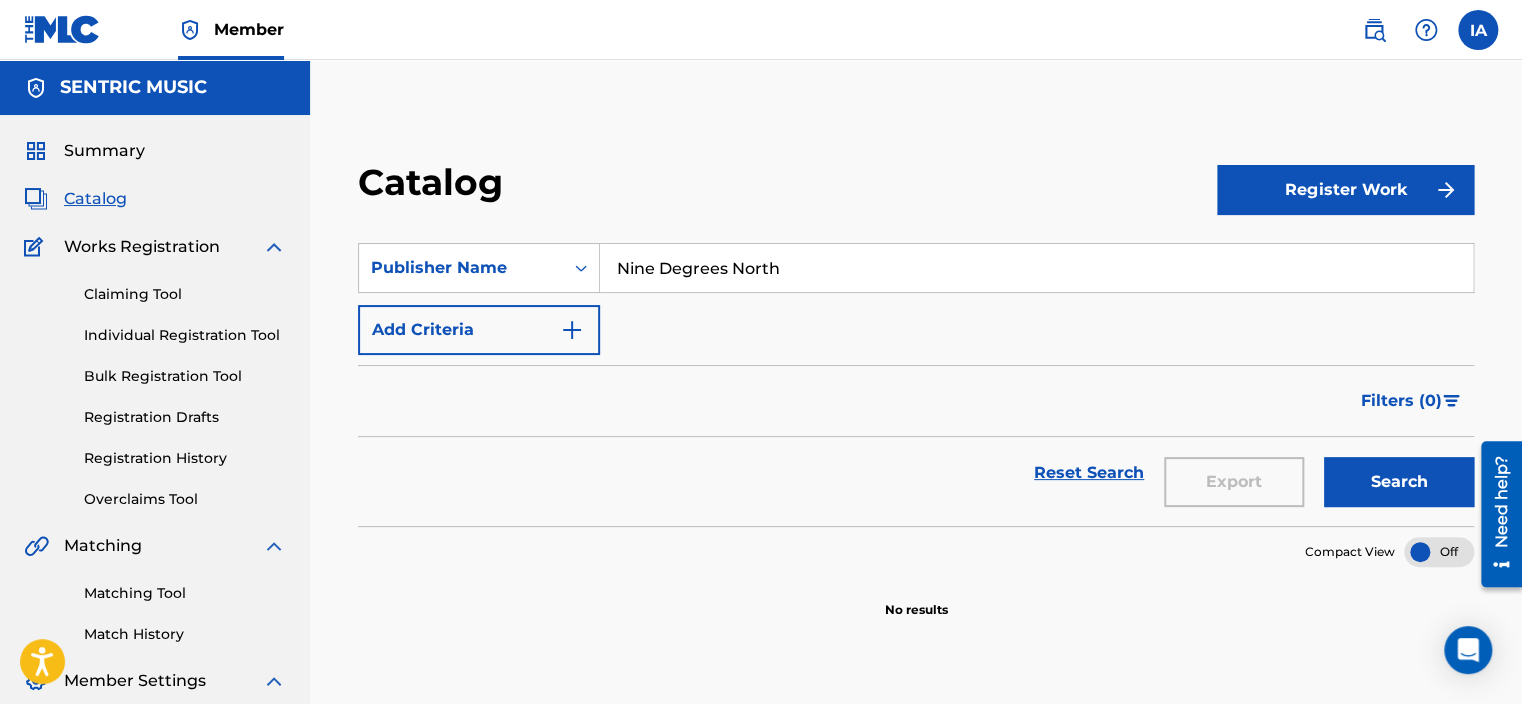 type on "Nine Degrees North" 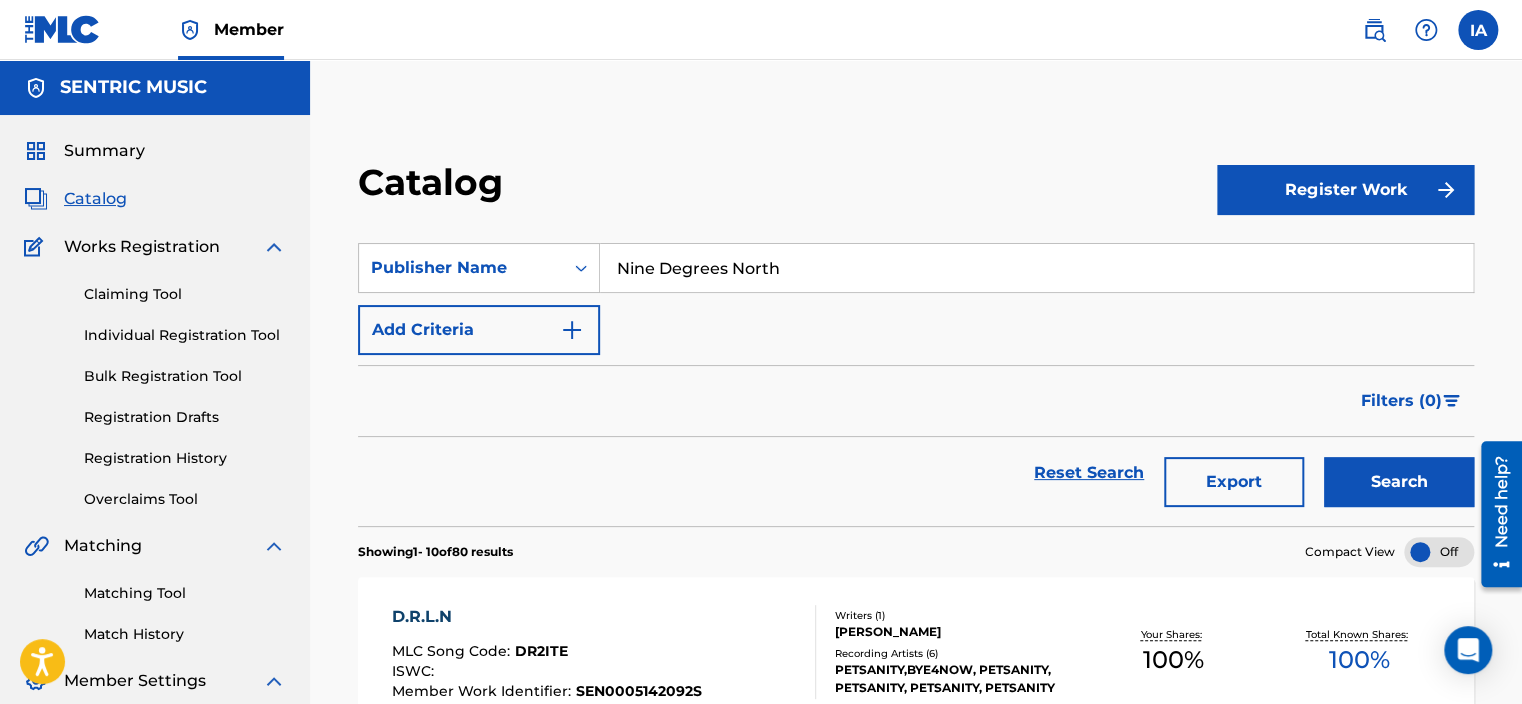 click on "Export" at bounding box center [1234, 482] 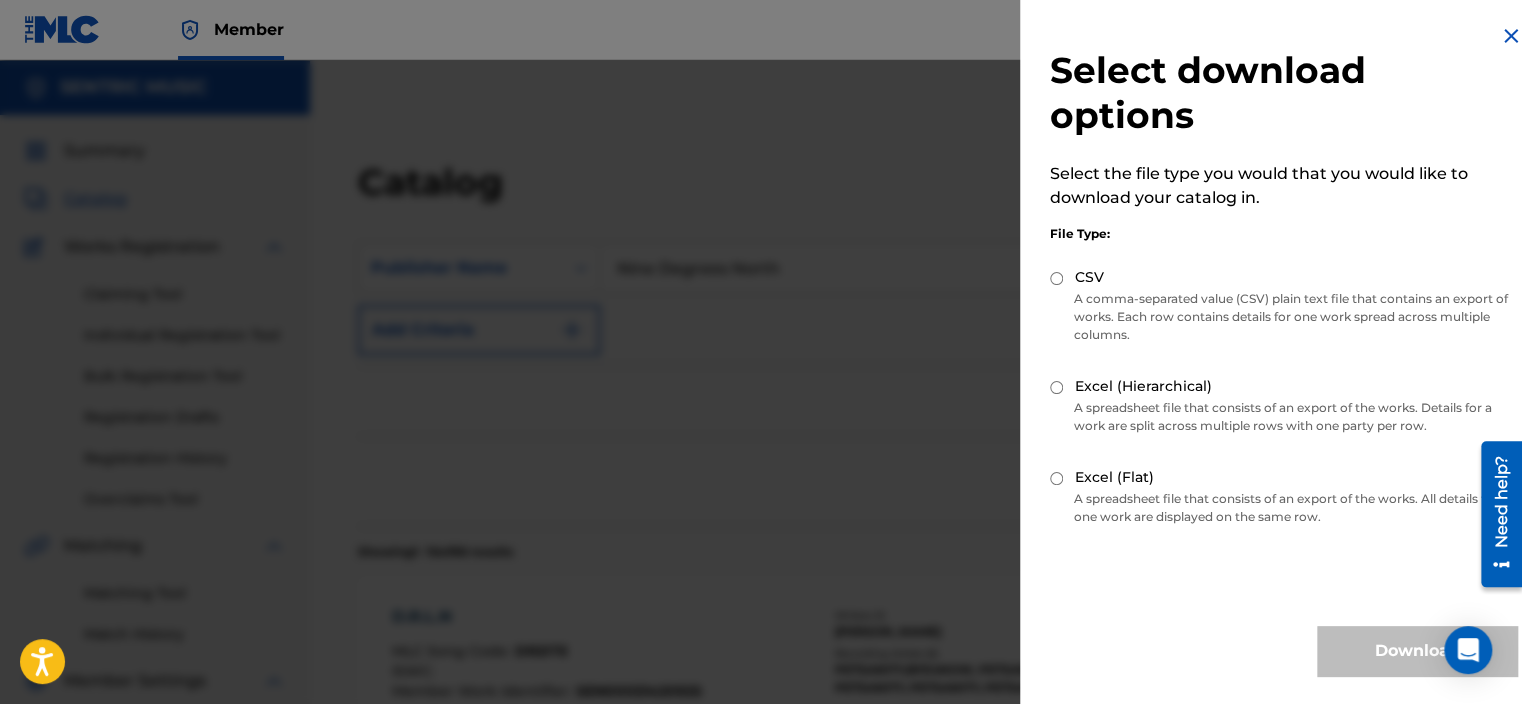 click on "Excel (Hierarchical)" at bounding box center (1283, 387) 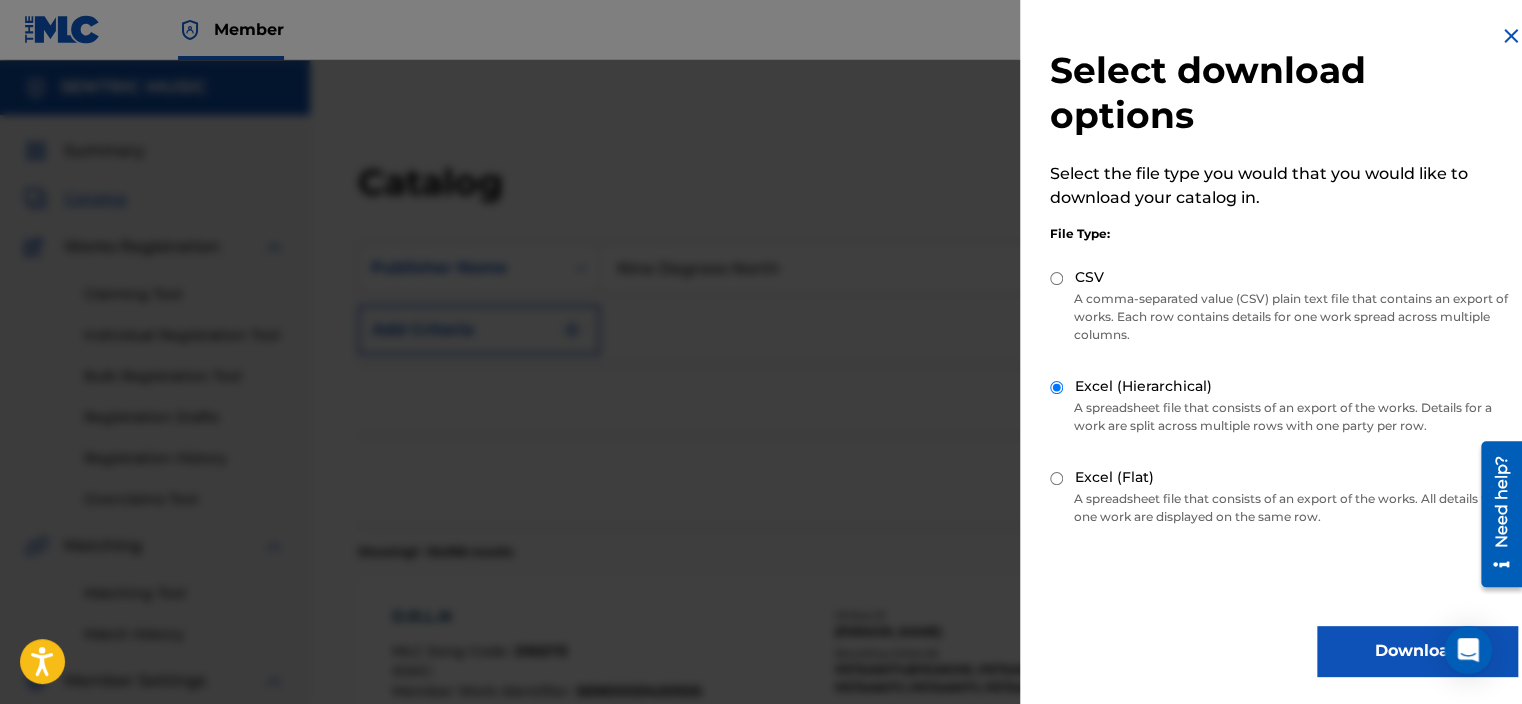click on "Download" at bounding box center (1417, 651) 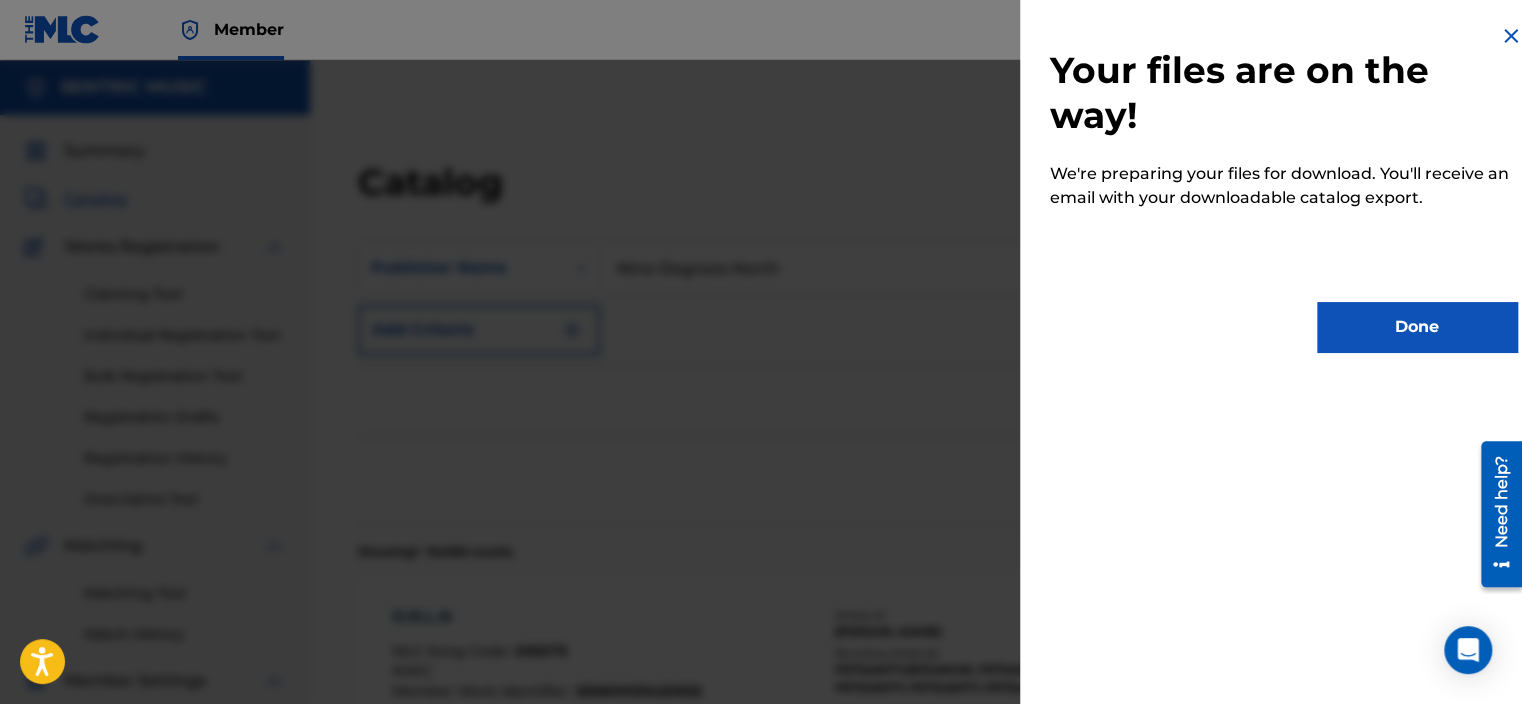 click on "Done" at bounding box center (1417, 327) 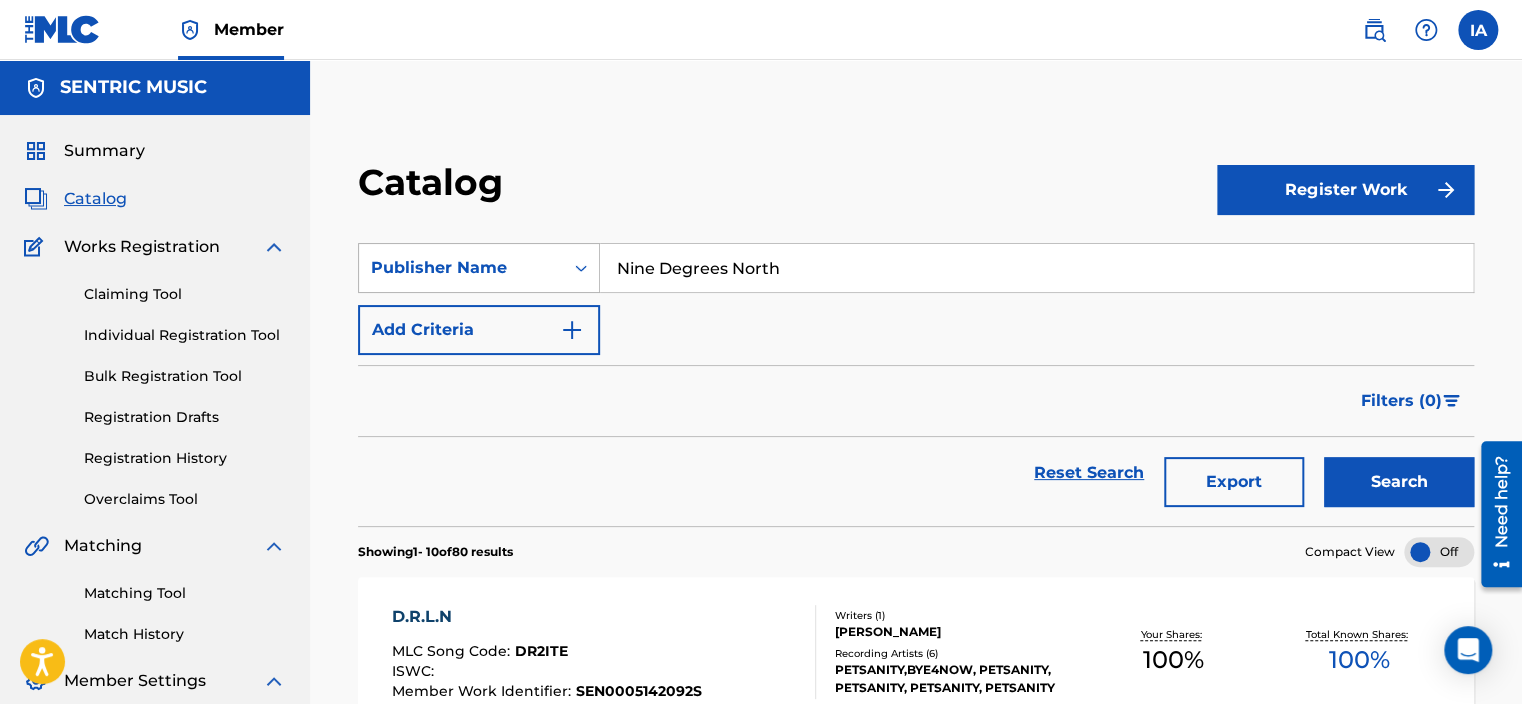click on "Publisher Name" at bounding box center [461, 268] 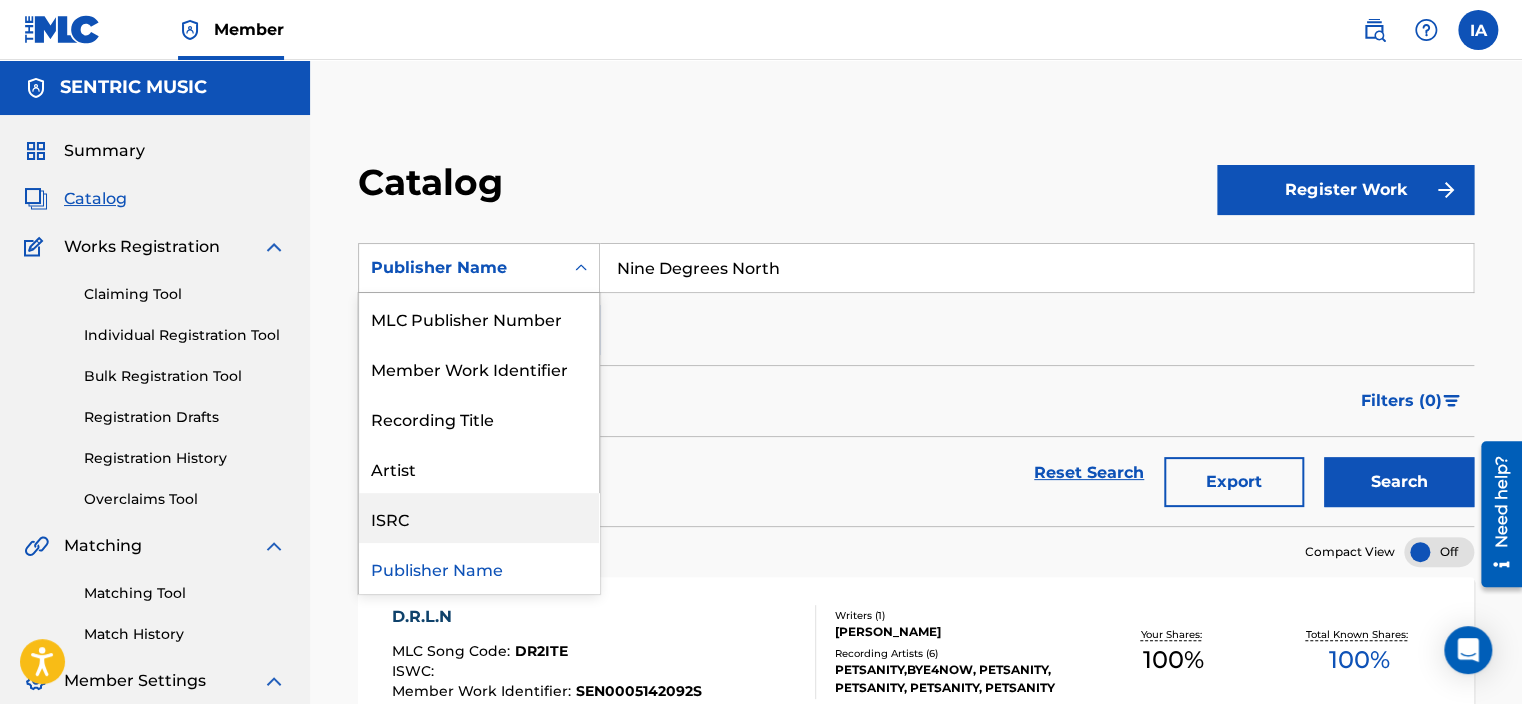 scroll, scrollTop: 100, scrollLeft: 0, axis: vertical 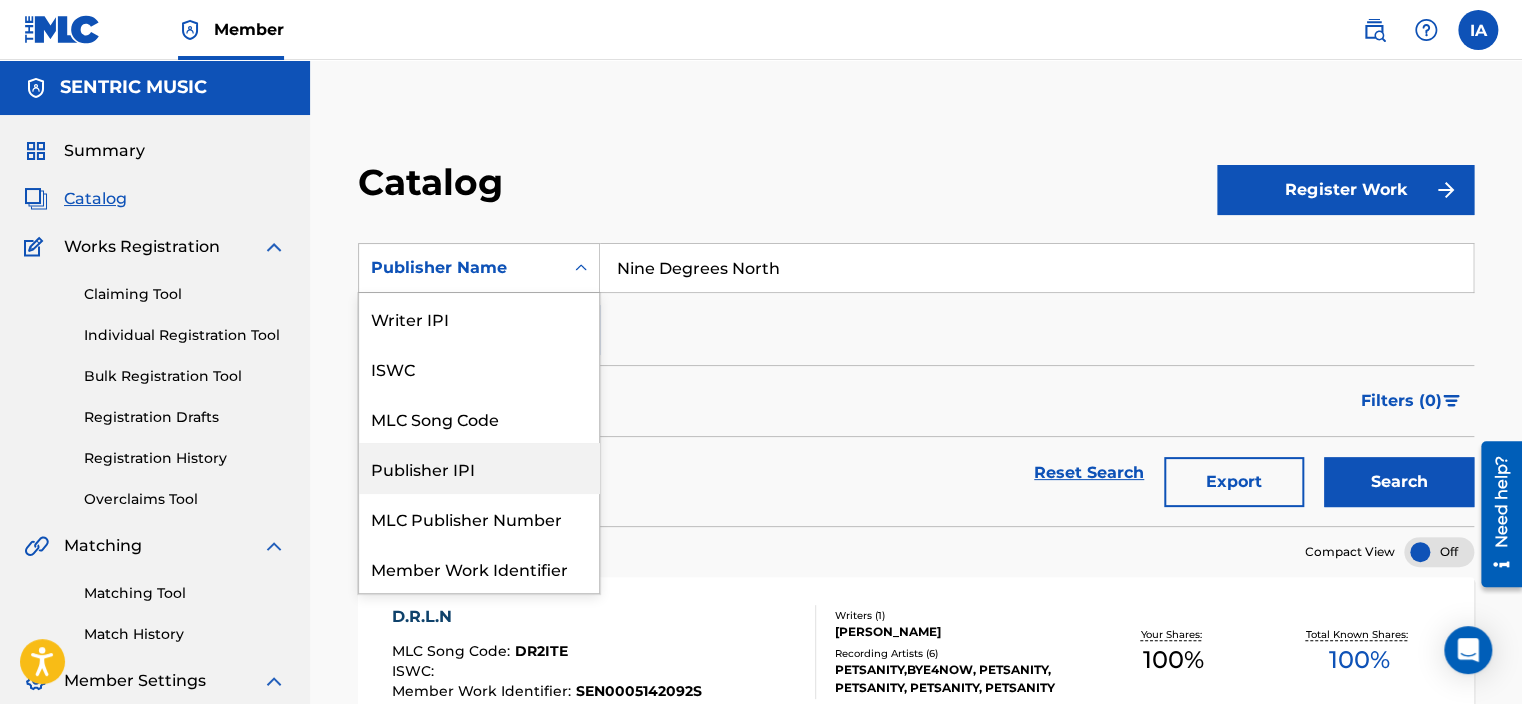 click on "Publisher IPI" at bounding box center [479, 468] 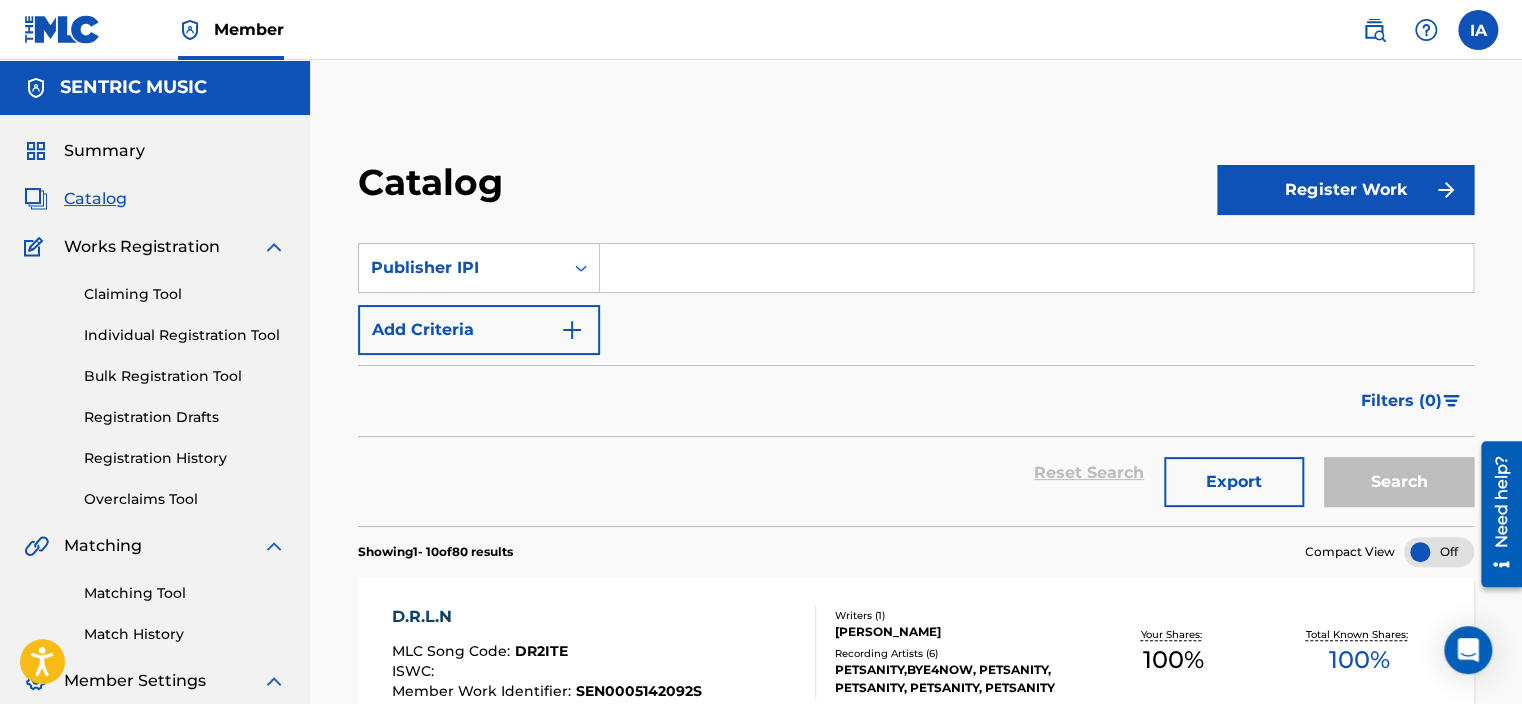click at bounding box center (1036, 268) 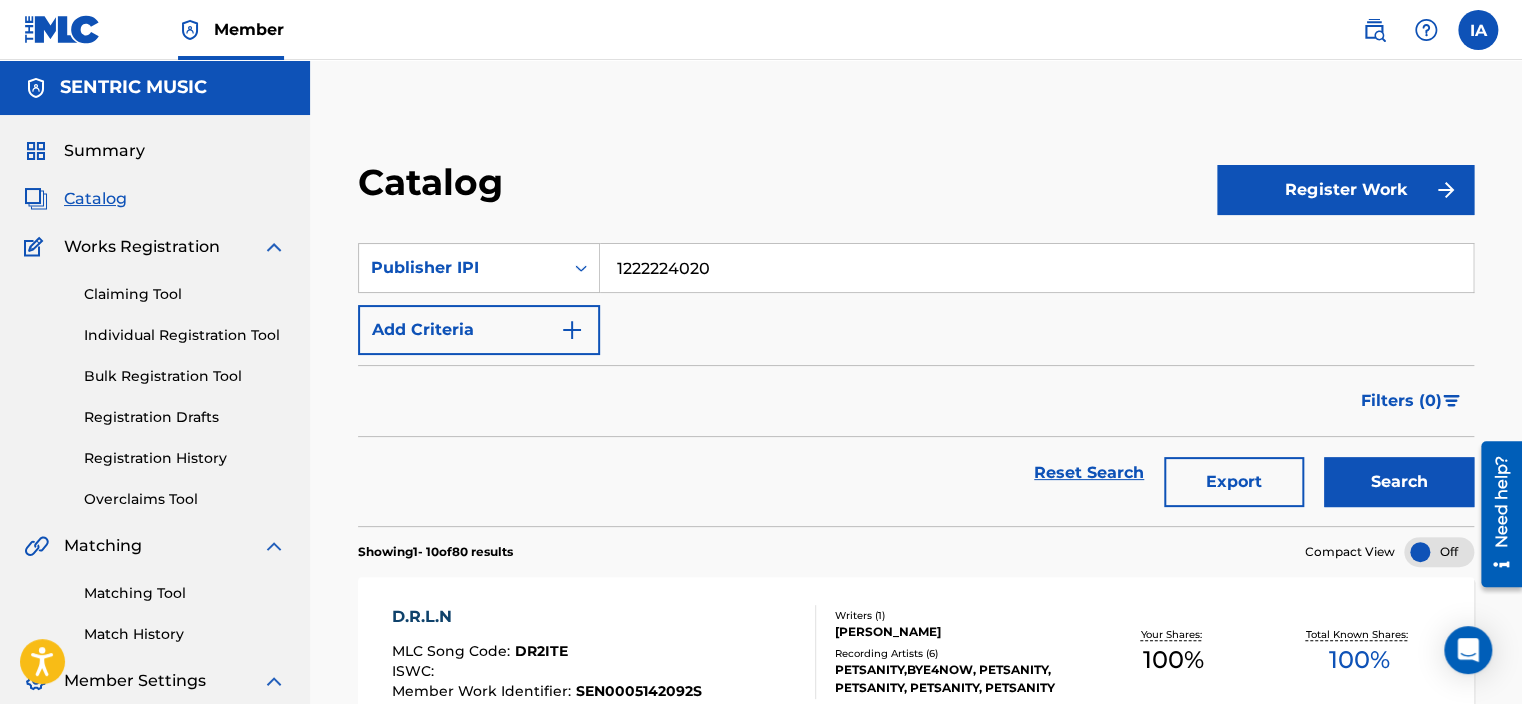 type on "1222224020" 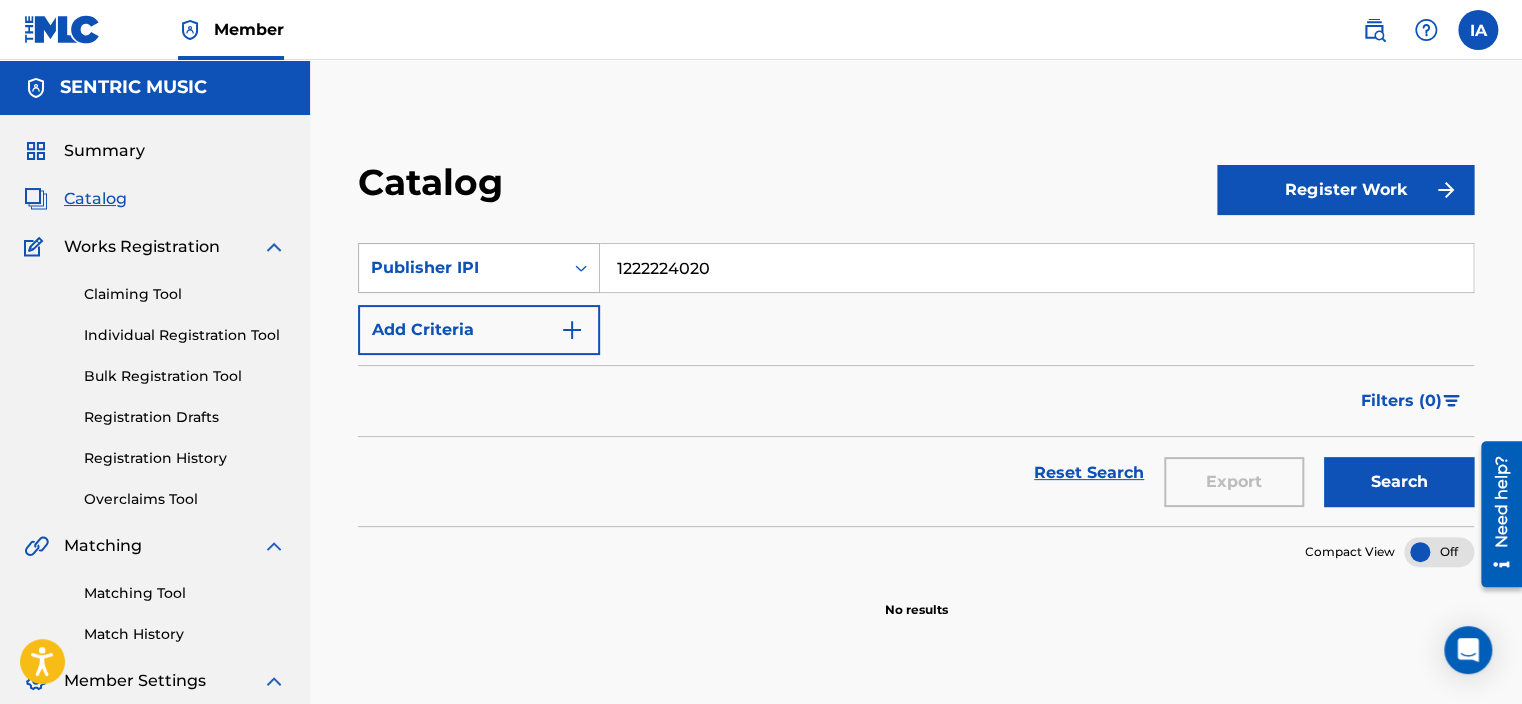click on "Publisher IPI" at bounding box center (461, 268) 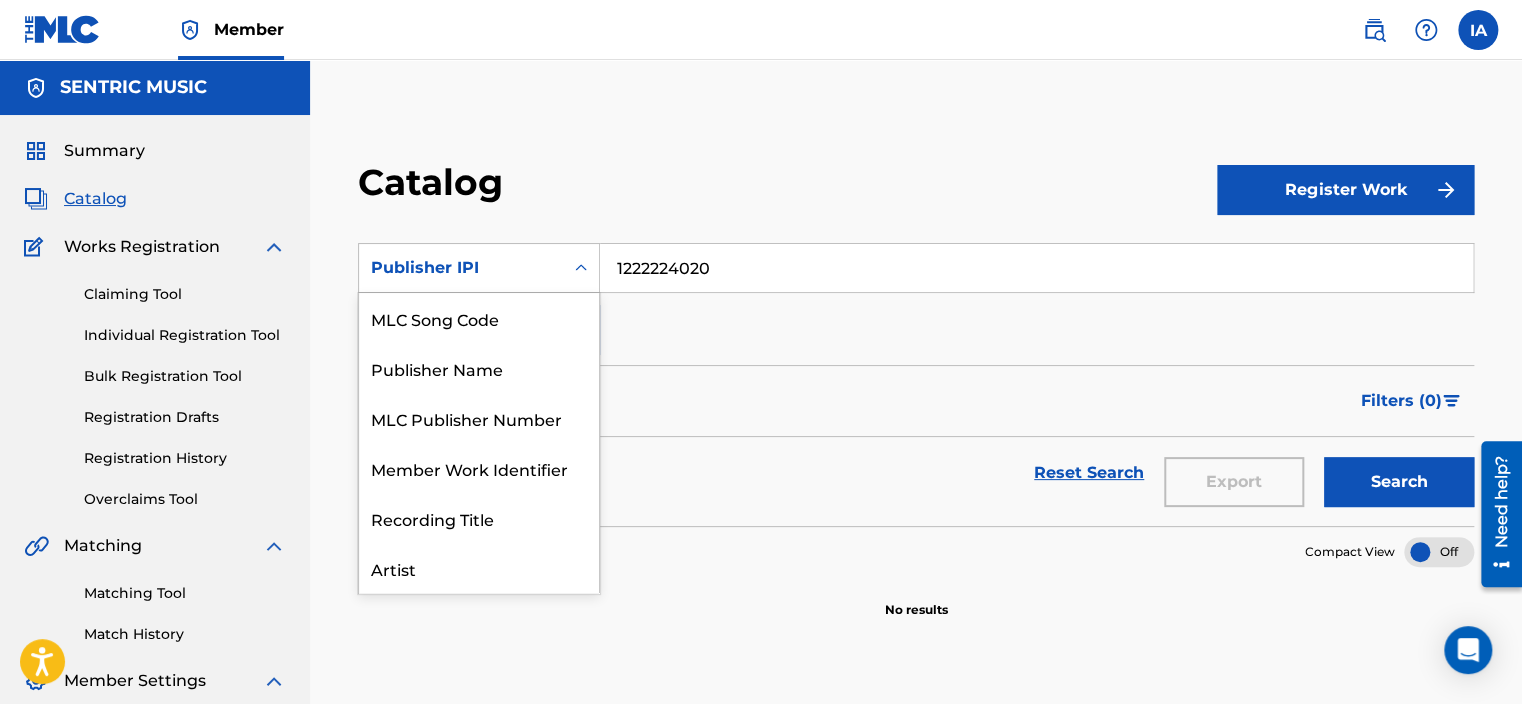 scroll, scrollTop: 100, scrollLeft: 0, axis: vertical 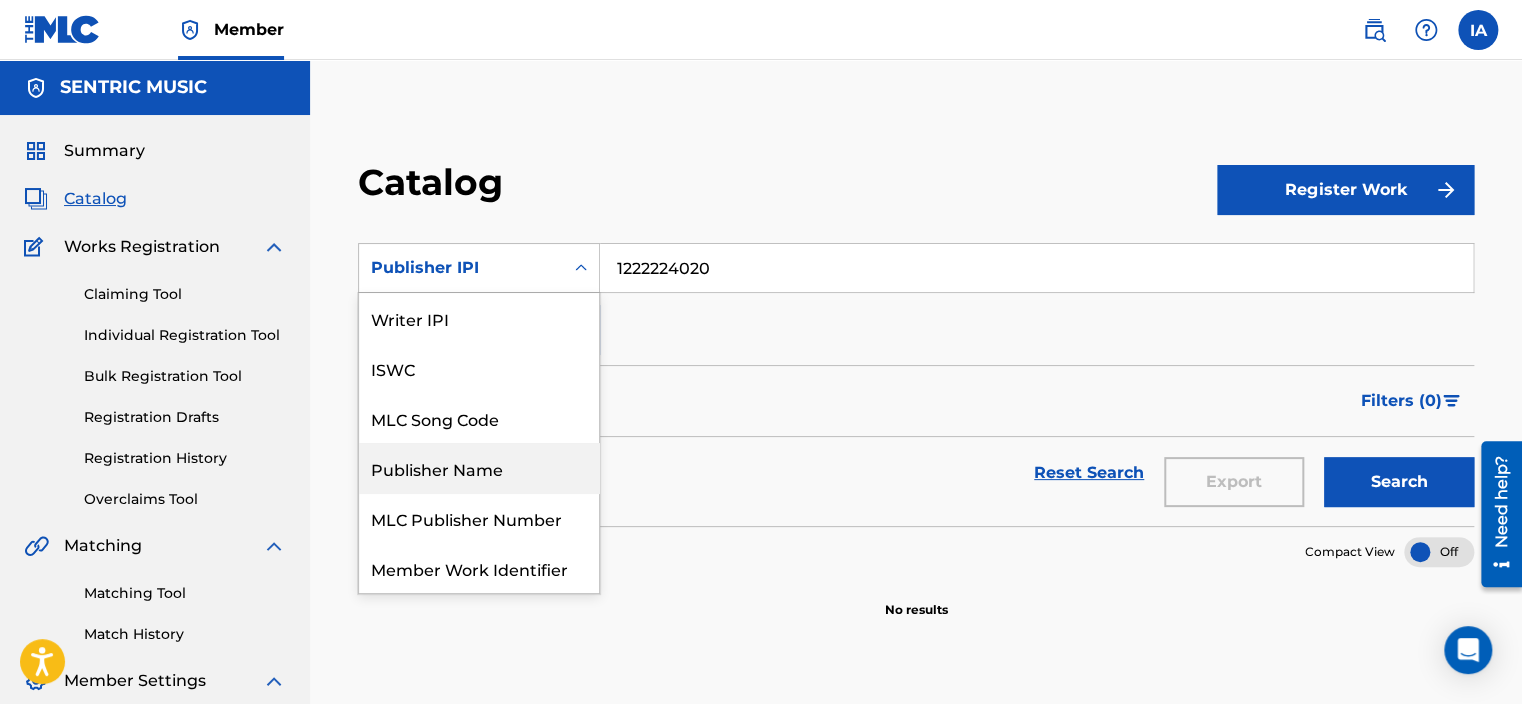 click on "Publisher Name" at bounding box center [479, 468] 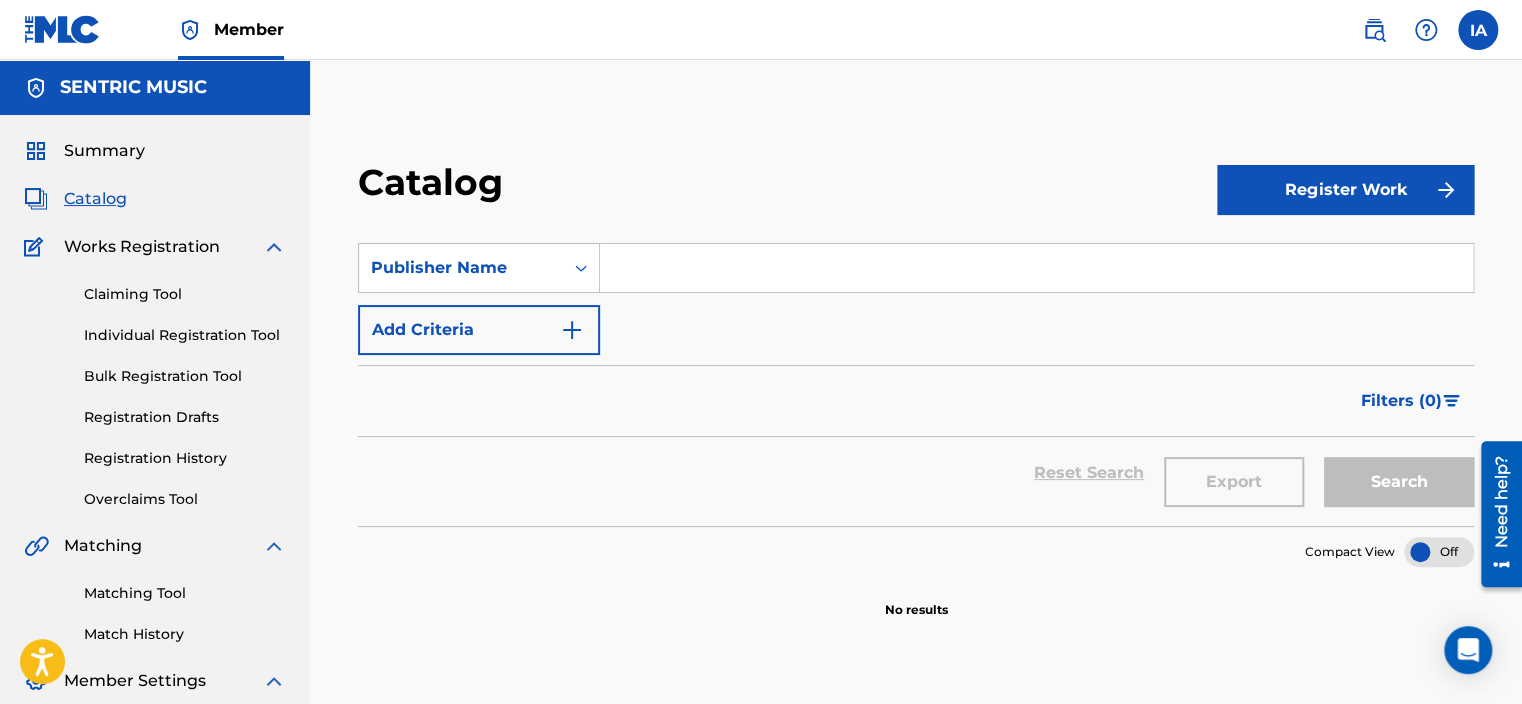 click at bounding box center [1036, 268] 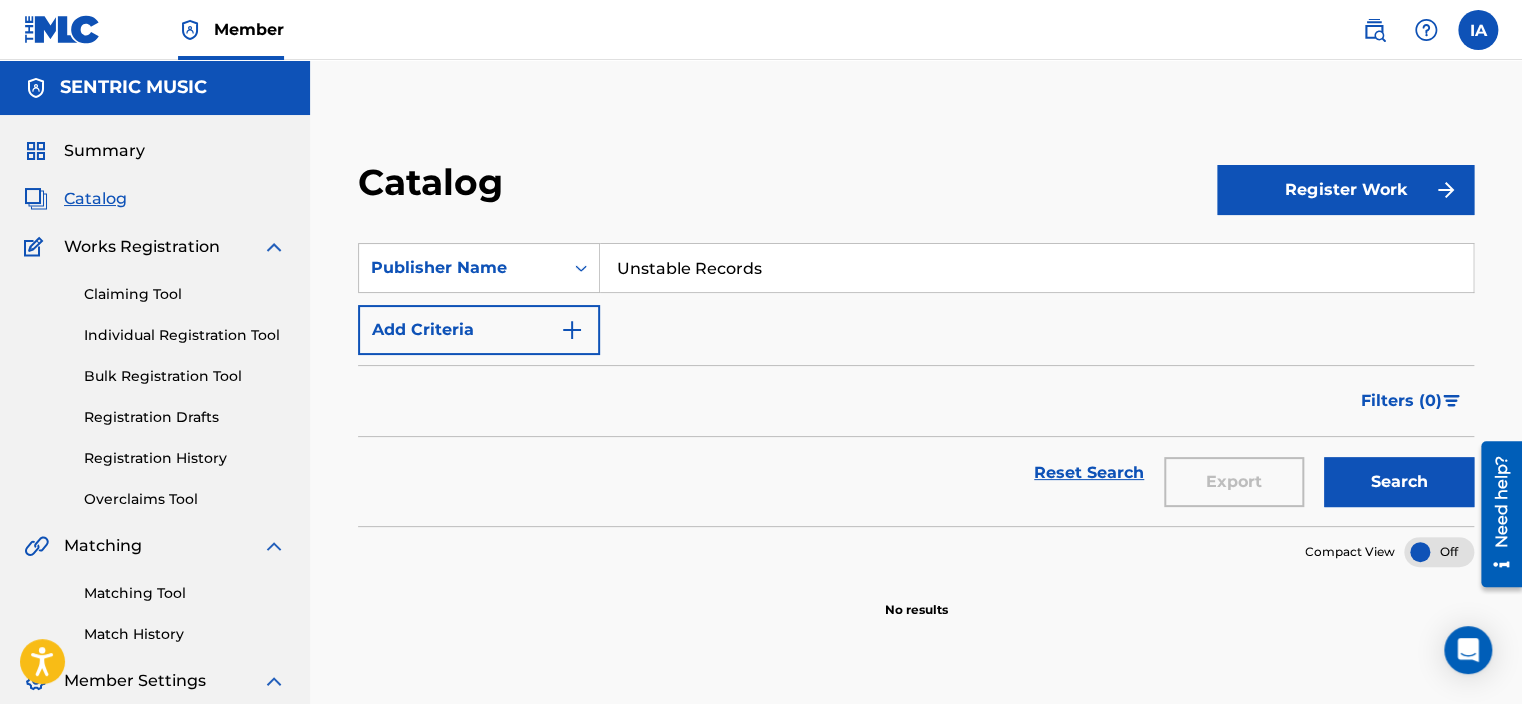 type on "Unstable Records" 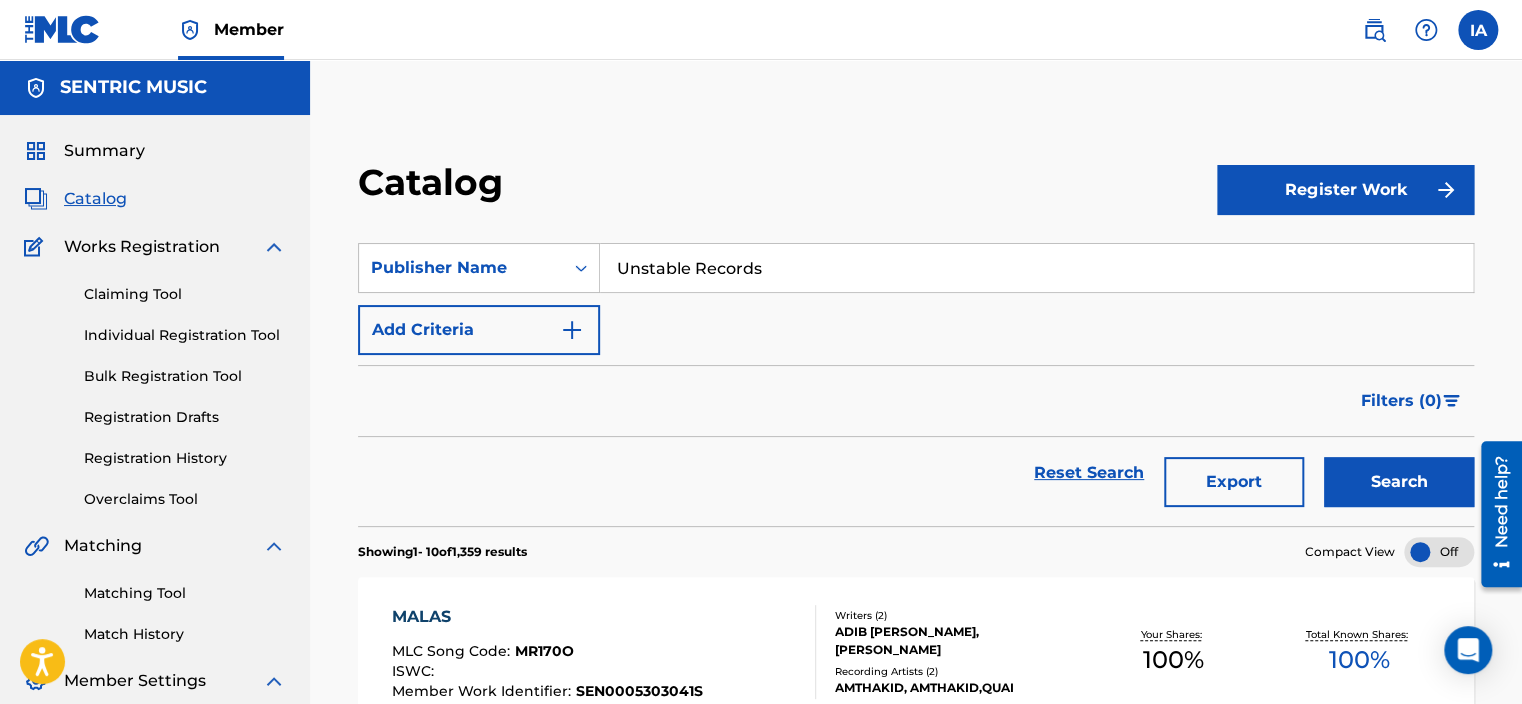 click on "Export" at bounding box center (1234, 482) 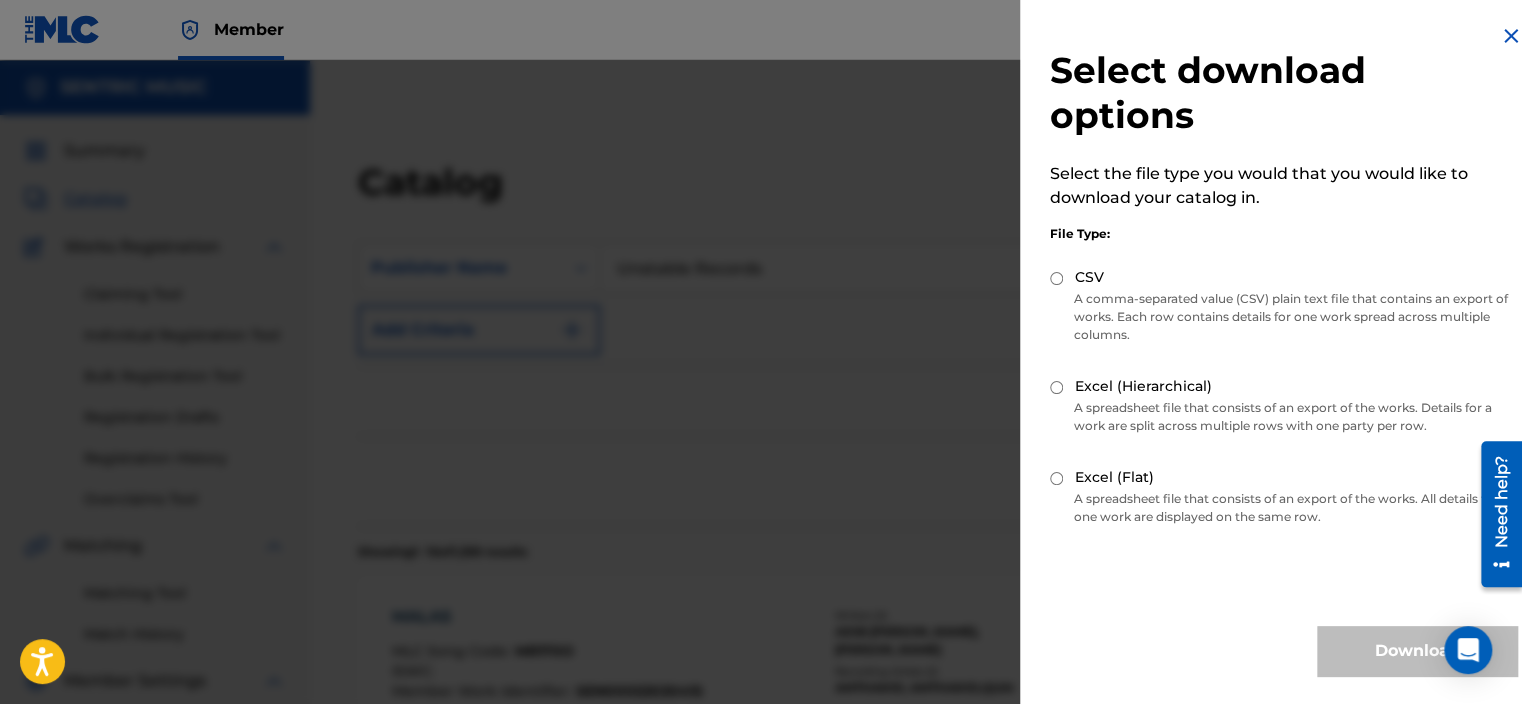 click on "Excel (Hierarchical)" at bounding box center [1056, 387] 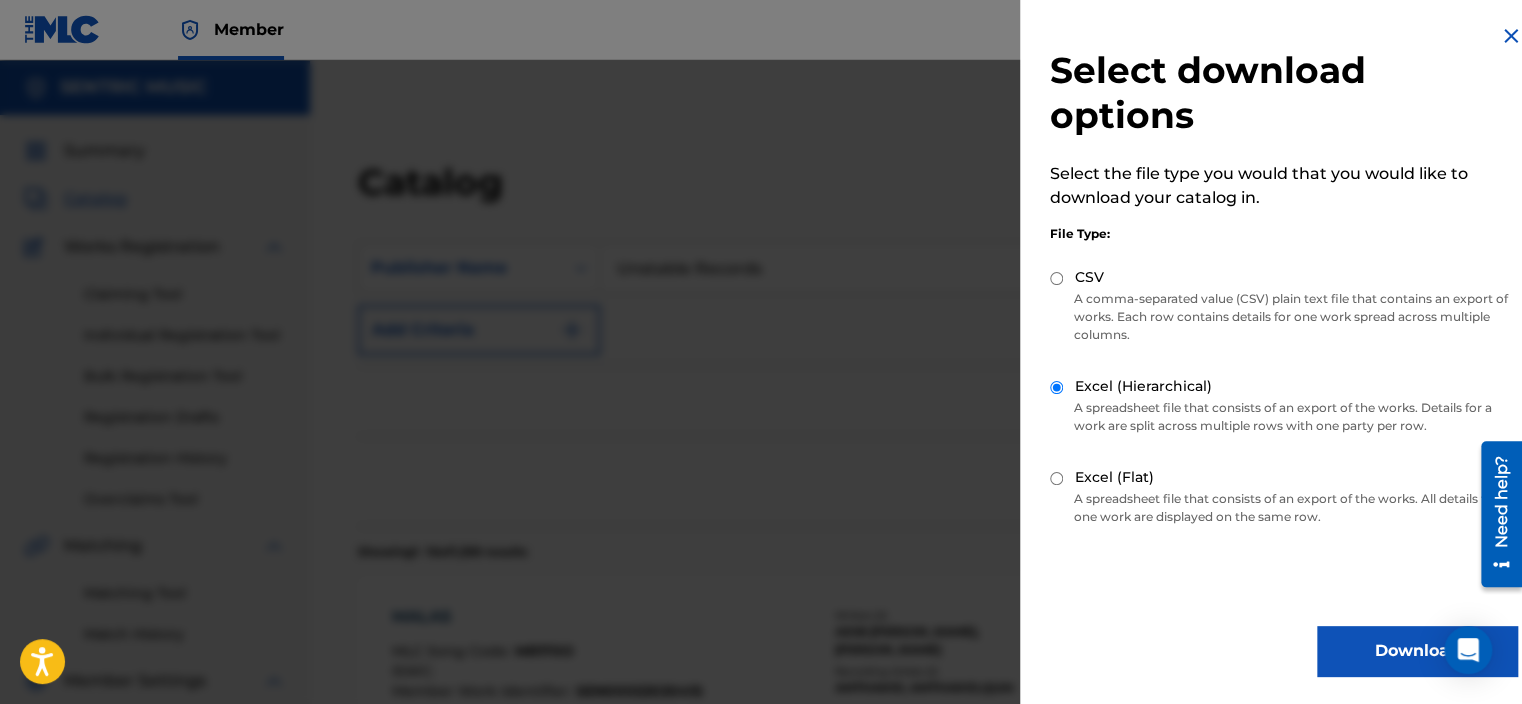 click on "Download" at bounding box center (1417, 651) 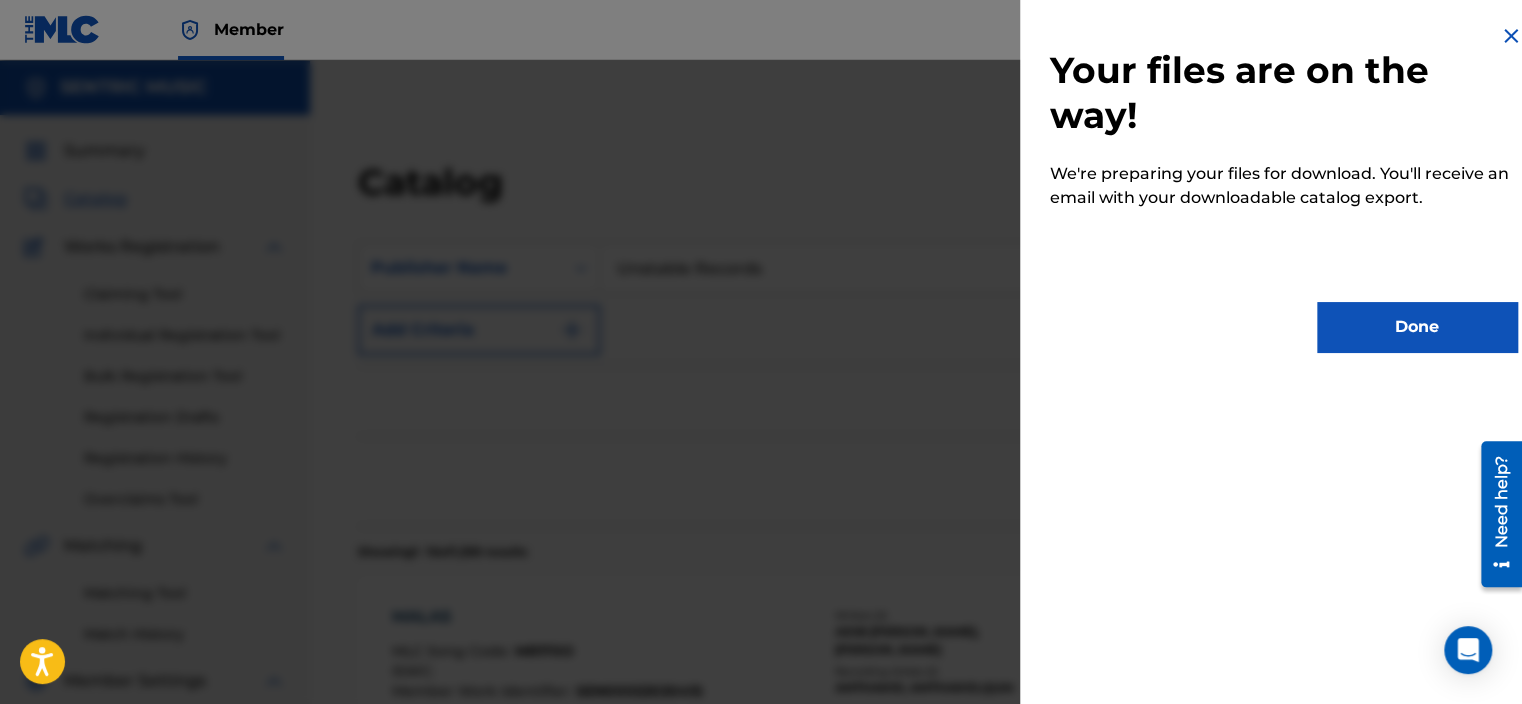 click on "Done" at bounding box center [1417, 327] 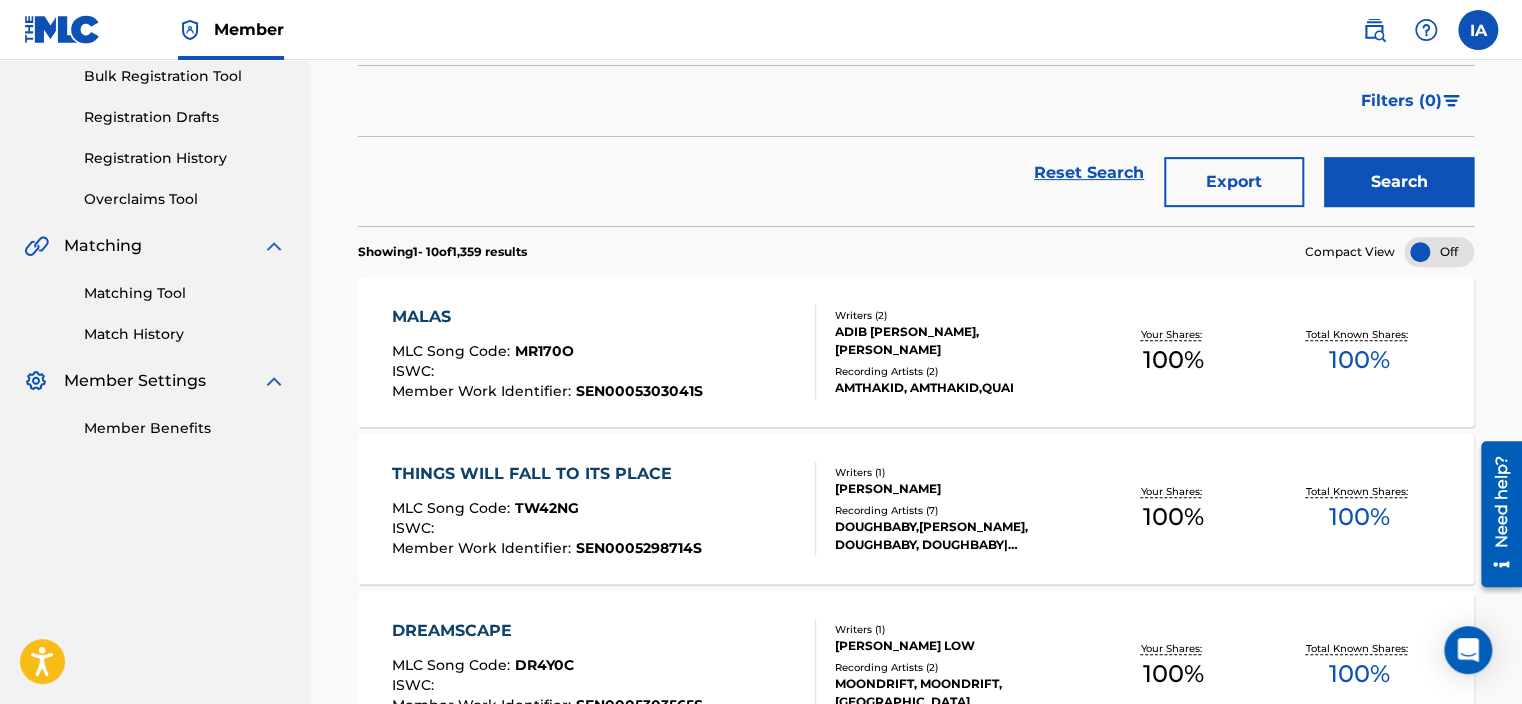 scroll, scrollTop: 0, scrollLeft: 0, axis: both 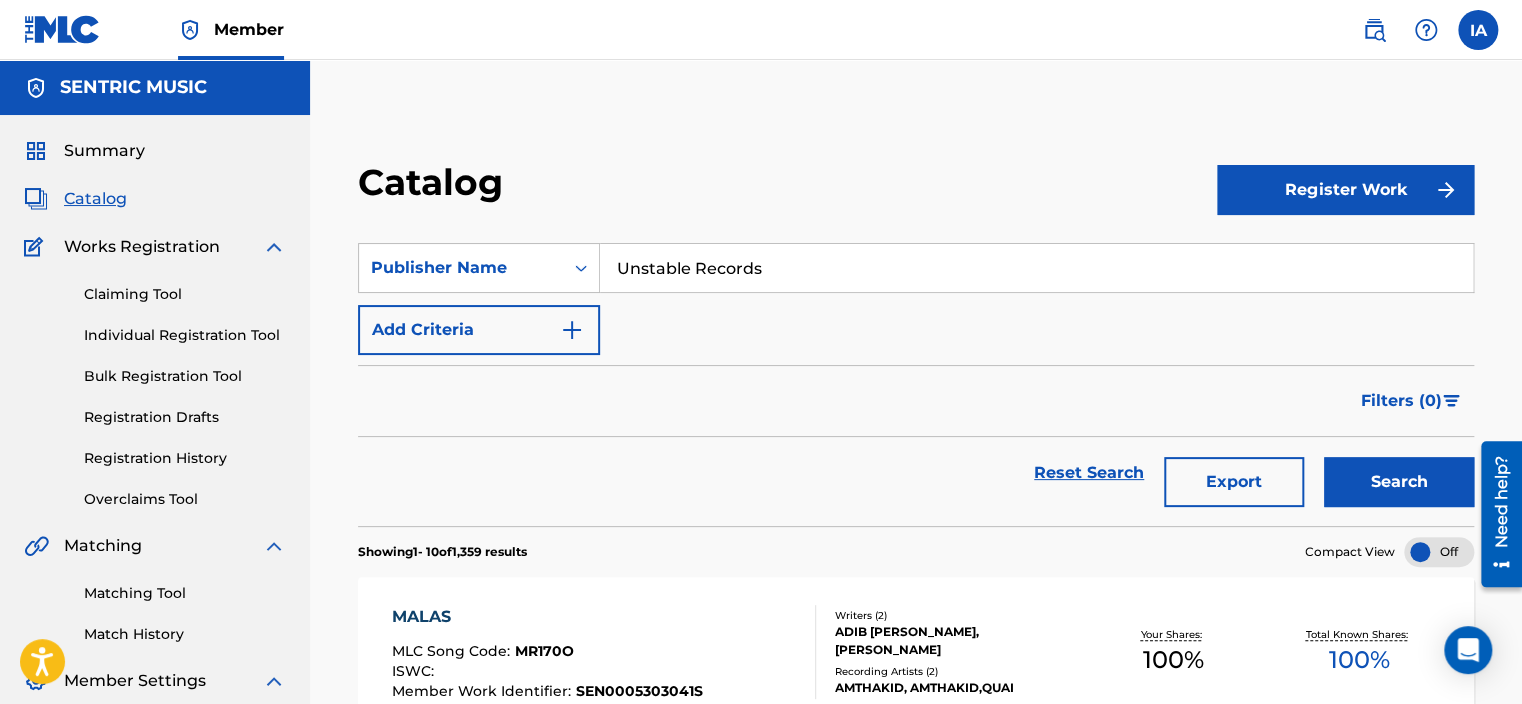 click at bounding box center (1374, 30) 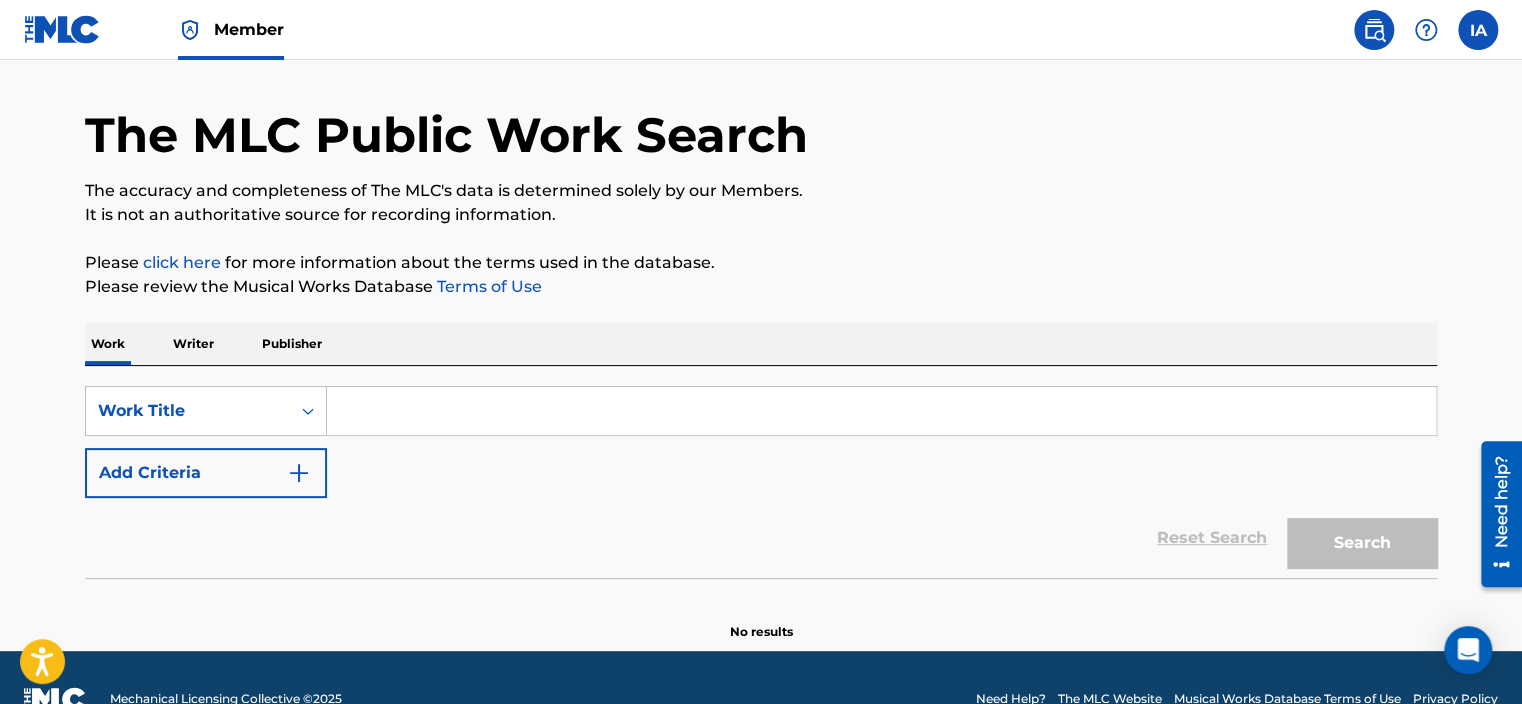 scroll, scrollTop: 101, scrollLeft: 0, axis: vertical 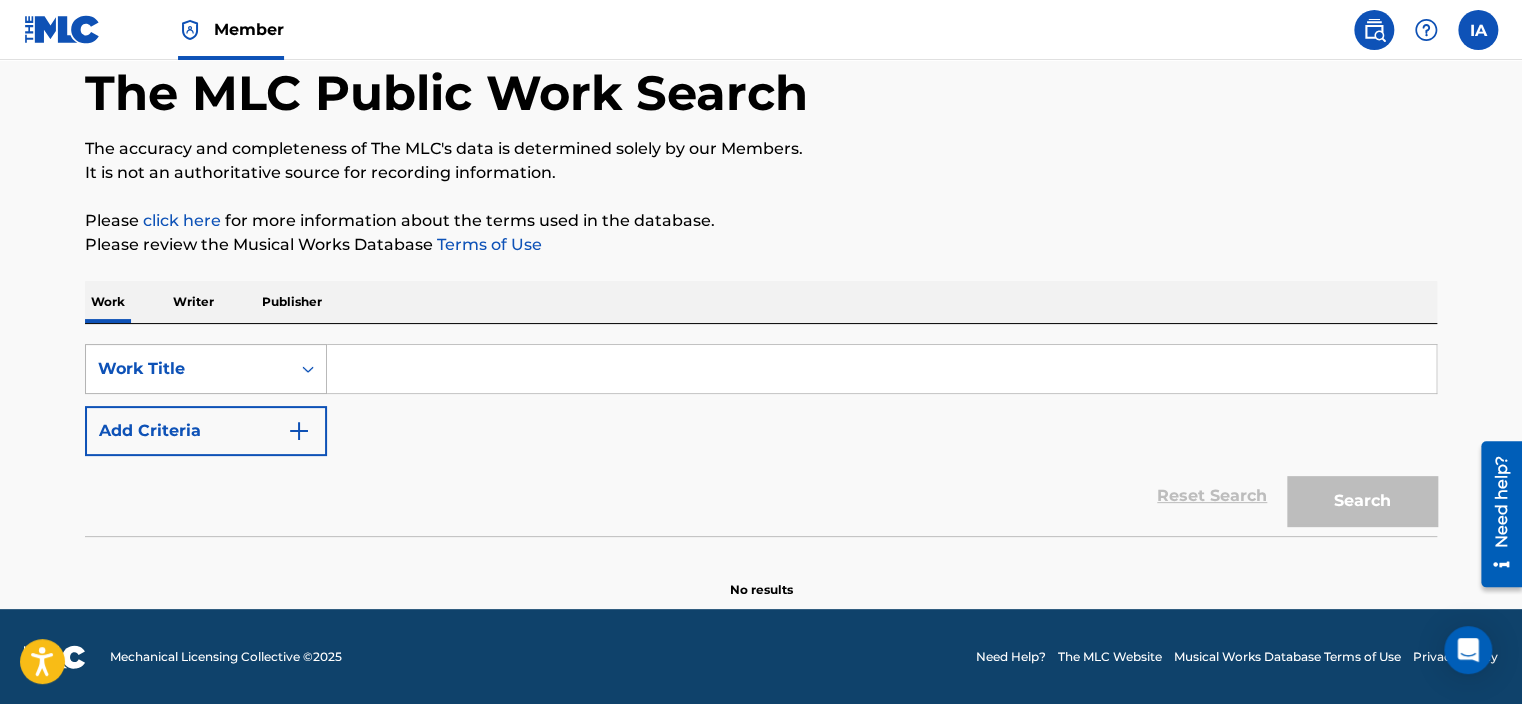 click on "Work Title" at bounding box center [188, 369] 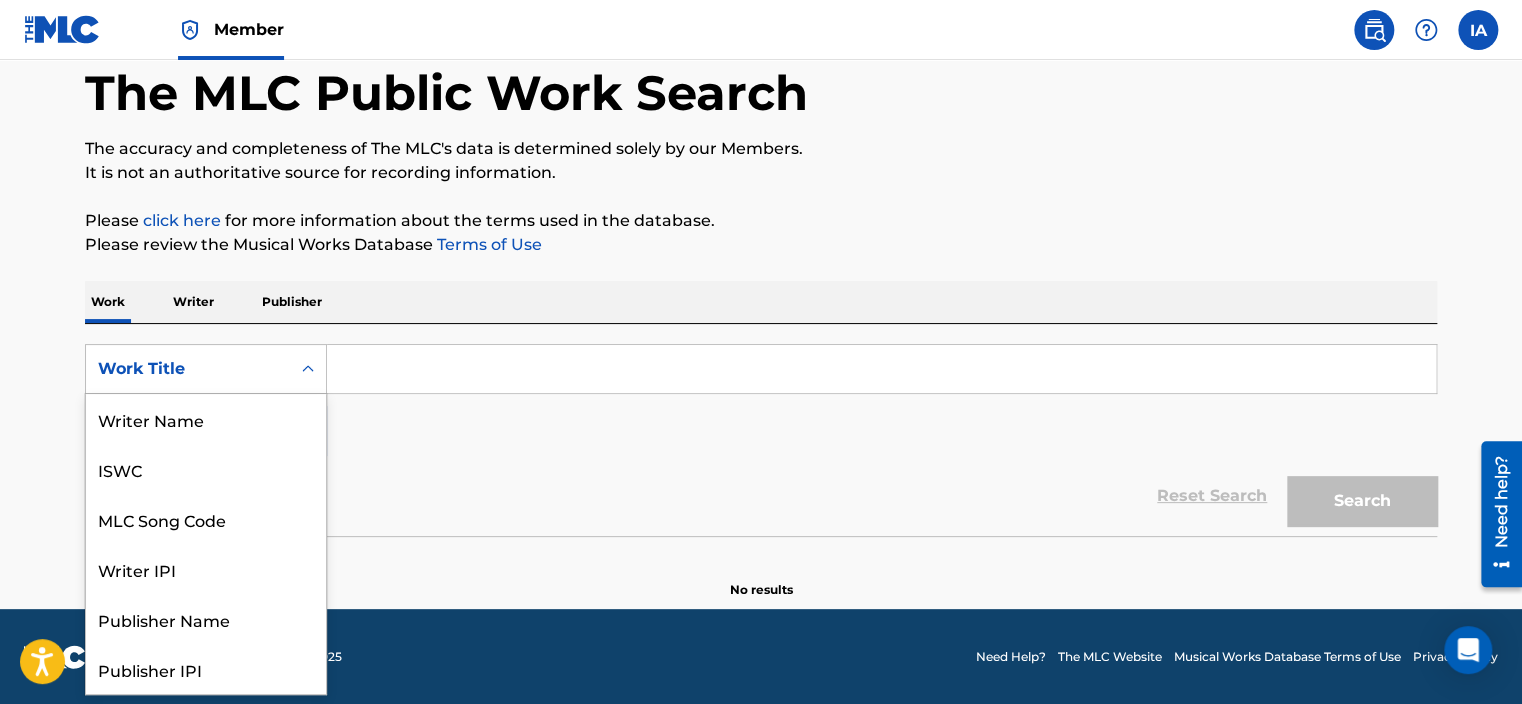 scroll, scrollTop: 100, scrollLeft: 0, axis: vertical 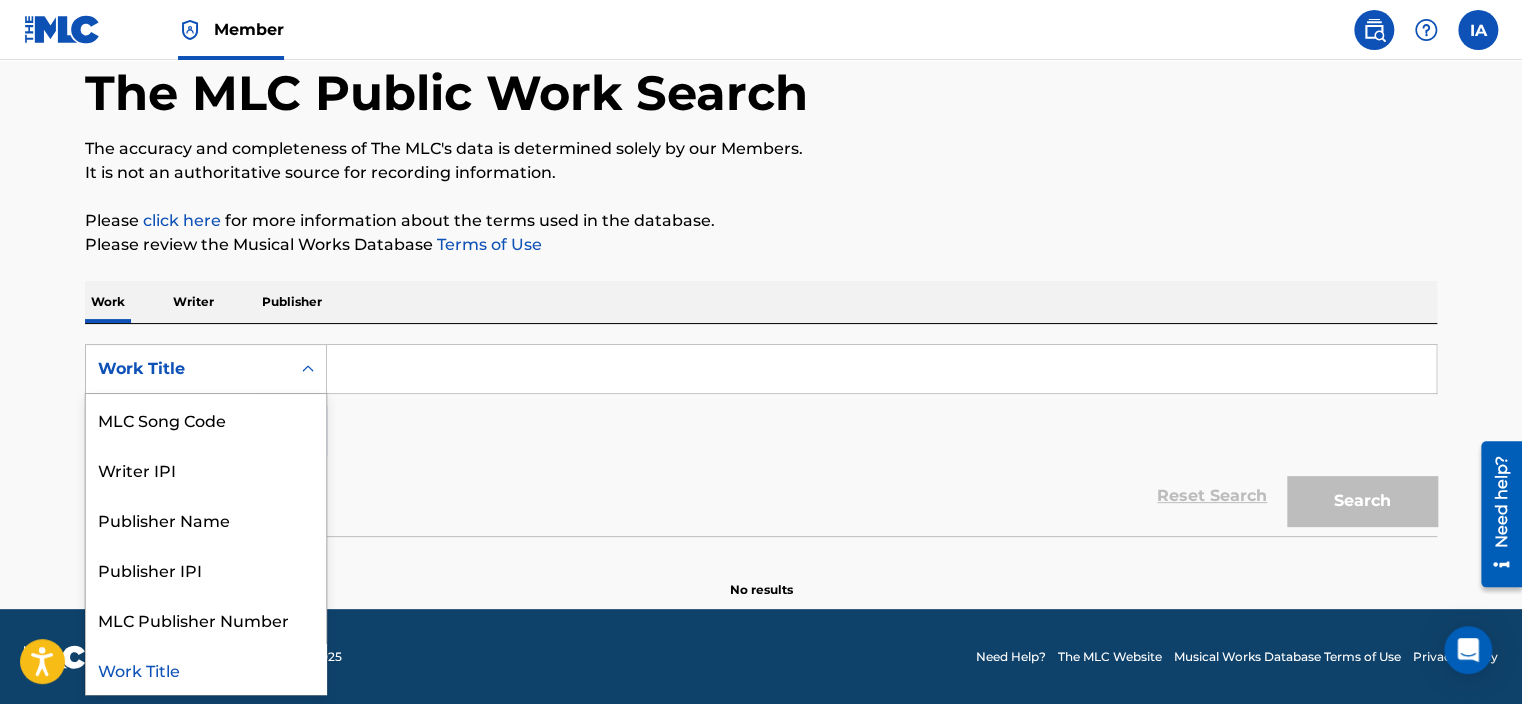 click on "Work Title" at bounding box center [188, 369] 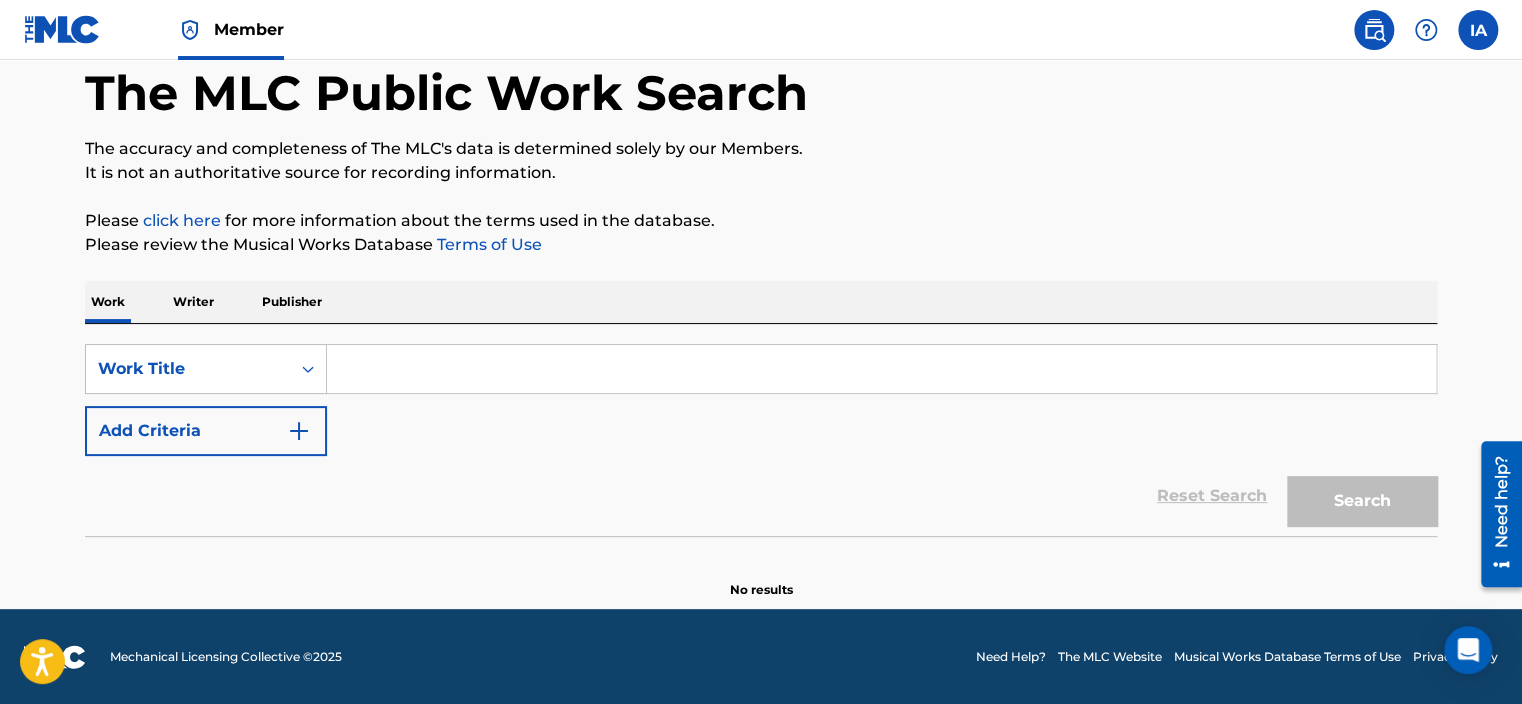 click at bounding box center (881, 369) 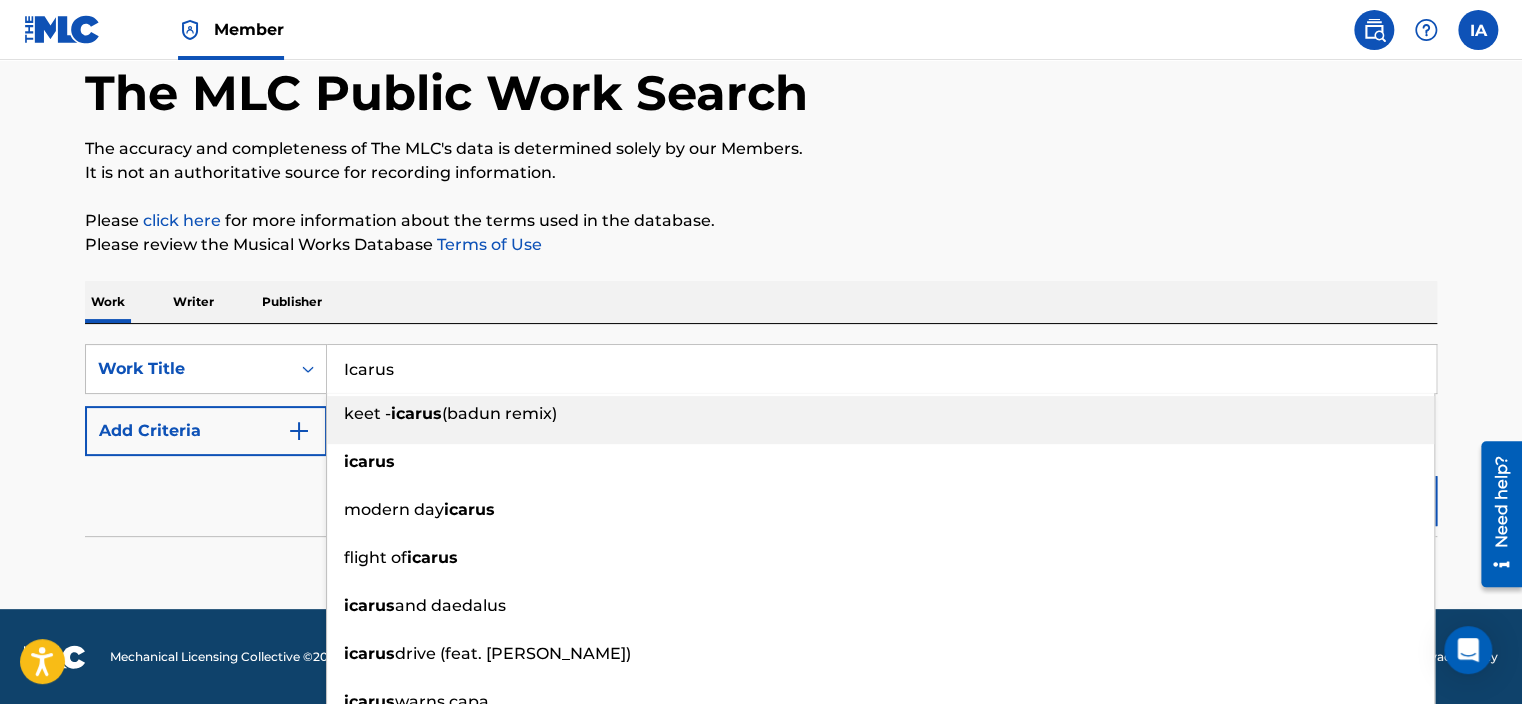 type on "Icarus" 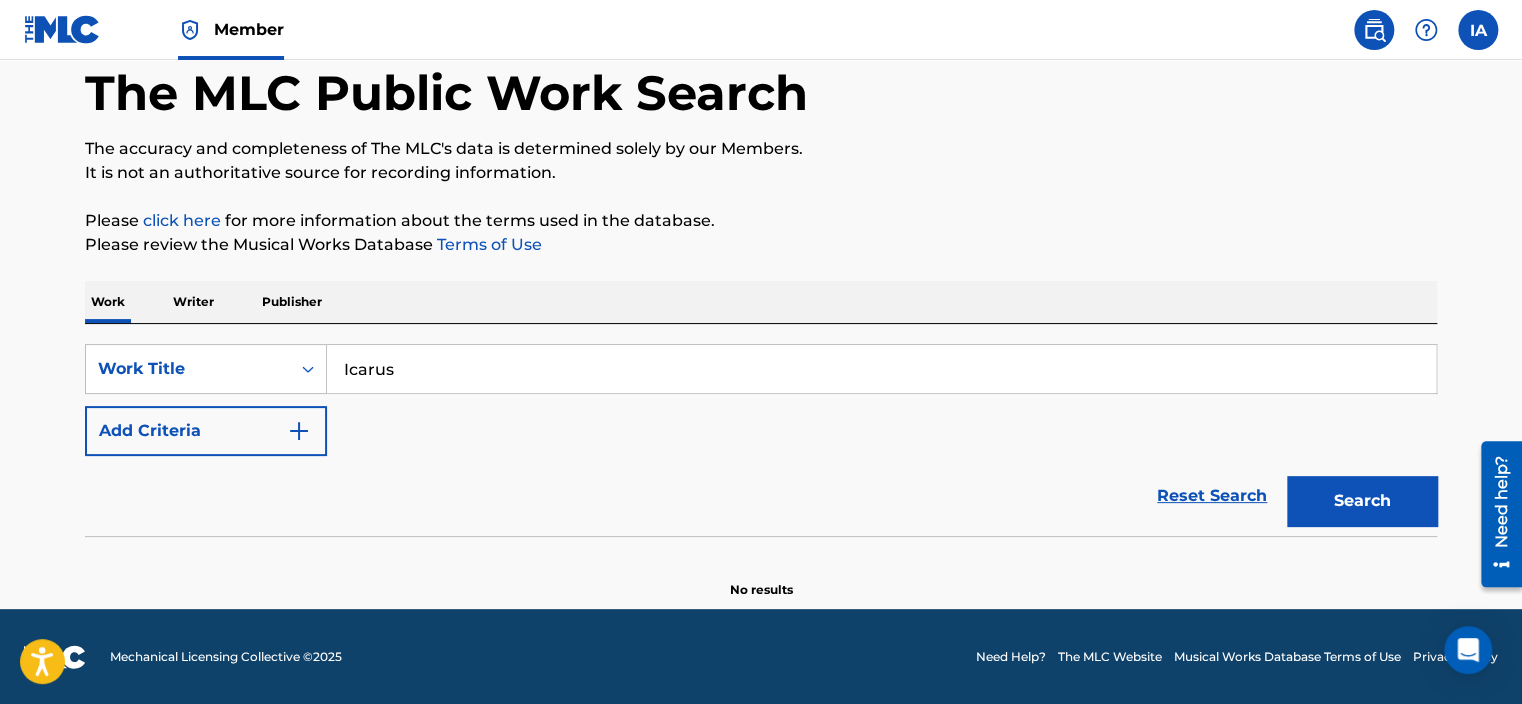 click on "Add Criteria" at bounding box center [206, 431] 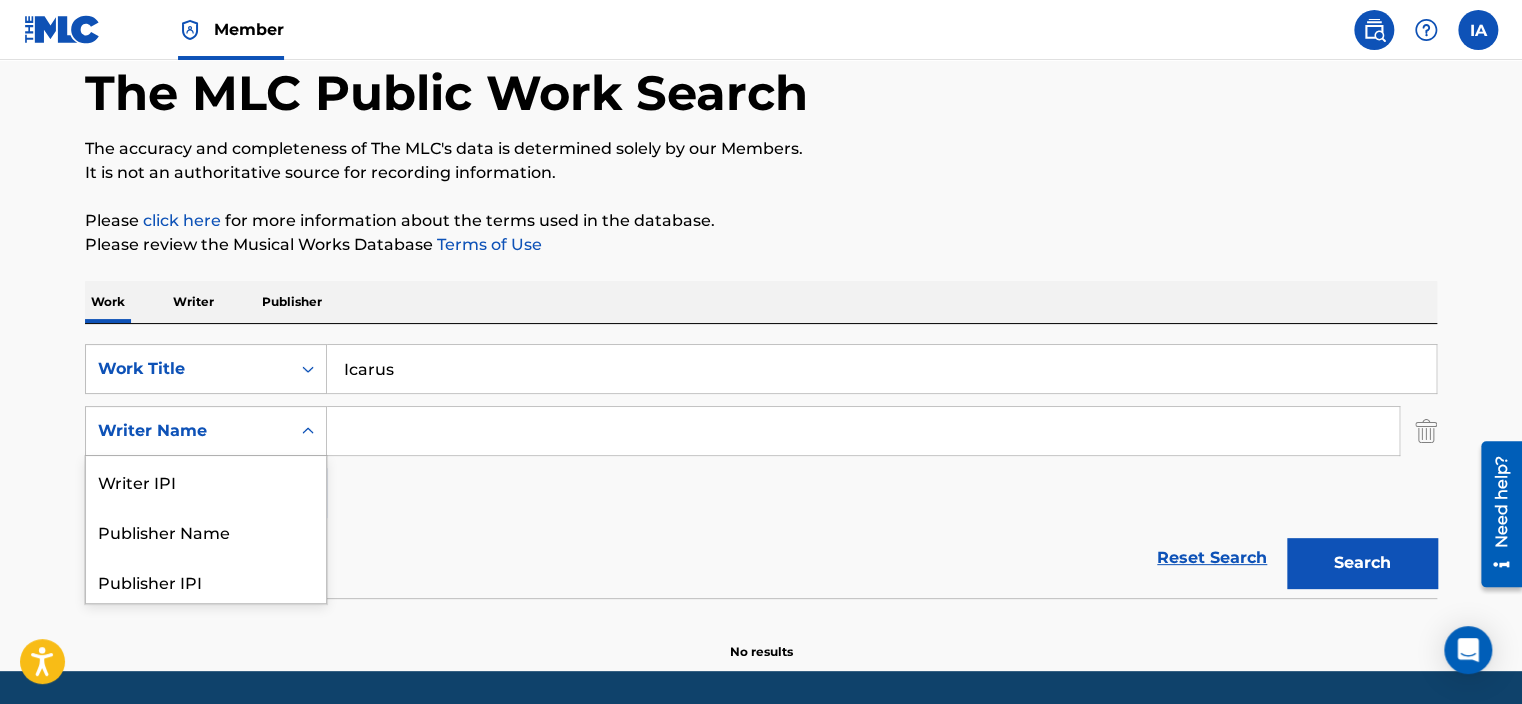 click on "Writer Name" at bounding box center [188, 431] 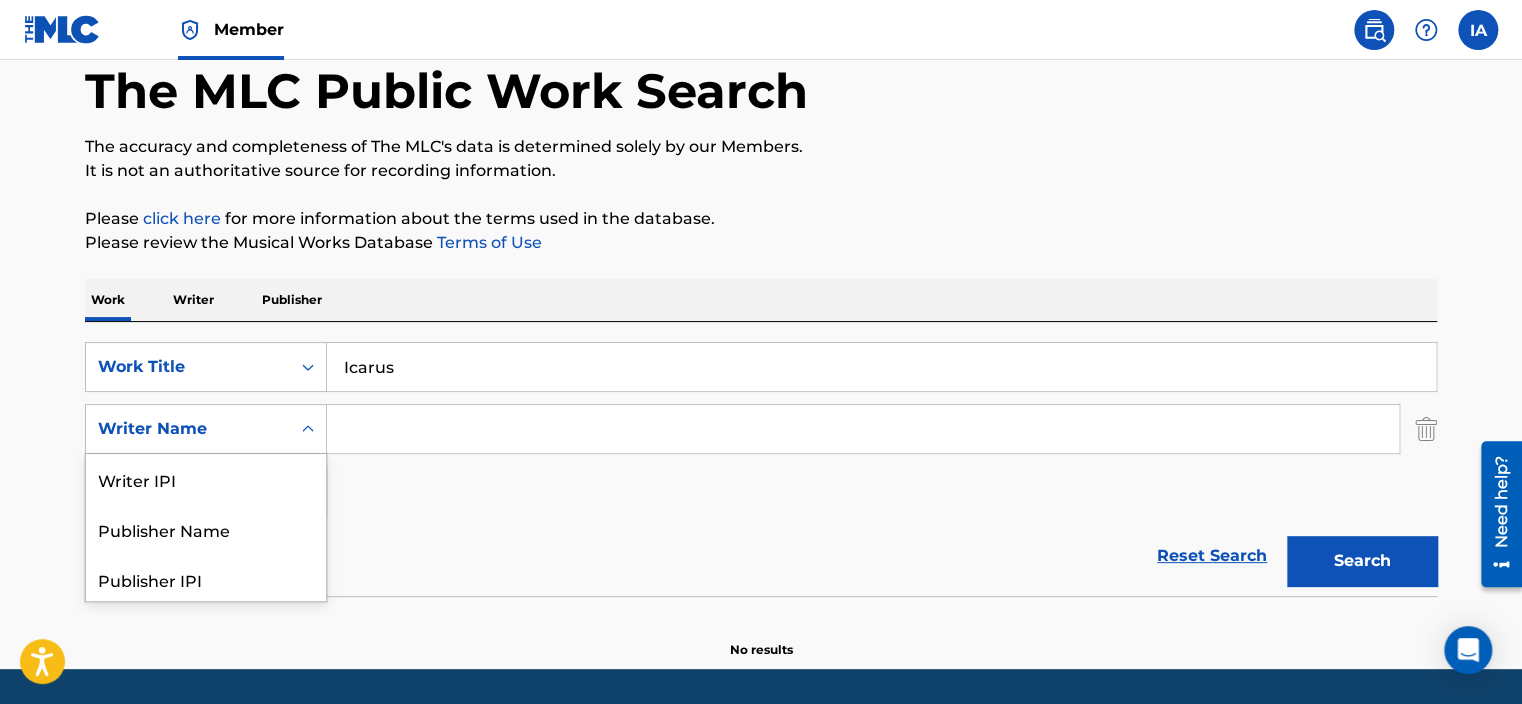 scroll, scrollTop: 104, scrollLeft: 0, axis: vertical 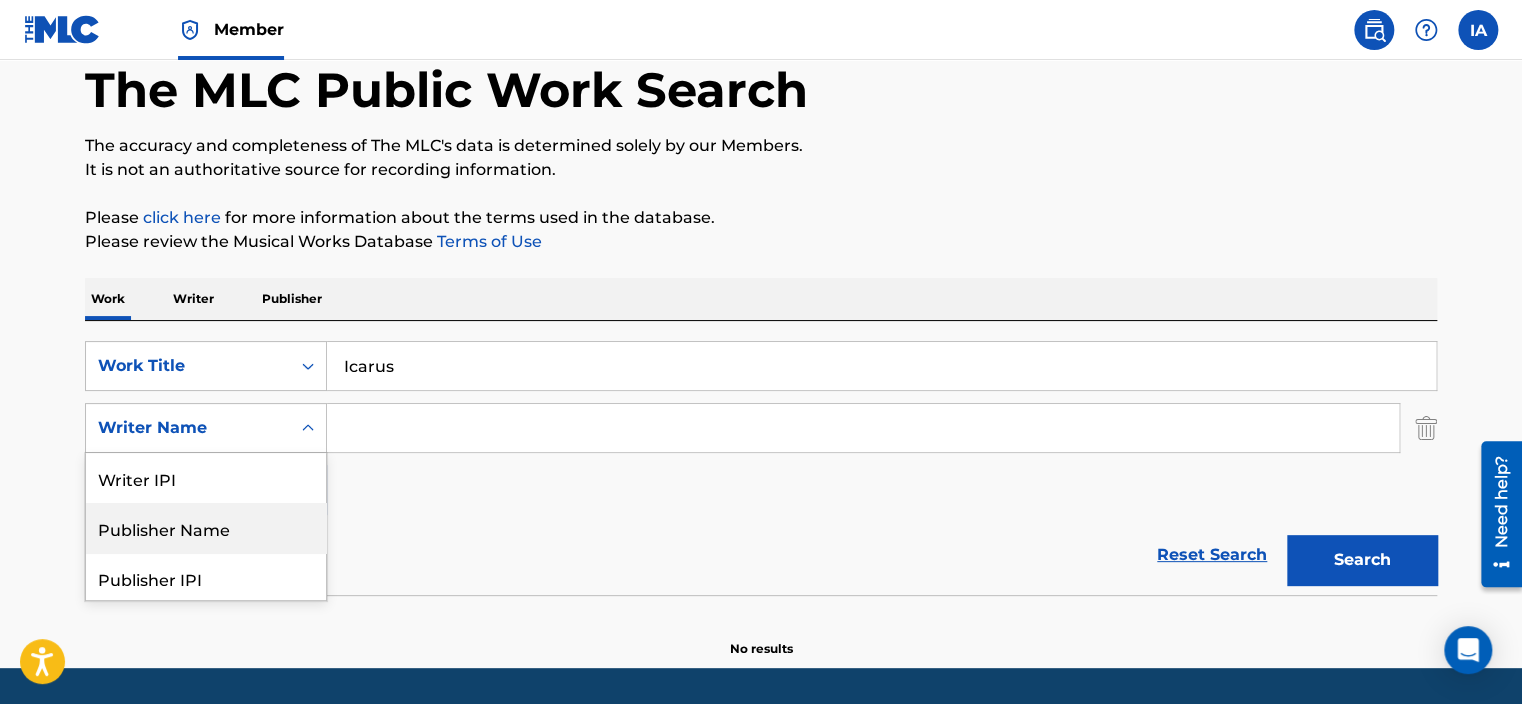 click on "Publisher Name" at bounding box center (206, 528) 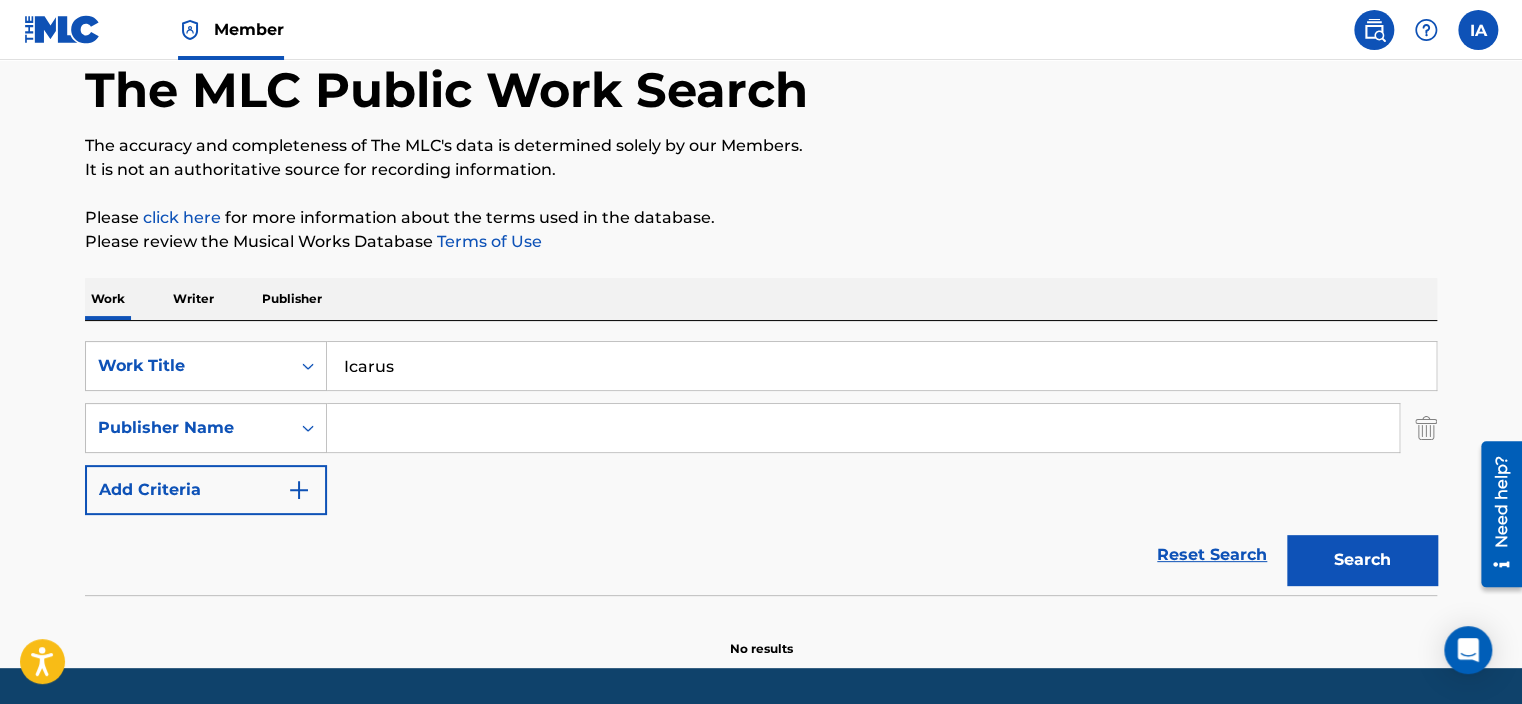 click at bounding box center (863, 428) 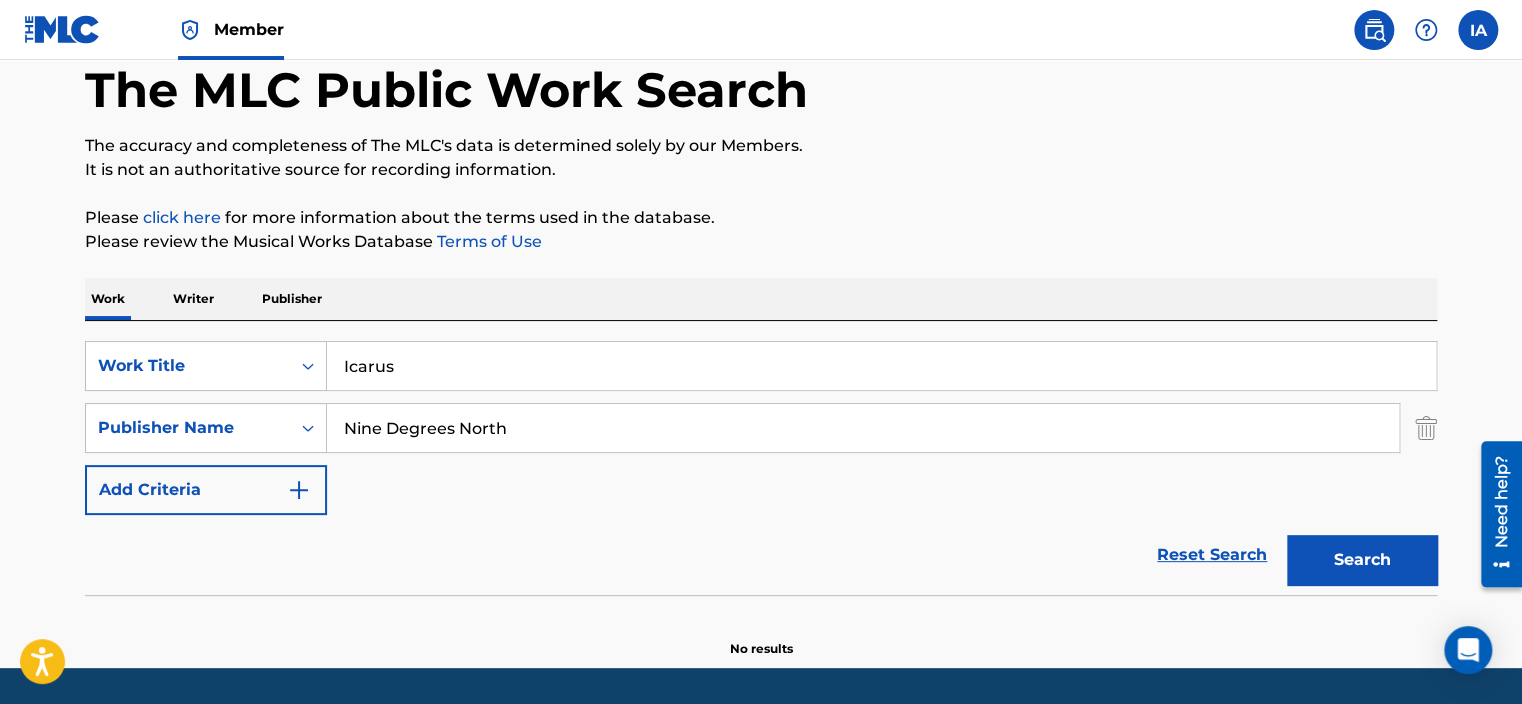 type on "Nine Degrees North" 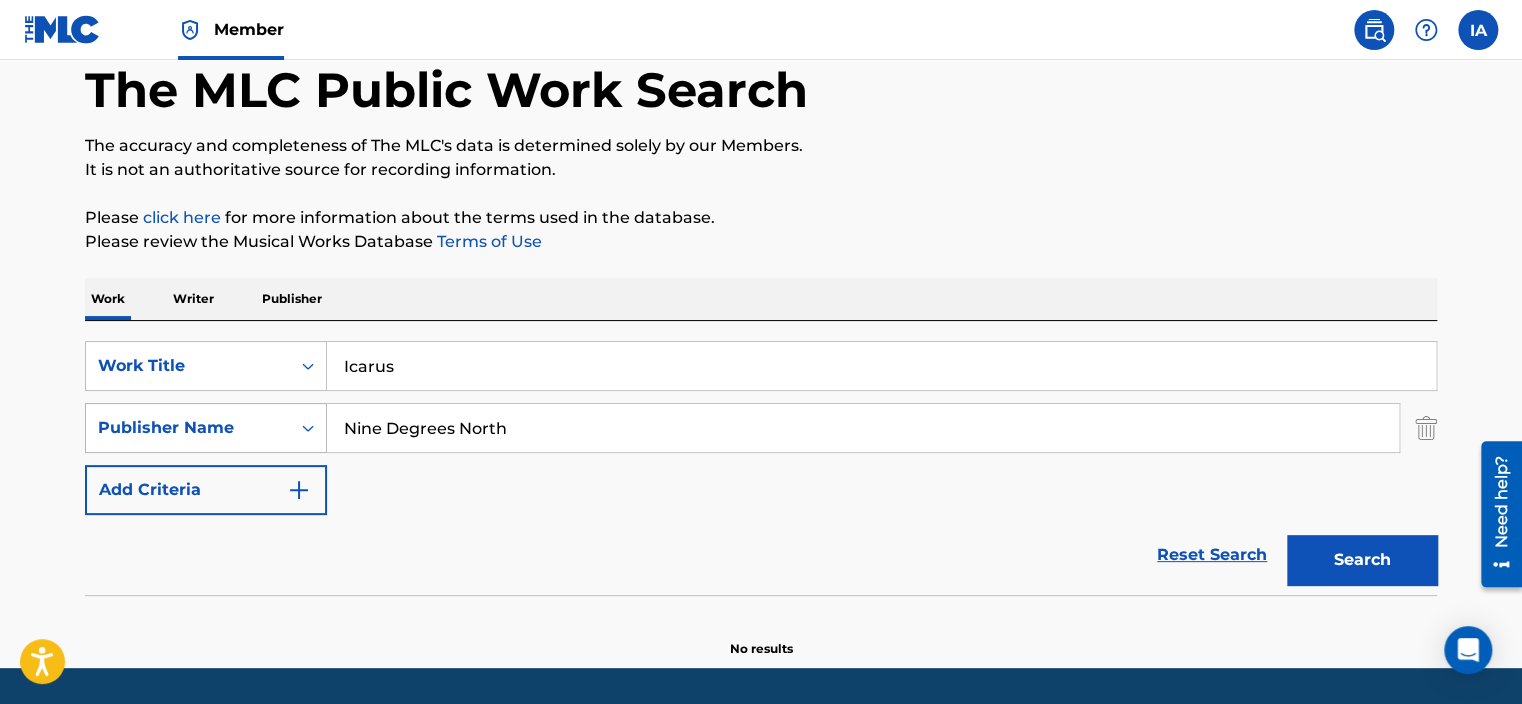 click on "Publisher Name" at bounding box center (206, 428) 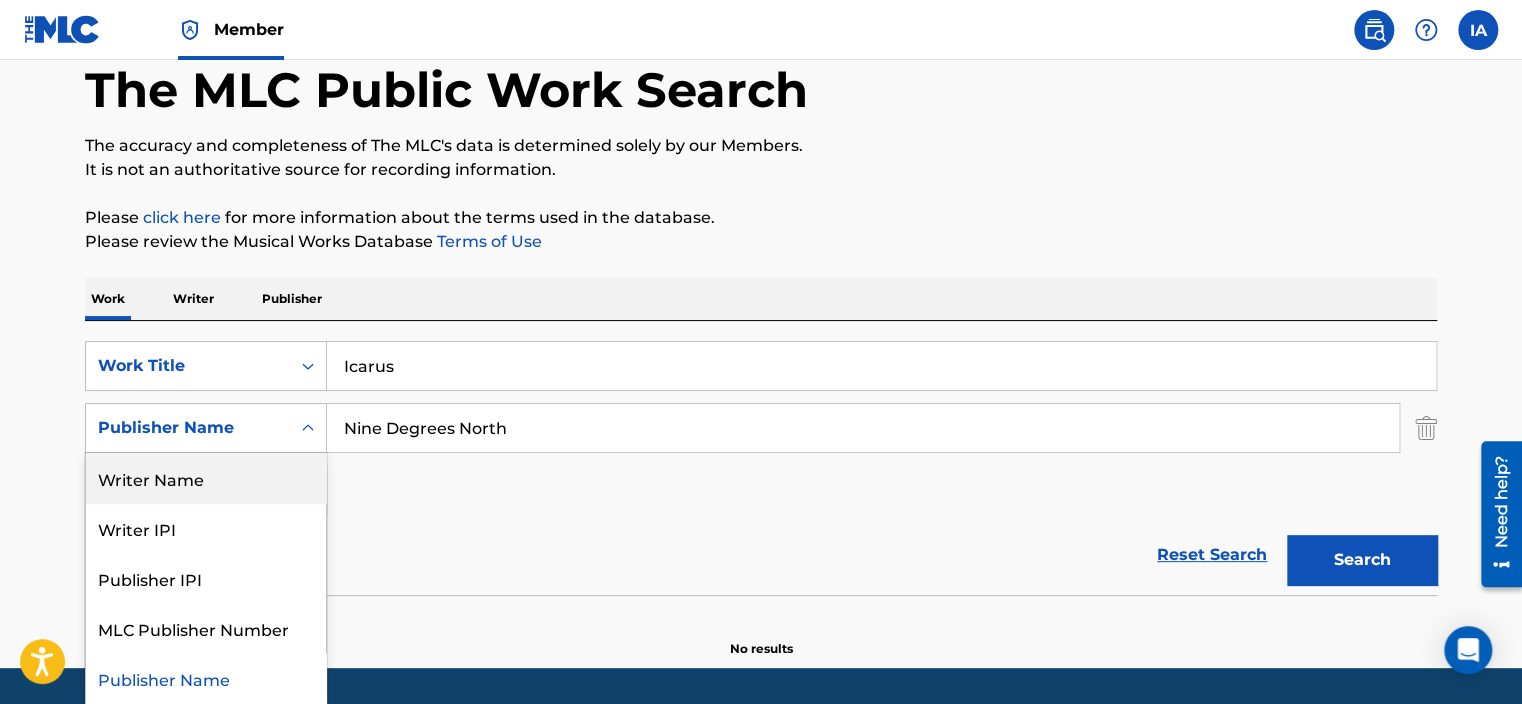 click on "Writer Name" at bounding box center (206, 478) 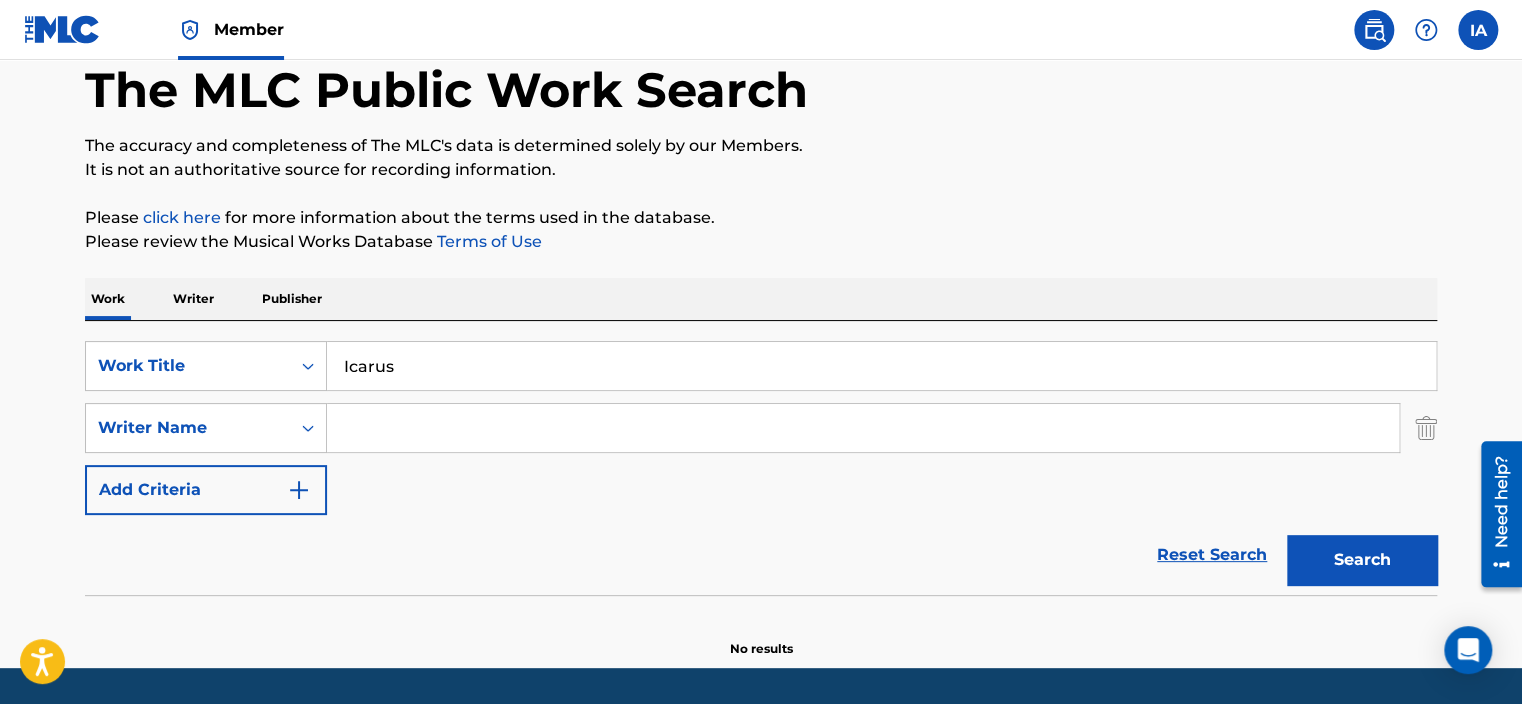 click on "SearchWithCriteria88f68a50-2686-452f-8378-450630c59fa5 Work Title Icarus SearchWithCriteria75846a36-603c-498d-8a81-a6e2e77e45f4 Writer Name Add Criteria" at bounding box center (761, 428) 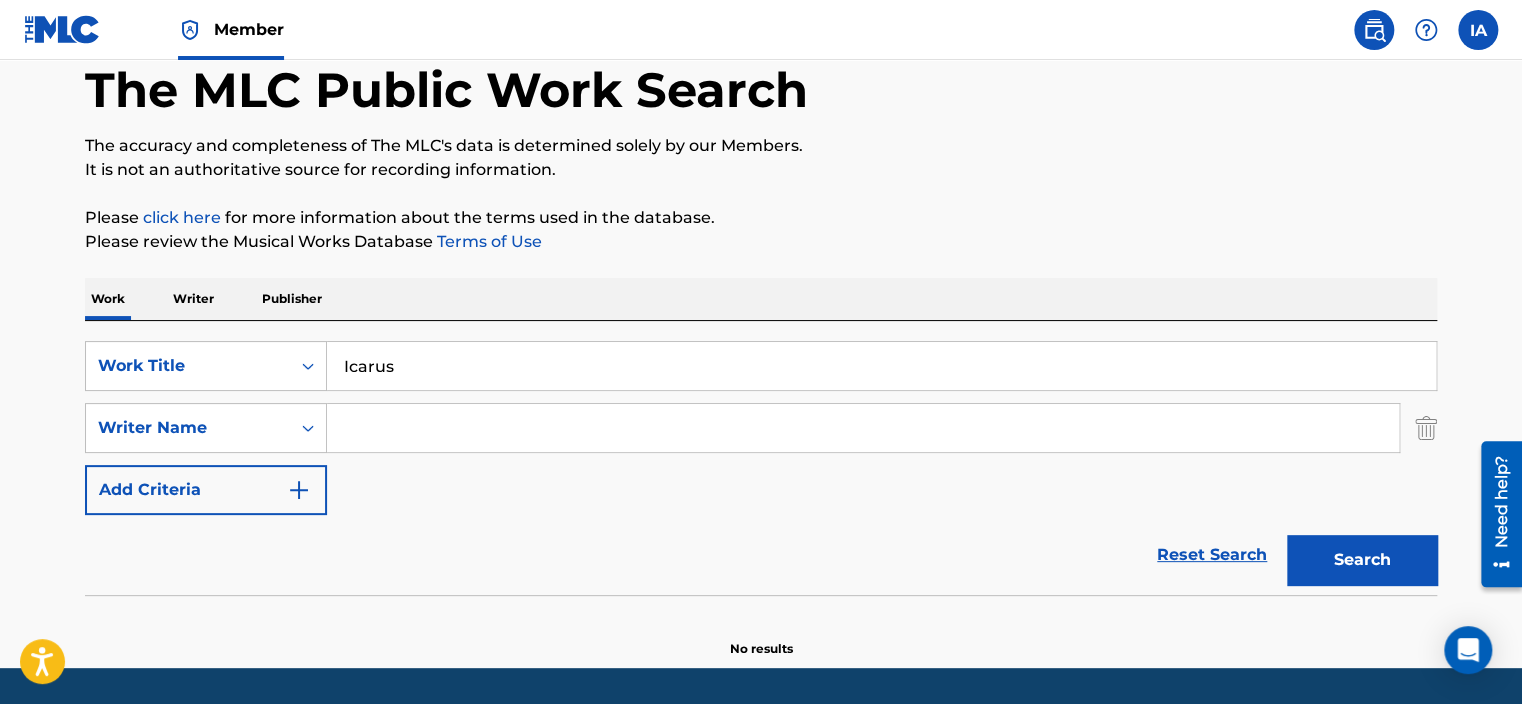 click at bounding box center (863, 428) 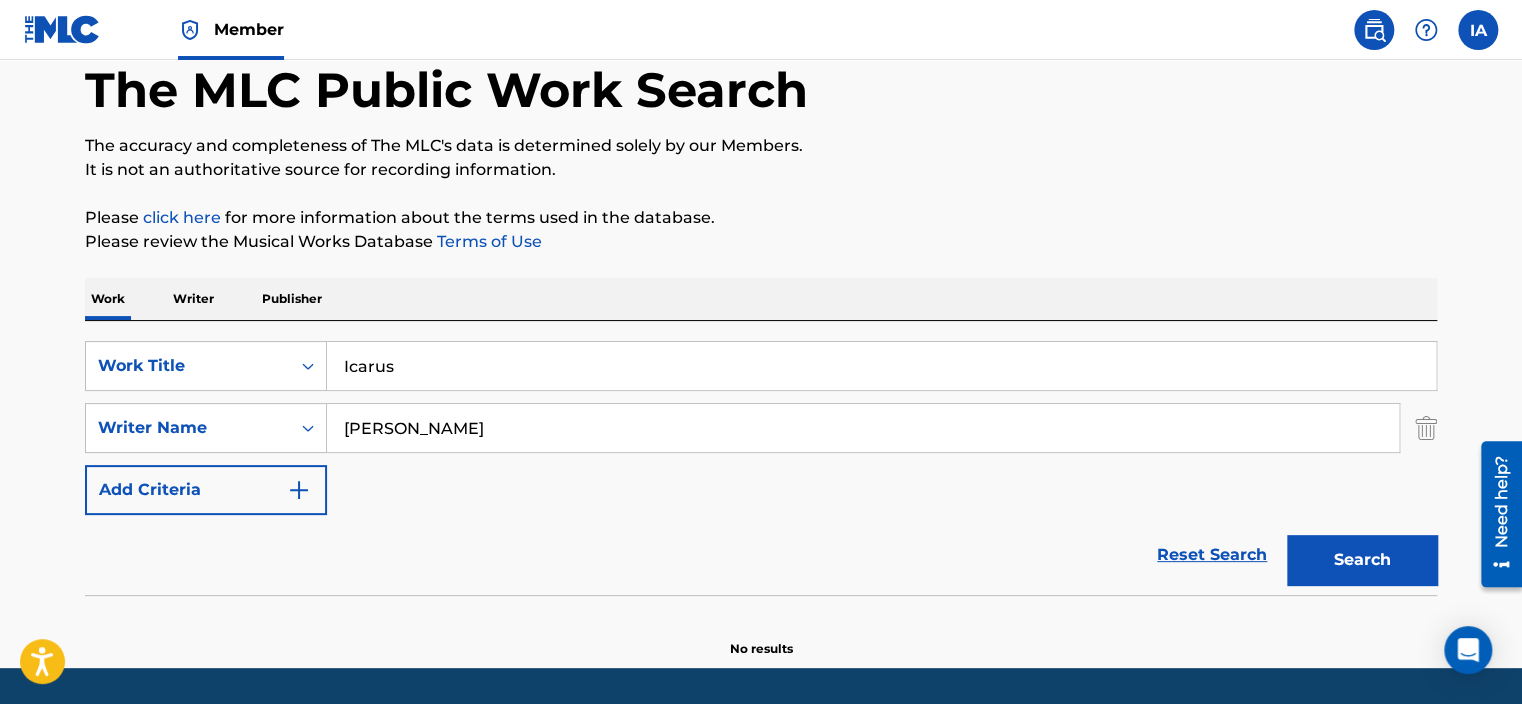 type on "[PERSON_NAME]" 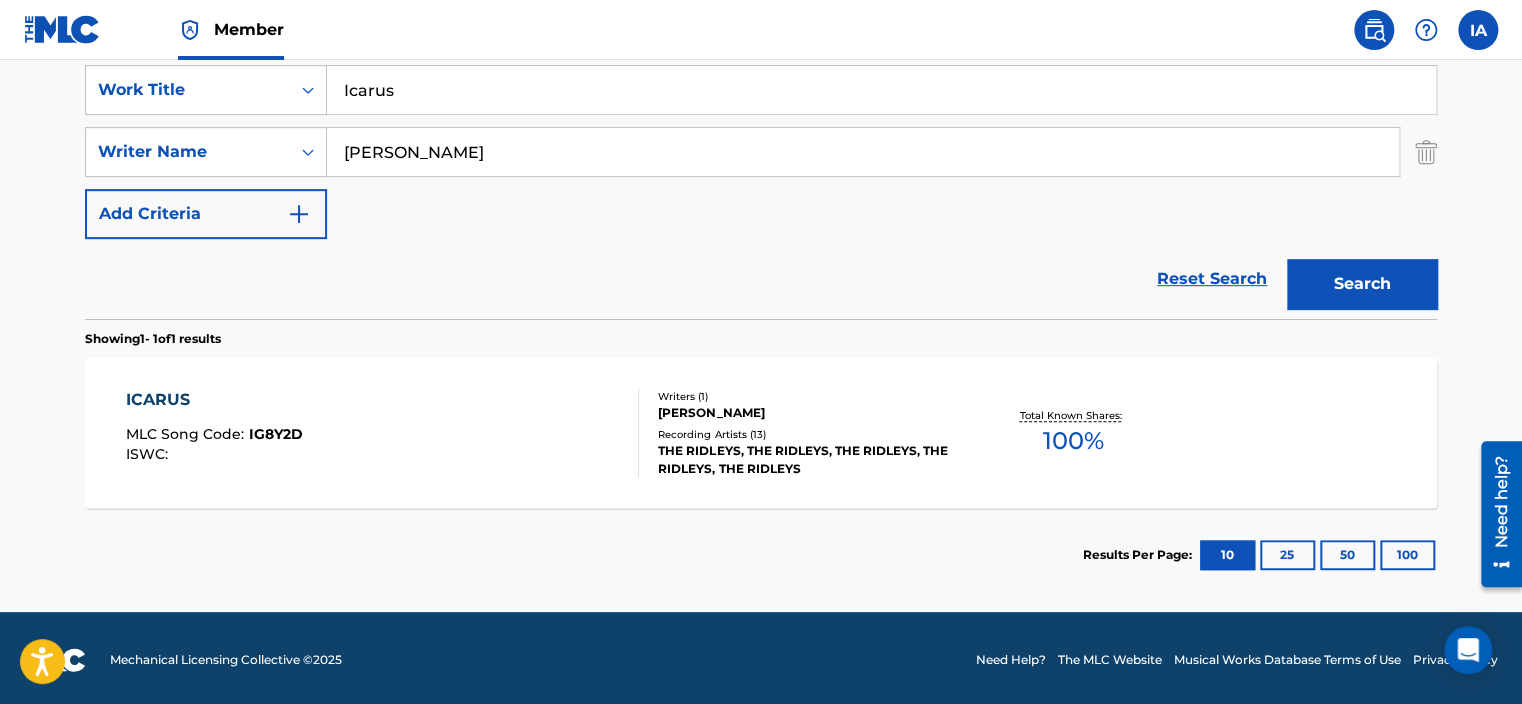 scroll, scrollTop: 384, scrollLeft: 0, axis: vertical 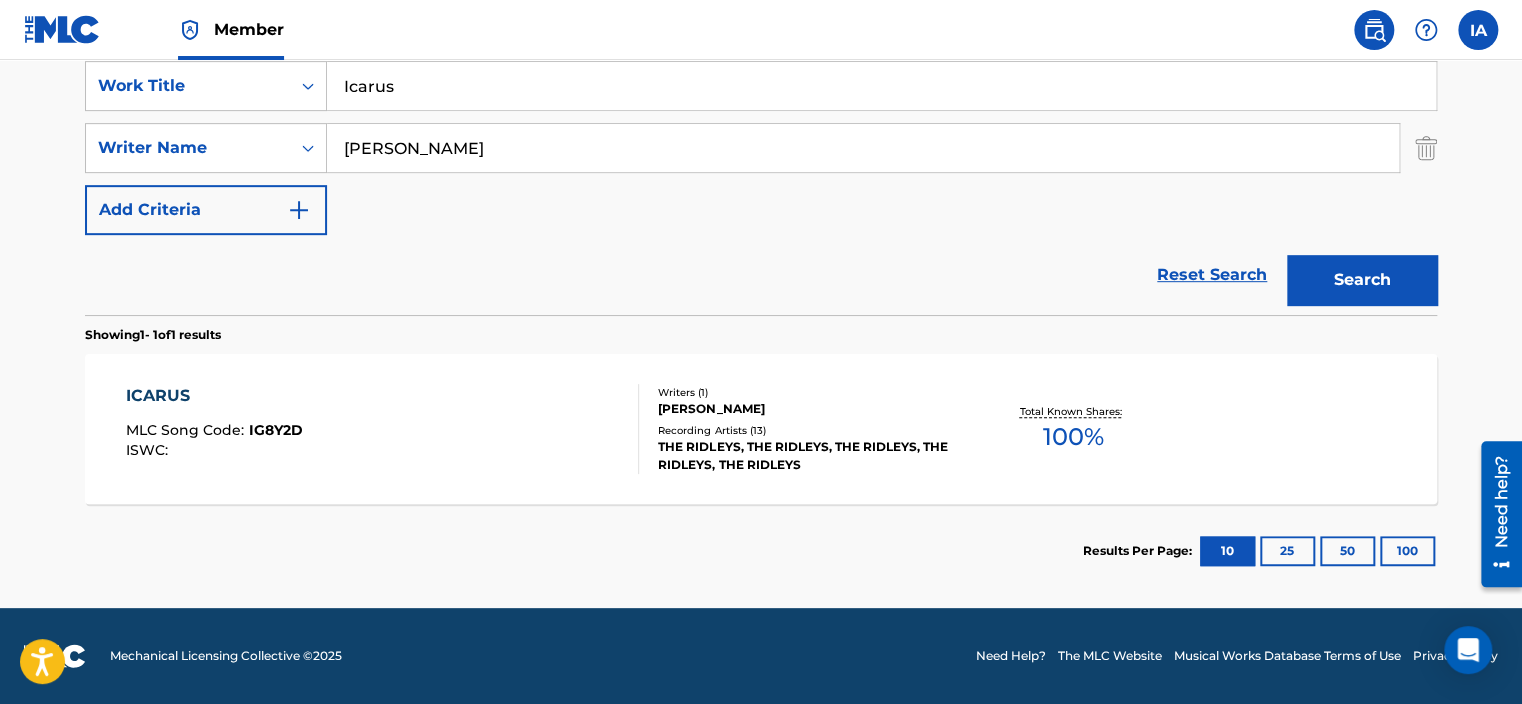 click on "ICARUS MLC Song Code : IG8Y2D ISWC :" at bounding box center (383, 429) 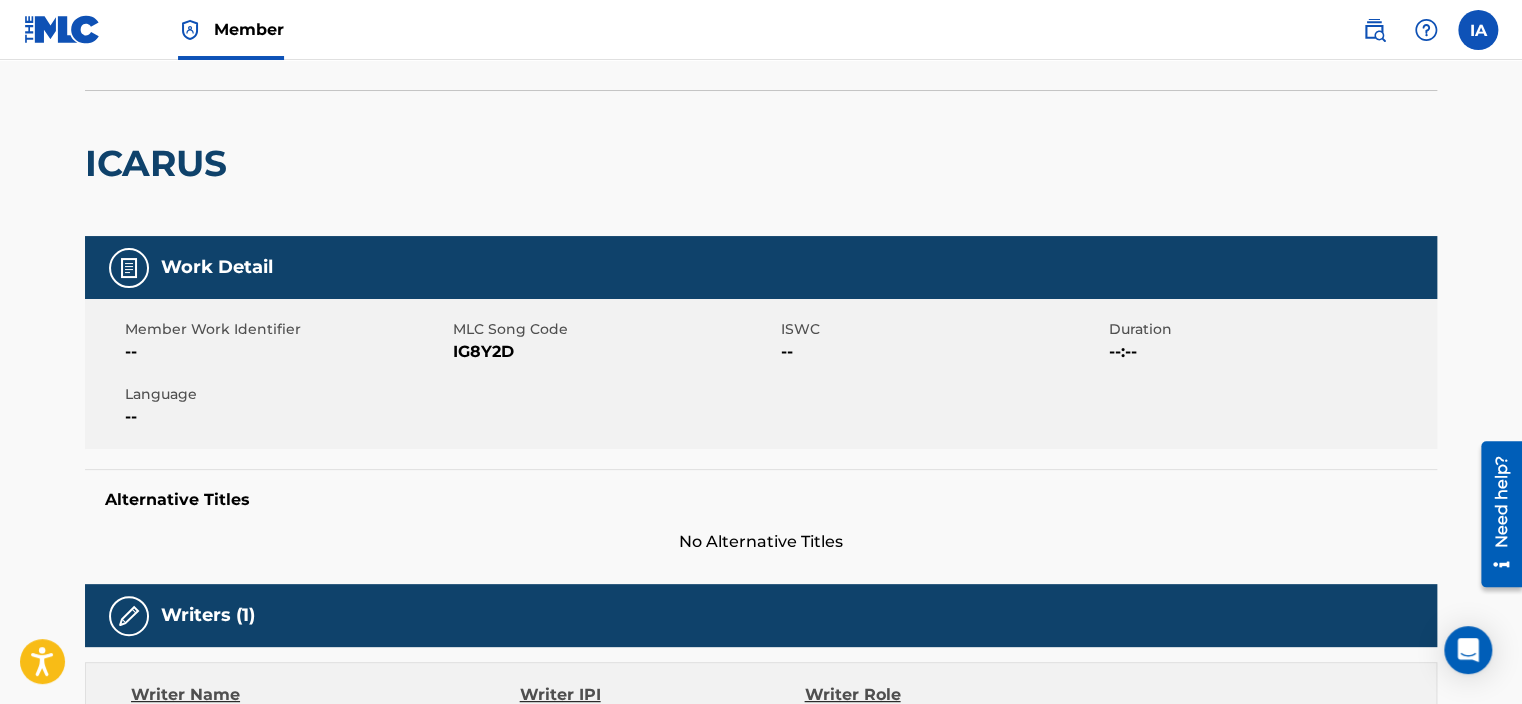 scroll, scrollTop: 105, scrollLeft: 0, axis: vertical 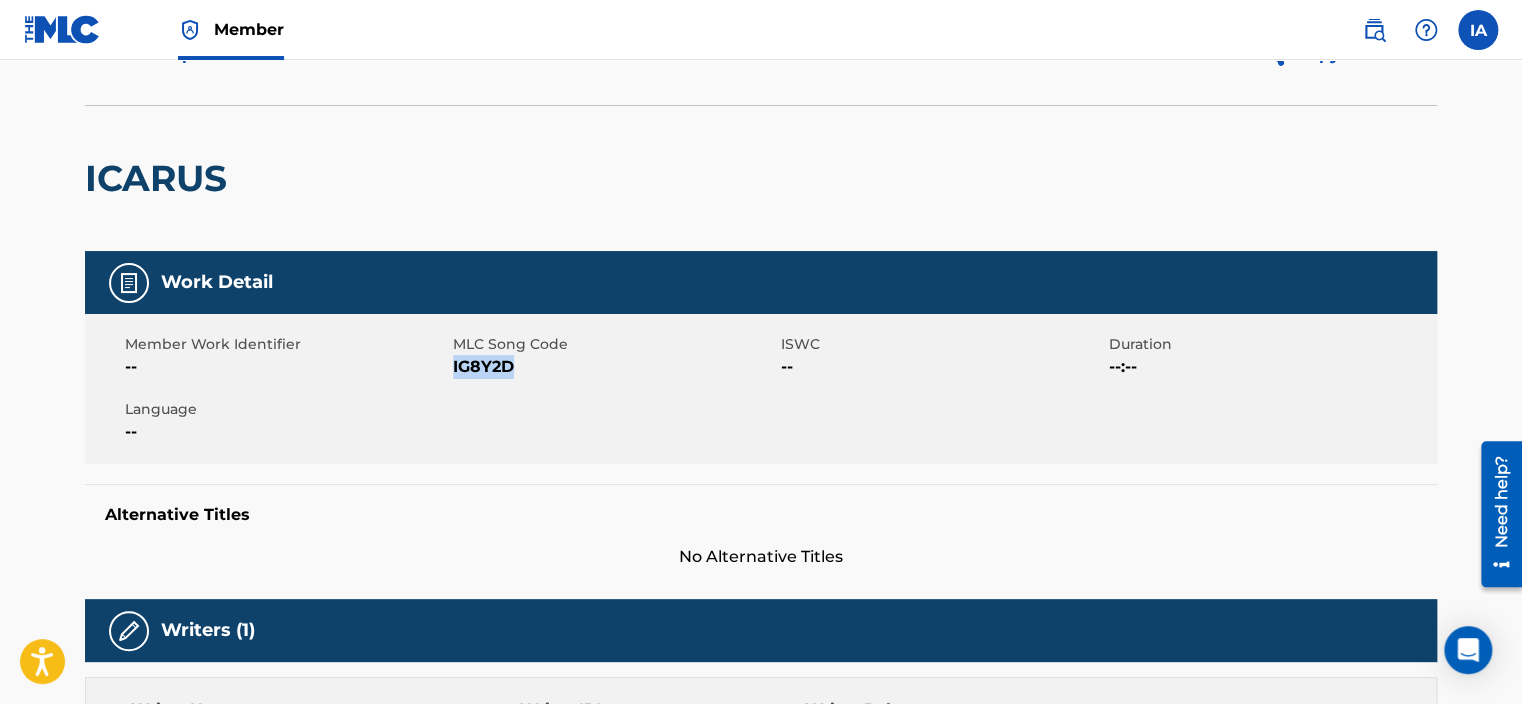 drag, startPoint x: 455, startPoint y: 364, endPoint x: 552, endPoint y: 379, distance: 98.15294 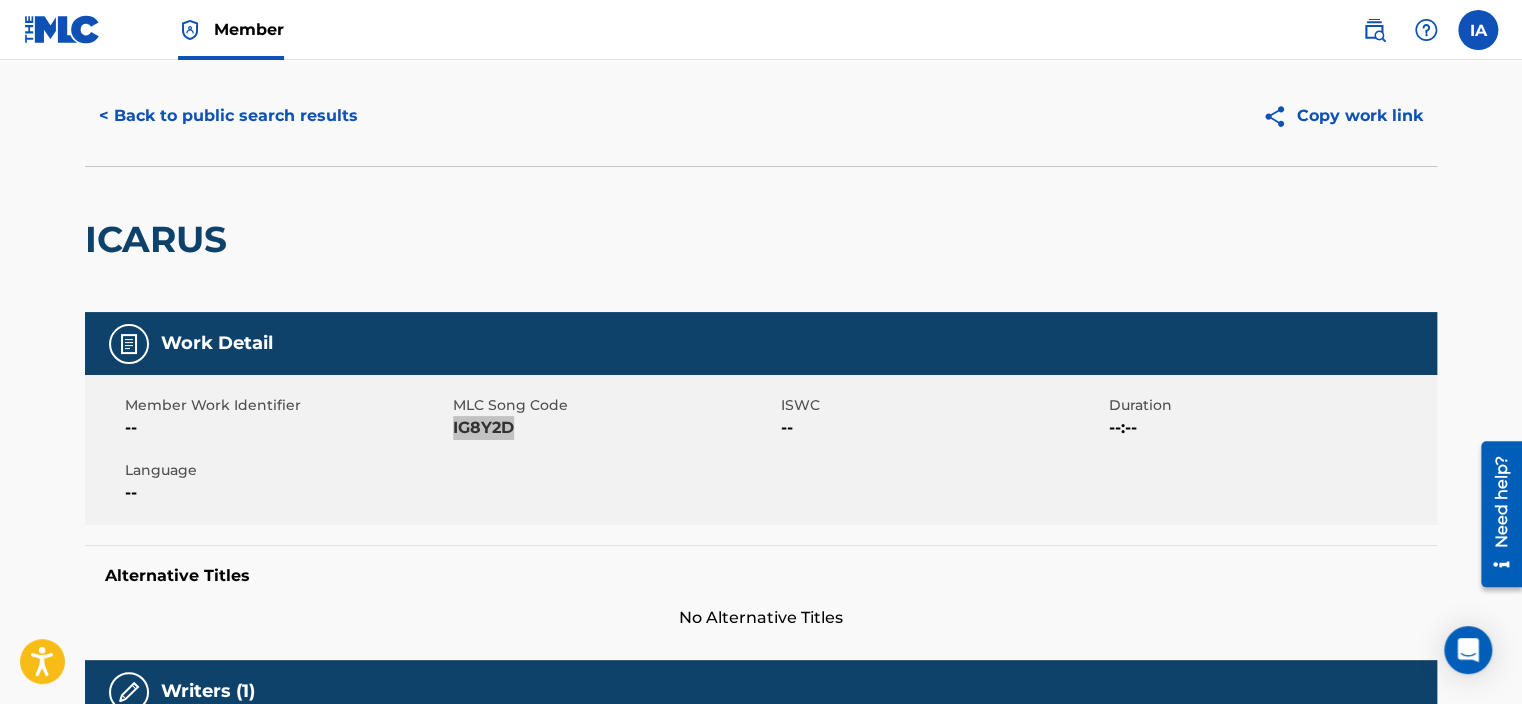 scroll, scrollTop: 0, scrollLeft: 0, axis: both 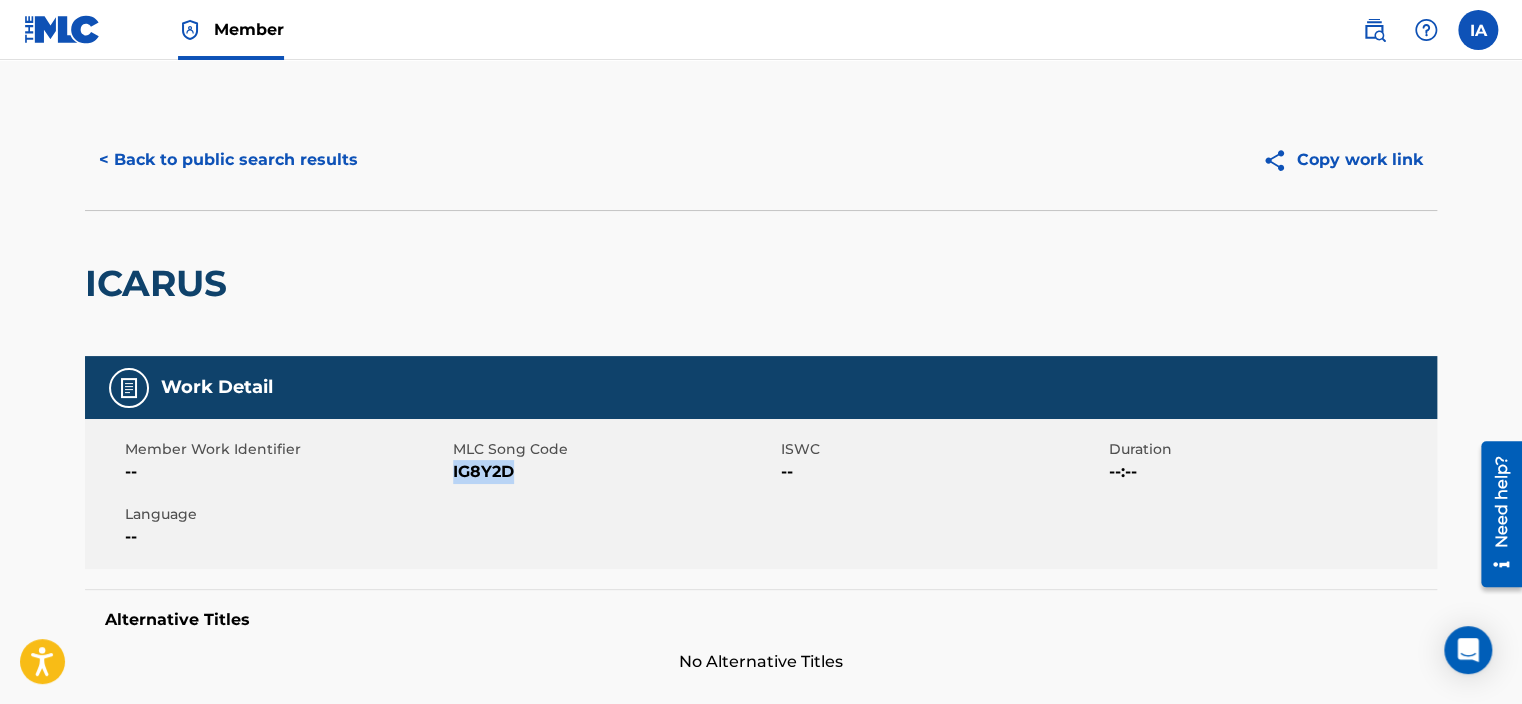 click on "< Back to public search results" at bounding box center [228, 160] 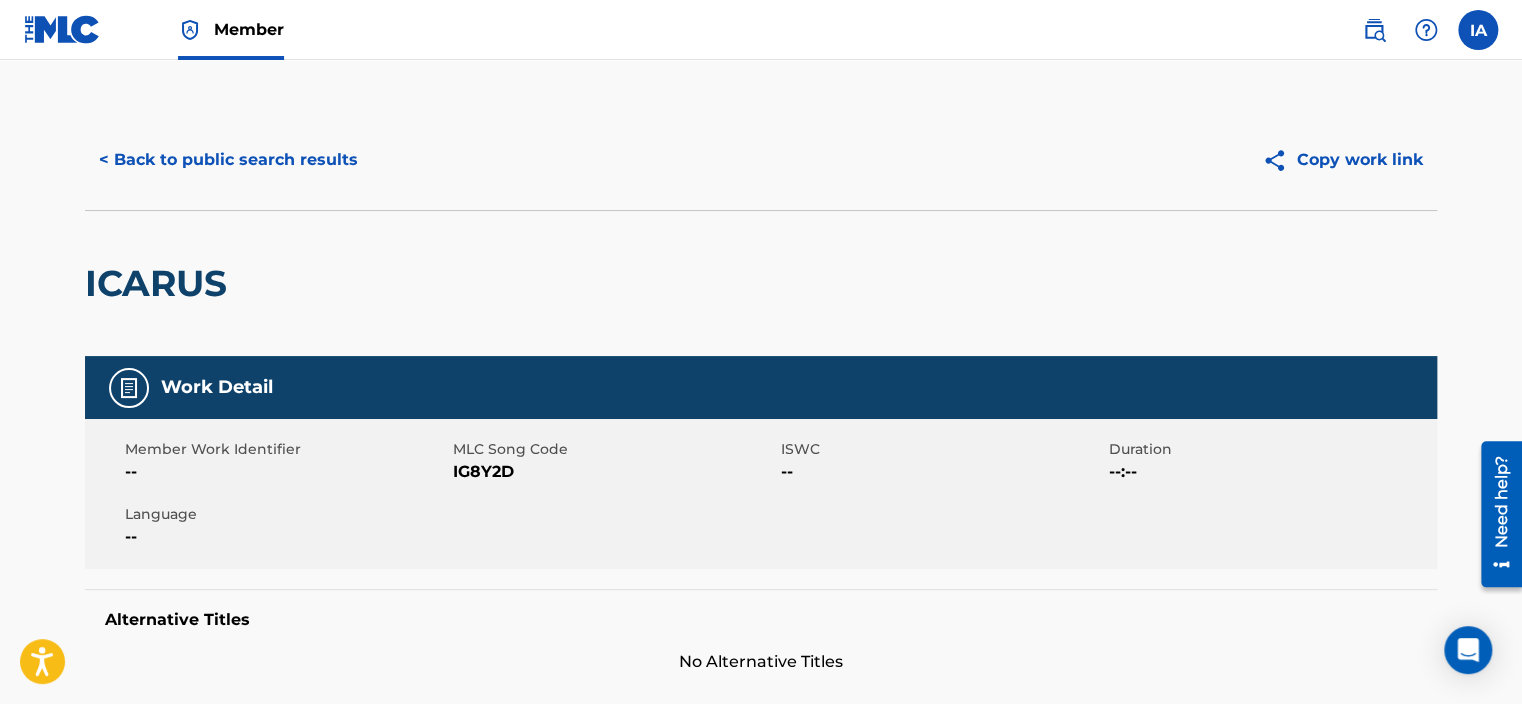 scroll, scrollTop: 269, scrollLeft: 0, axis: vertical 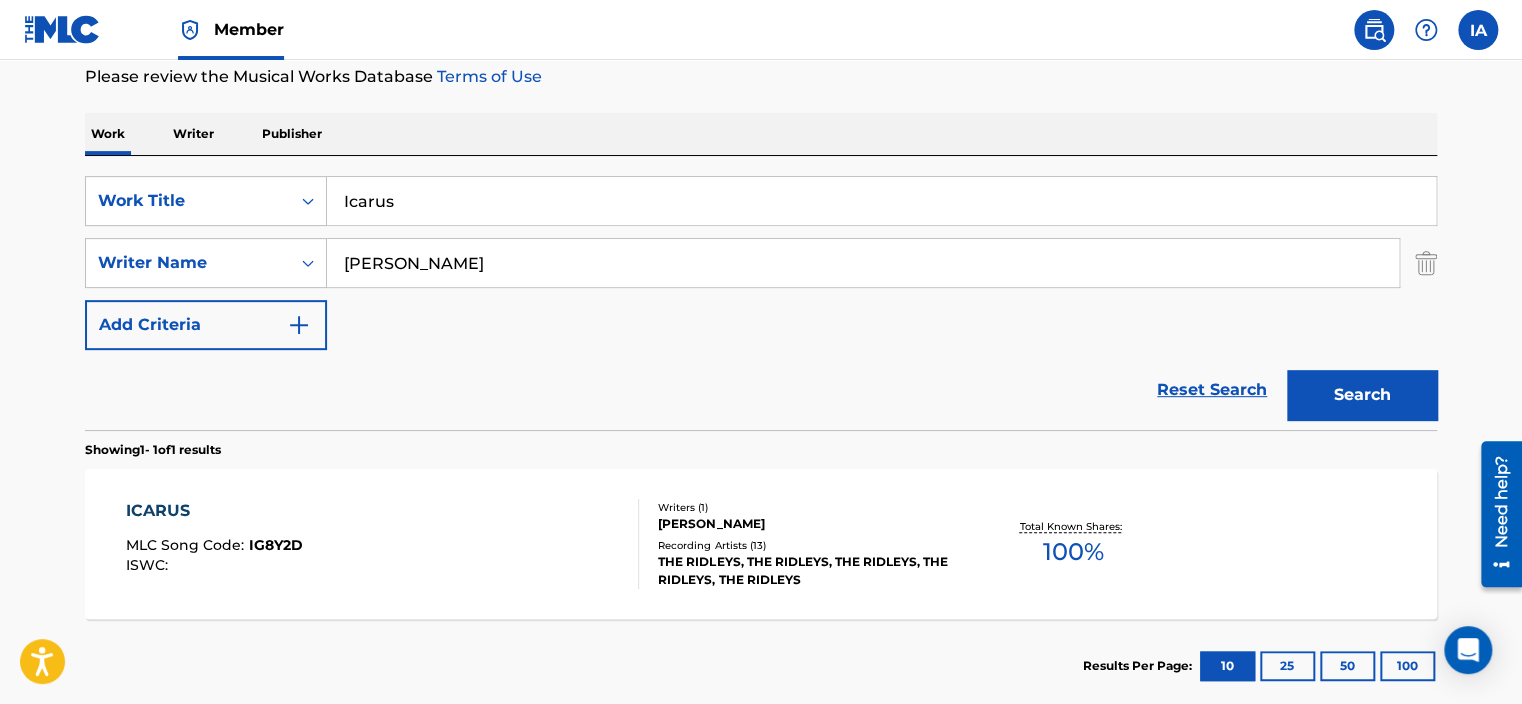 drag, startPoint x: 482, startPoint y: 187, endPoint x: 262, endPoint y: 169, distance: 220.73514 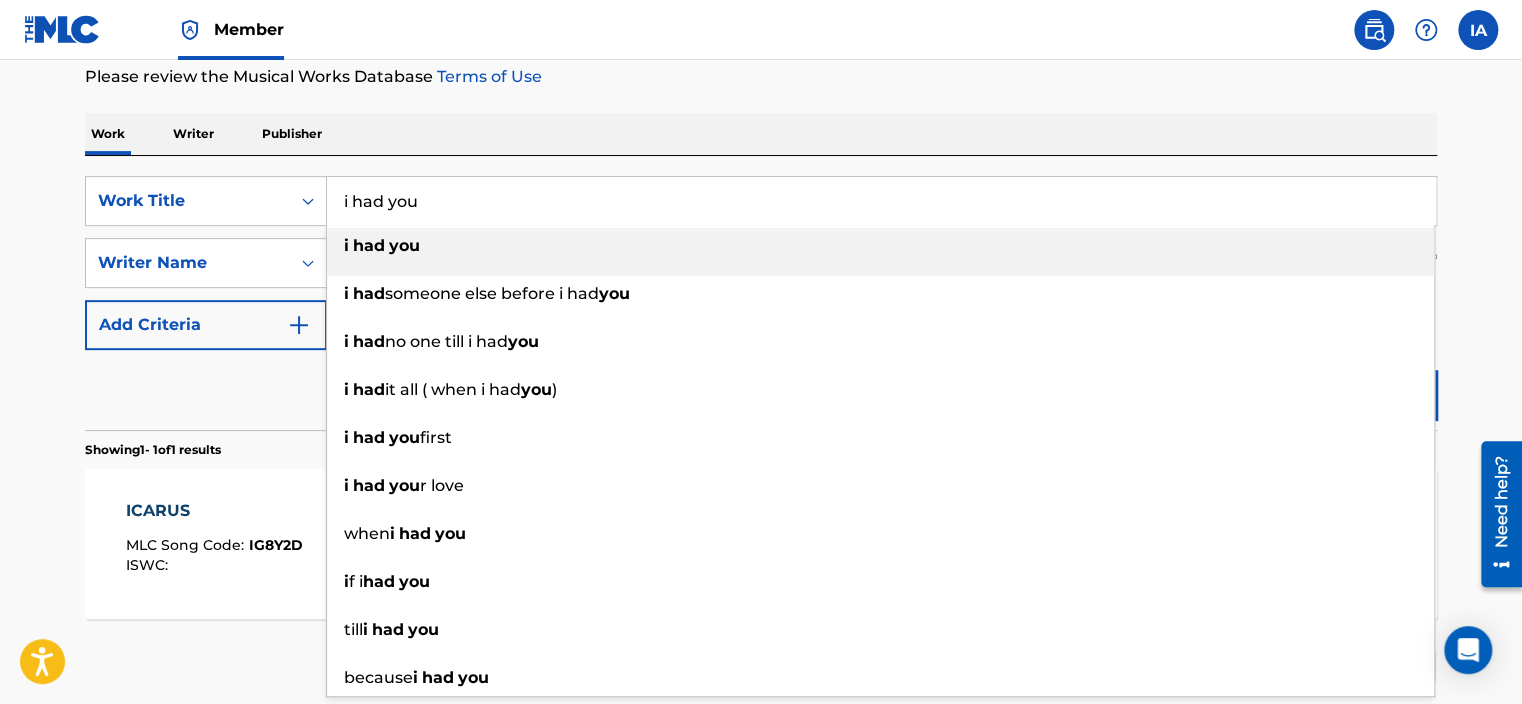 type on "i had you" 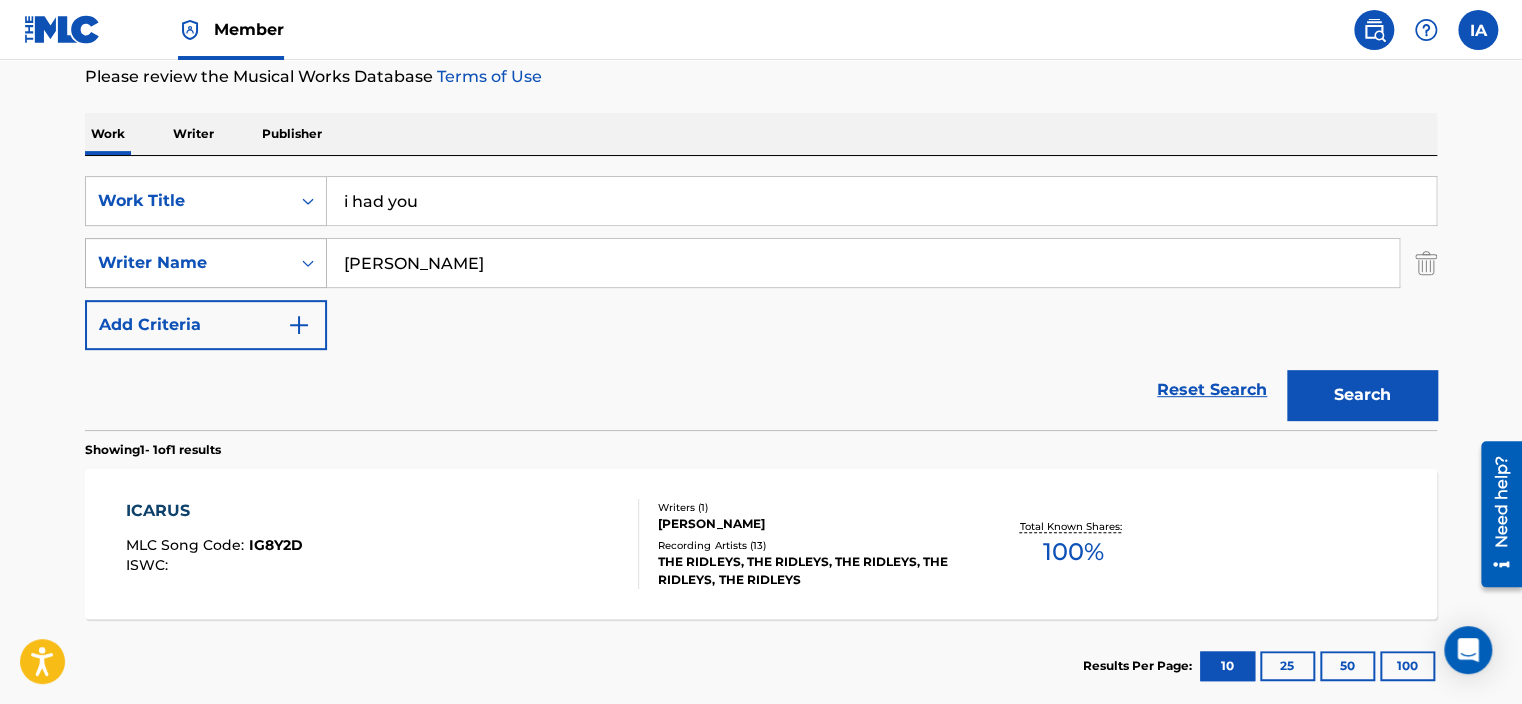 drag, startPoint x: 580, startPoint y: 273, endPoint x: 209, endPoint y: 240, distance: 372.46475 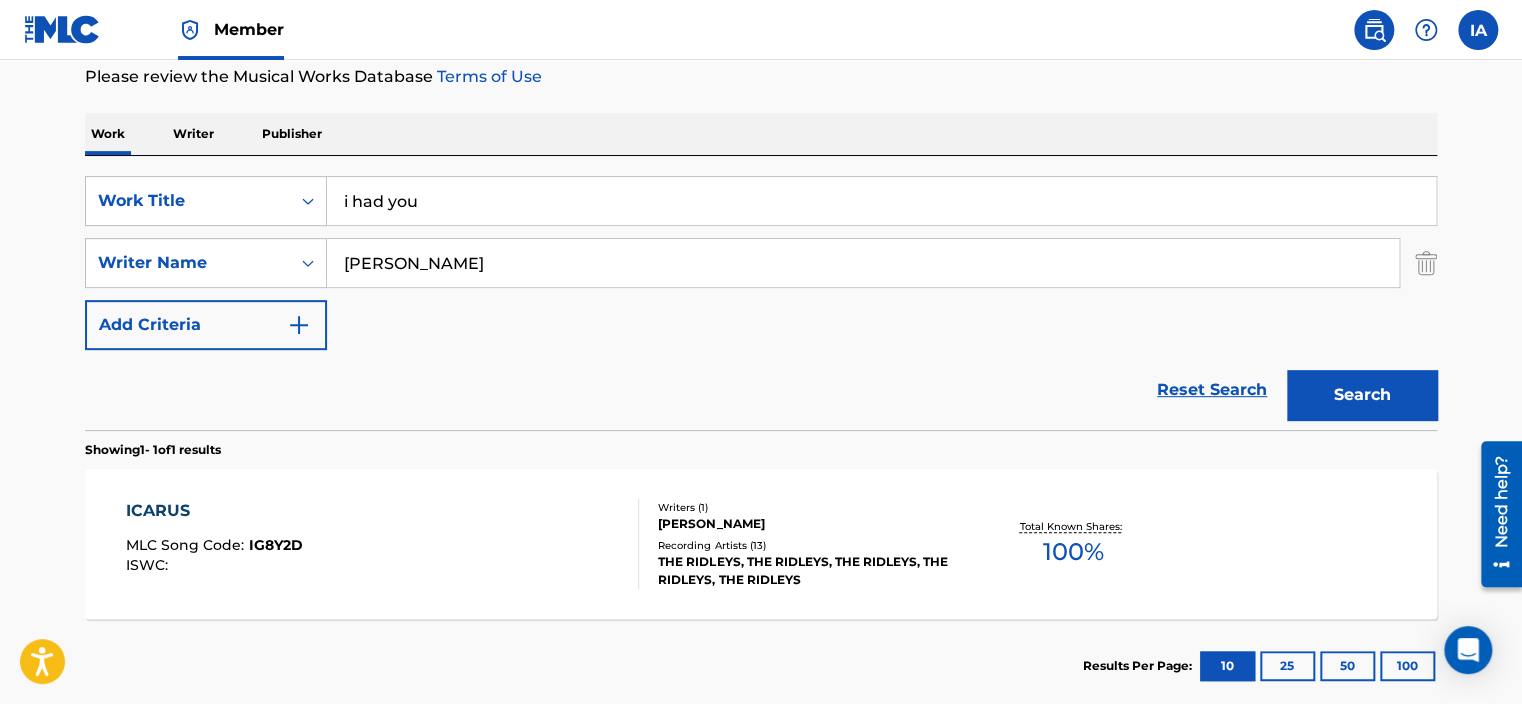 type on "[PERSON_NAME]" 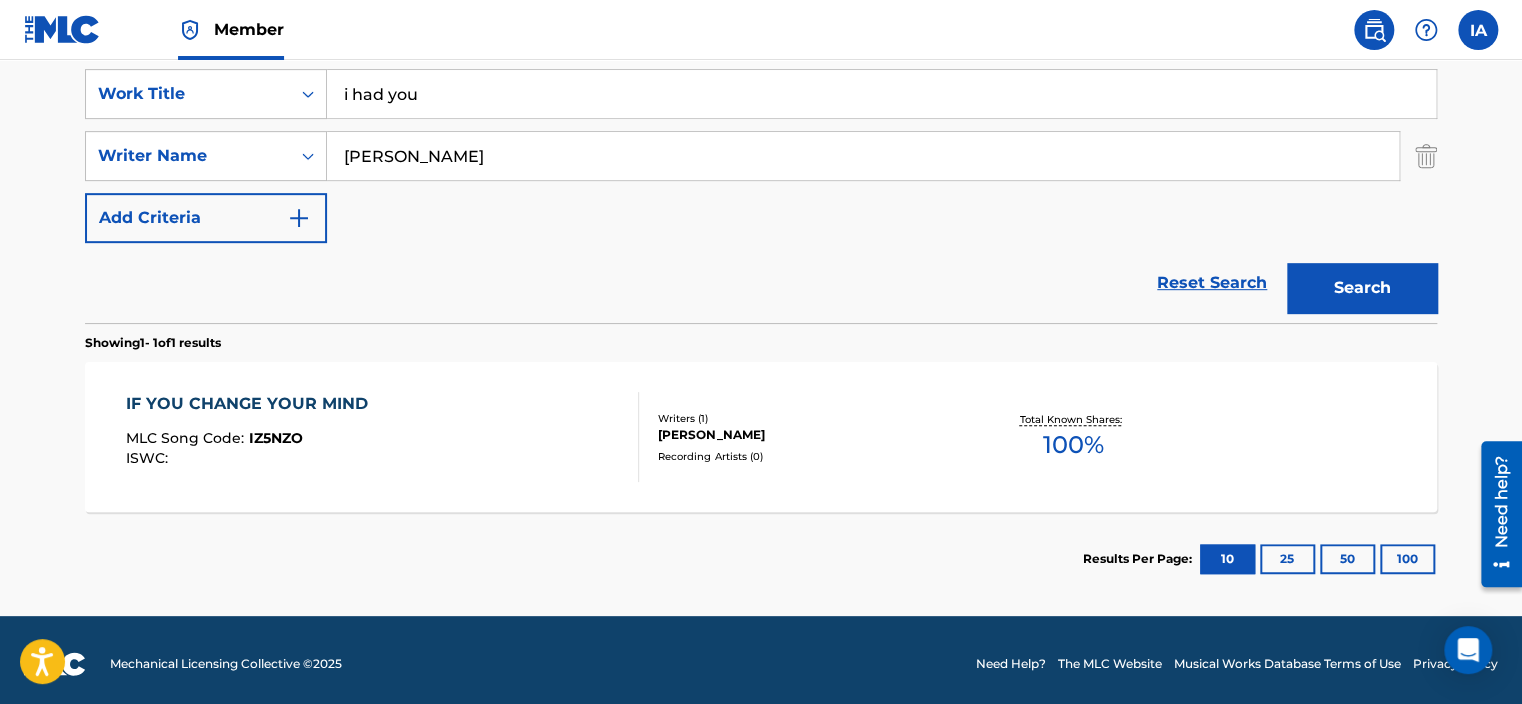 scroll, scrollTop: 384, scrollLeft: 0, axis: vertical 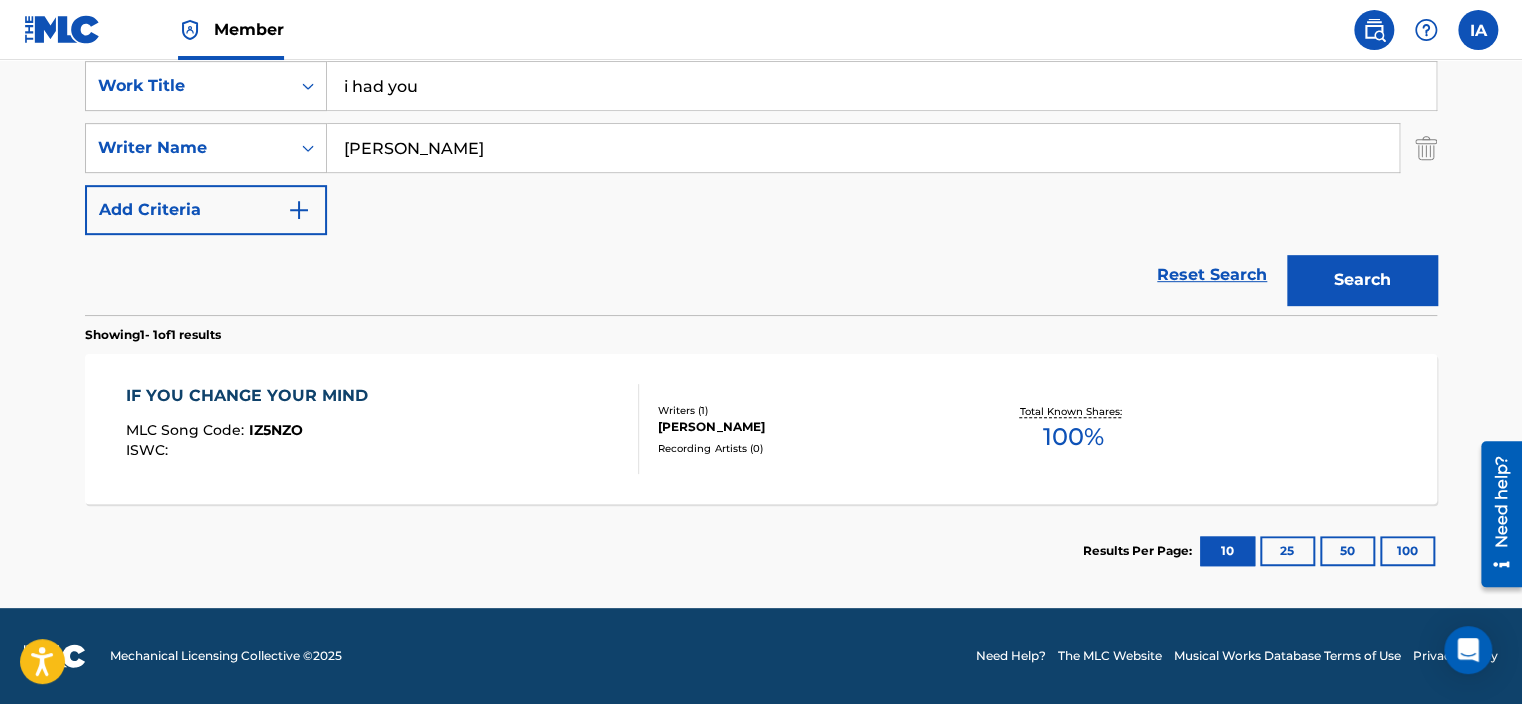 click on "IF YOU CHANGE YOUR MIND MLC Song Code : IZ5NZO ISWC :" at bounding box center [383, 429] 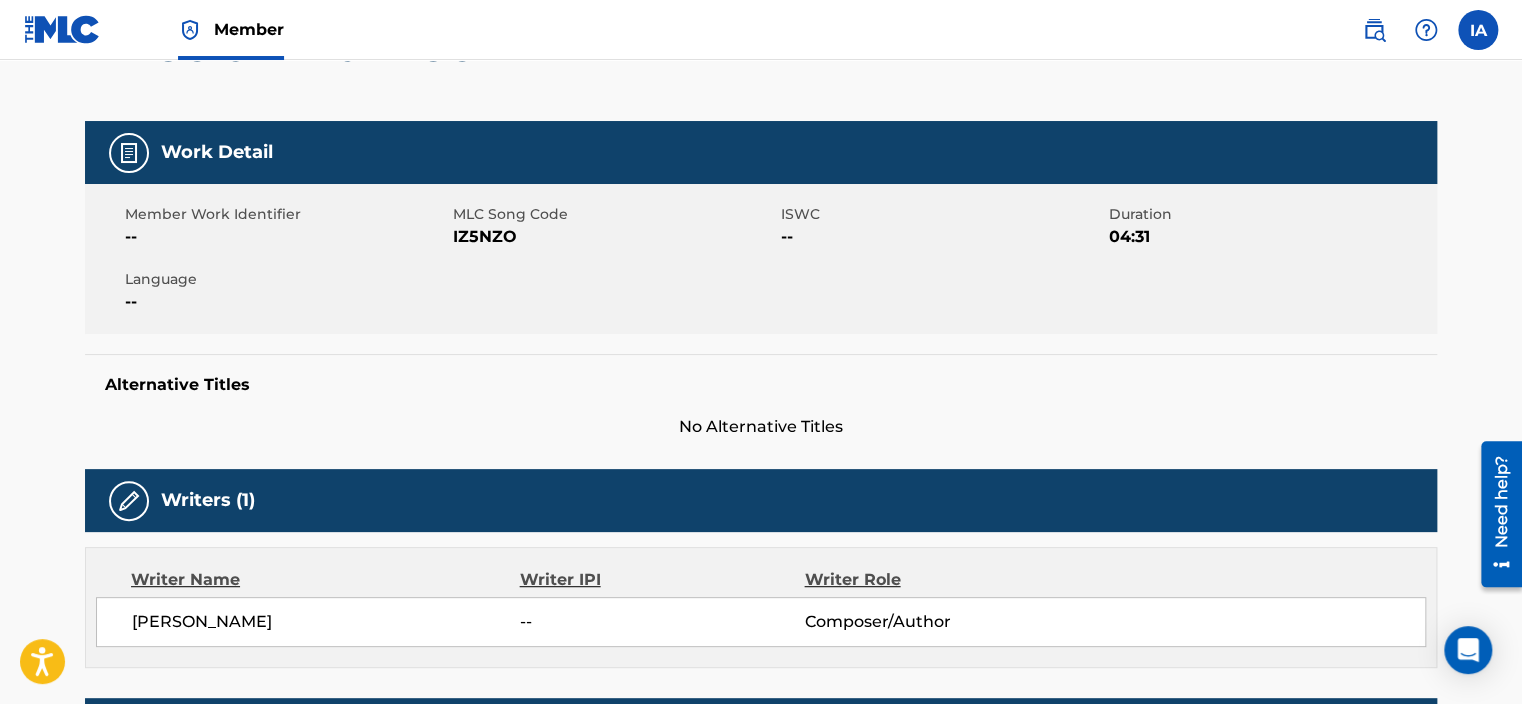 scroll, scrollTop: 0, scrollLeft: 0, axis: both 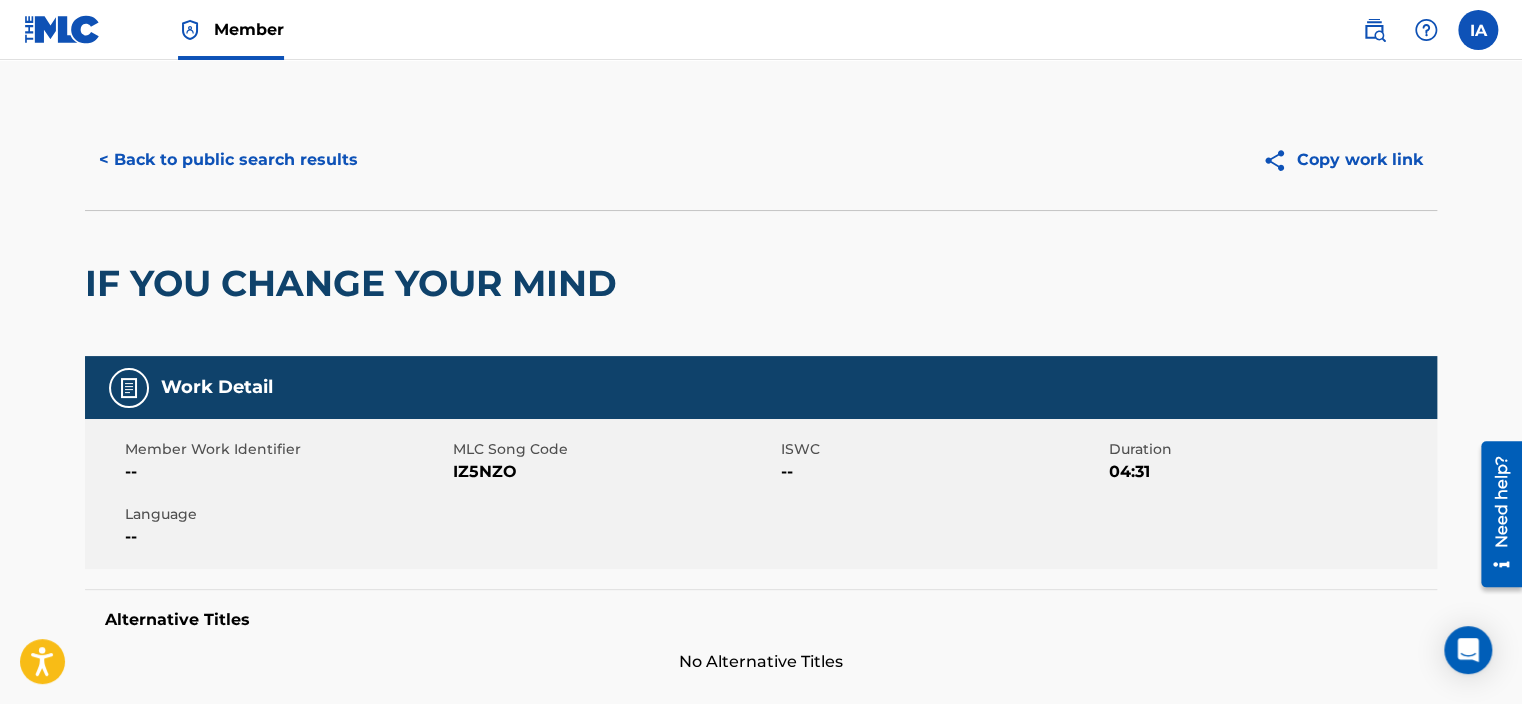 click on "< Back to public search results" at bounding box center [228, 160] 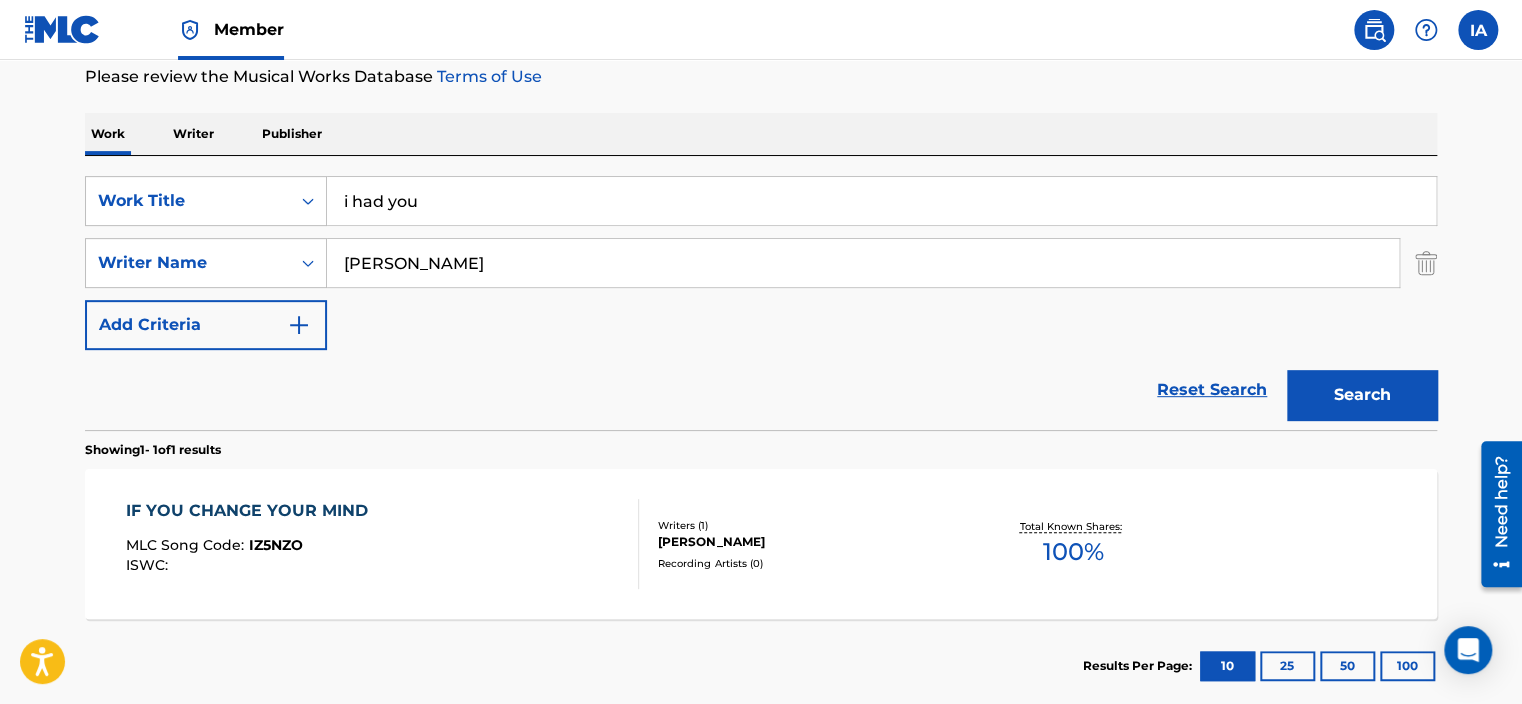 drag, startPoint x: 291, startPoint y: 164, endPoint x: 215, endPoint y: 156, distance: 76.41989 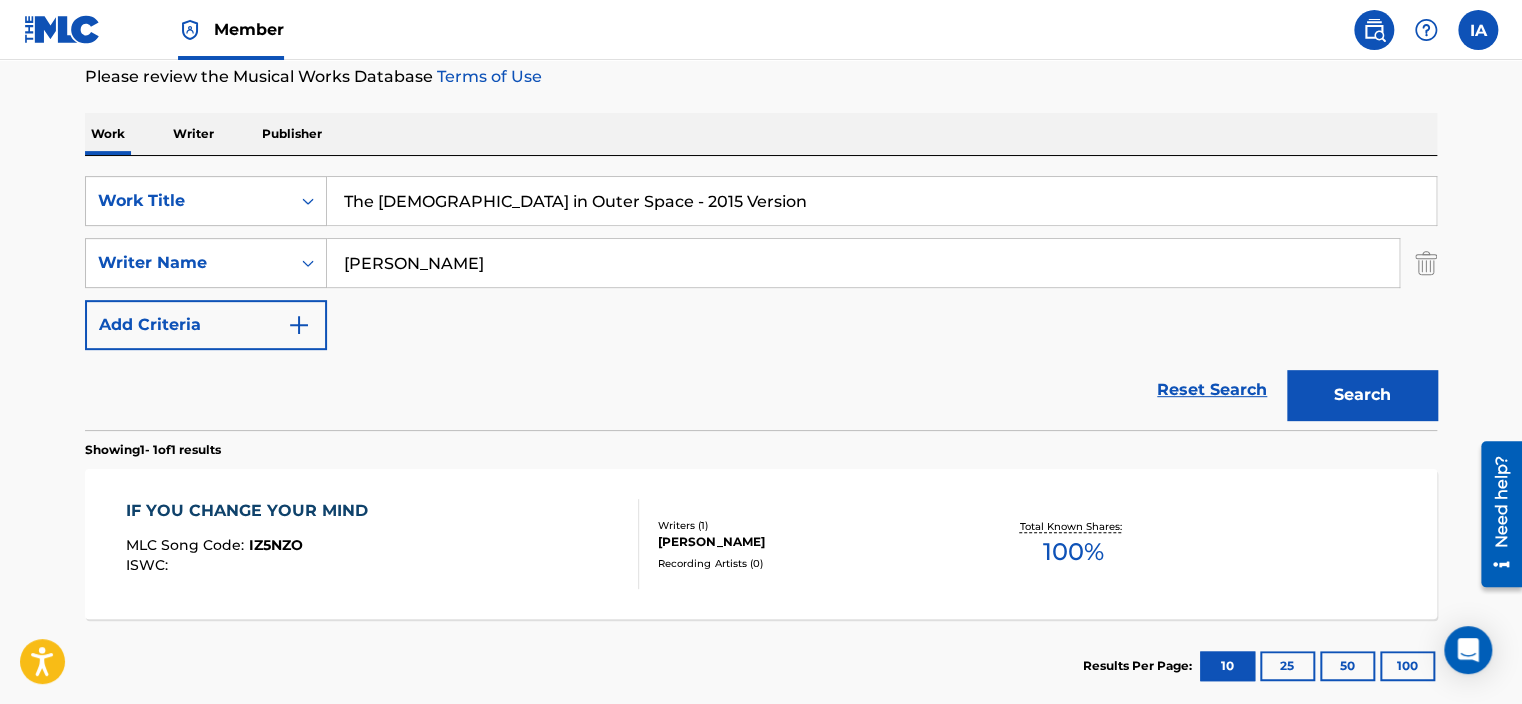 drag, startPoint x: 532, startPoint y: 192, endPoint x: 766, endPoint y: 191, distance: 234.00214 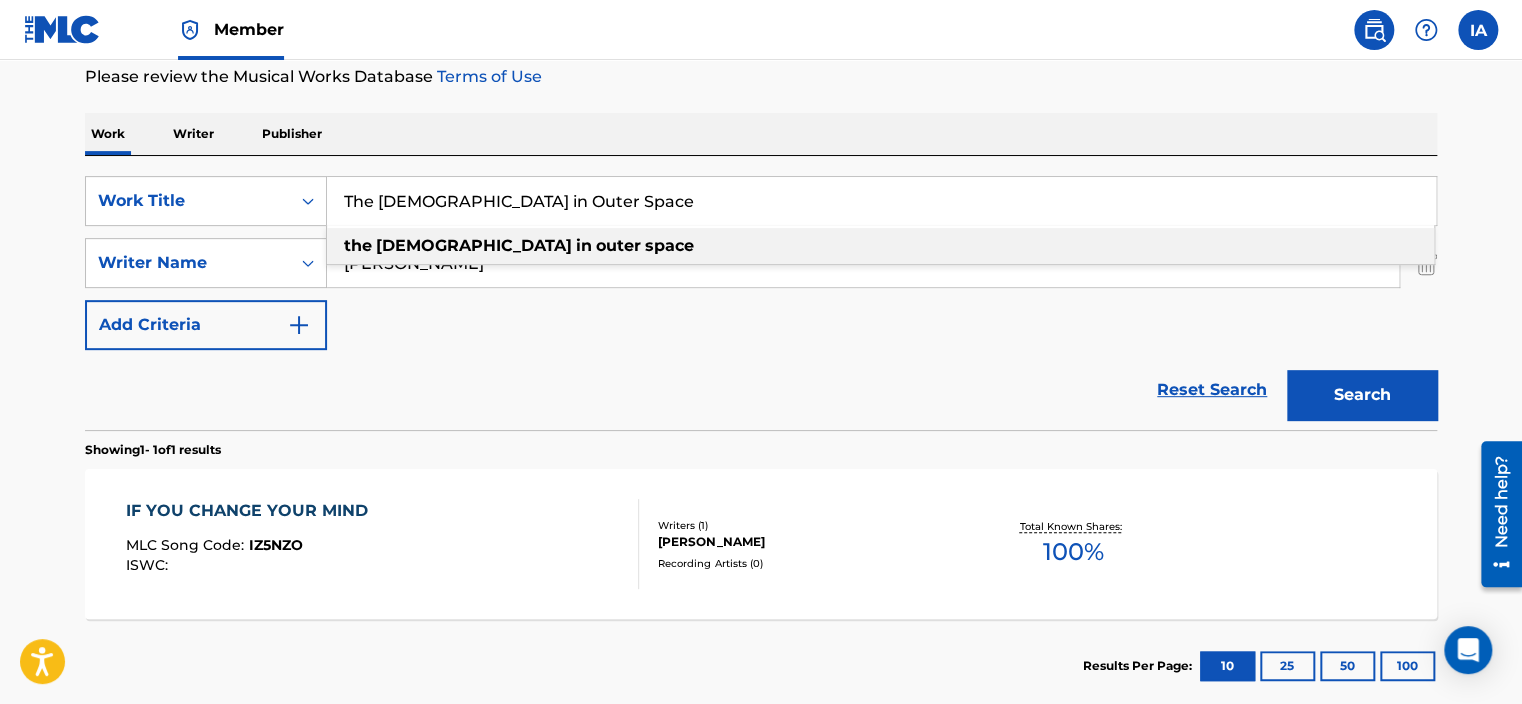 type on "The [DEMOGRAPHIC_DATA] in Outer Space" 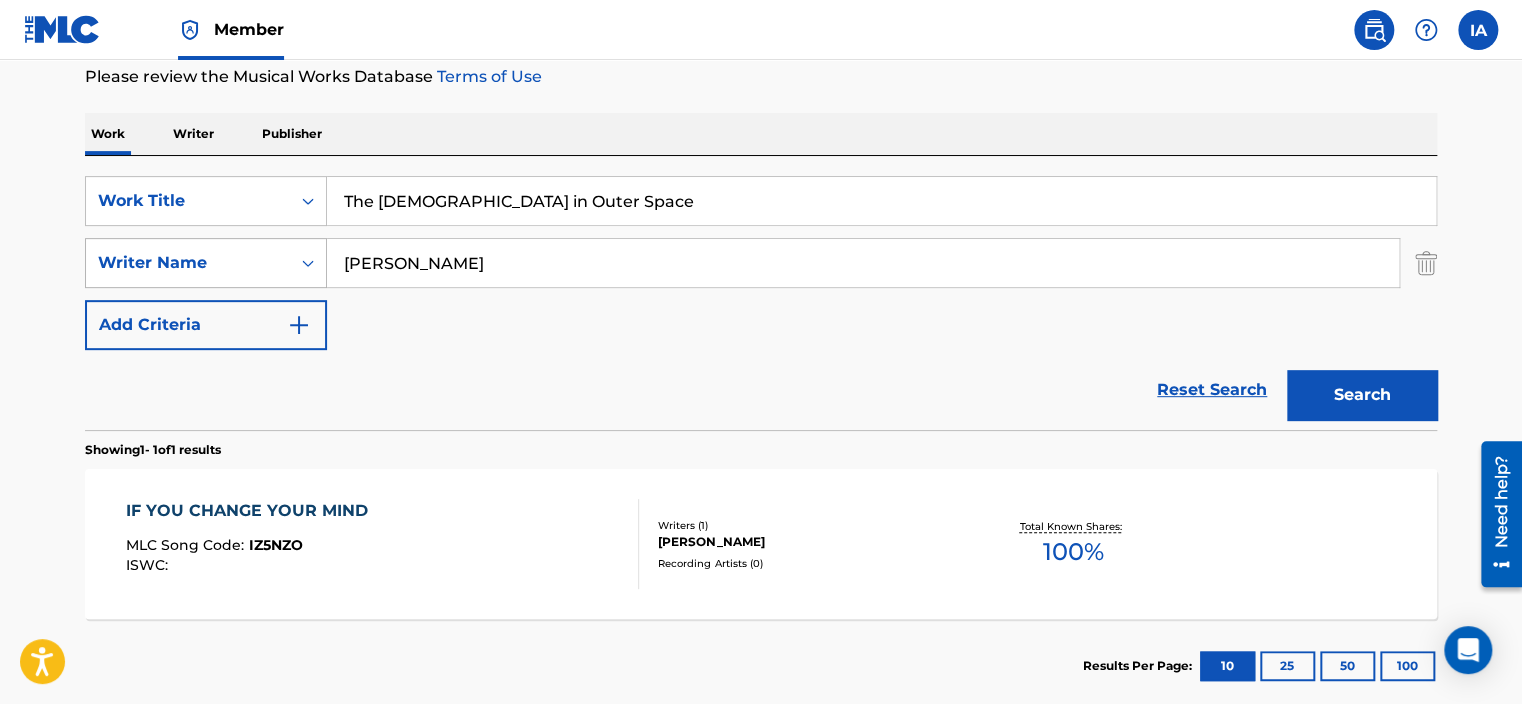 paste on "[PERSON_NAME]" 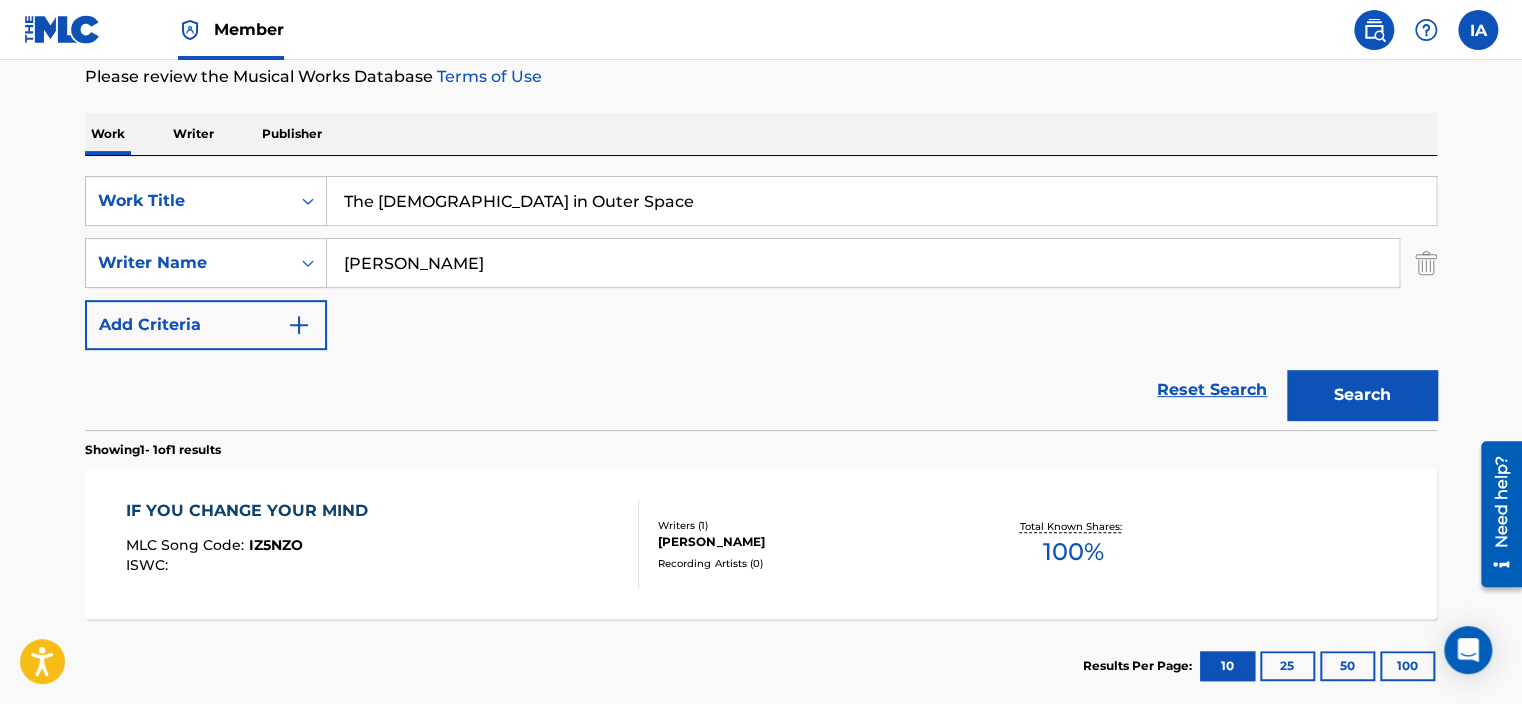 type on "[PERSON_NAME]" 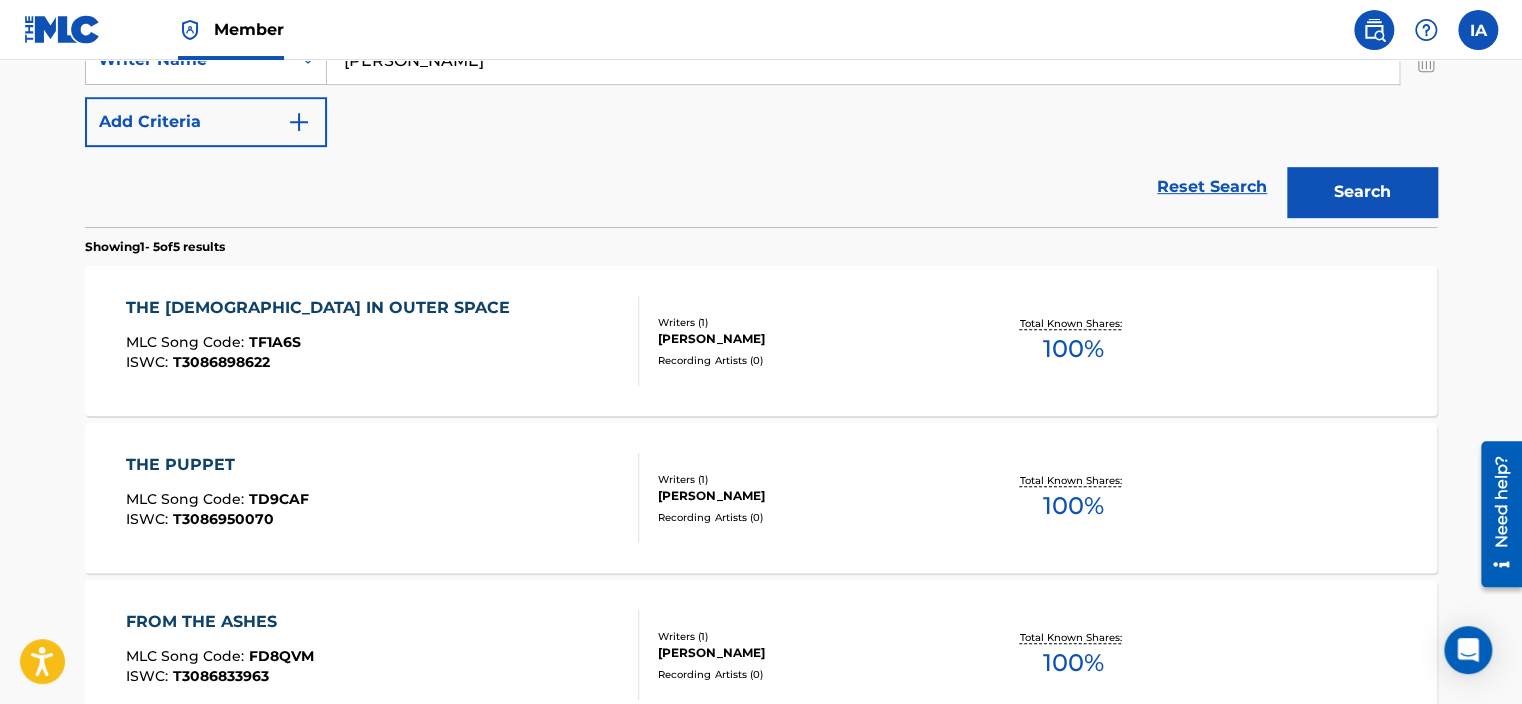 scroll, scrollTop: 469, scrollLeft: 0, axis: vertical 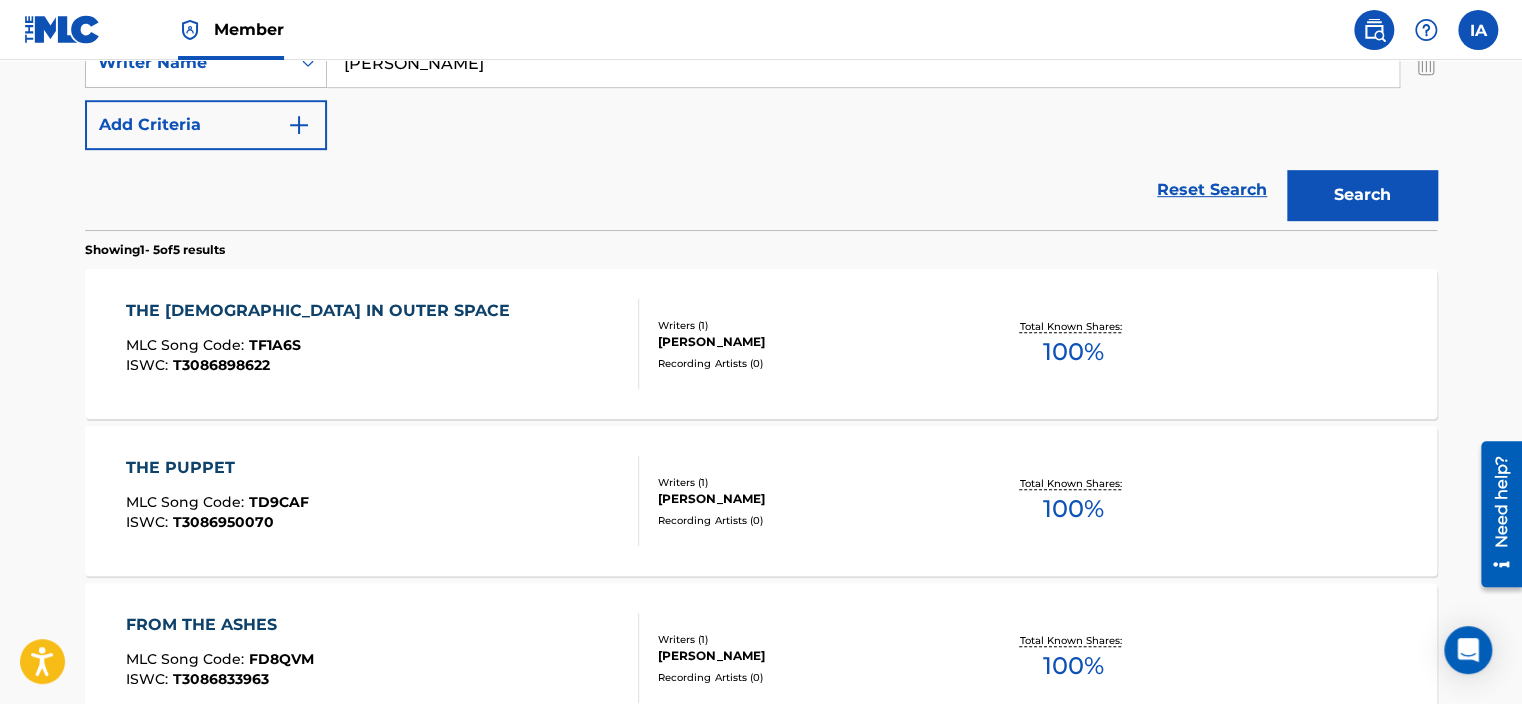 click on "THE [DEMOGRAPHIC_DATA] IN OUTER SPACE MLC Song Code : TF1A6S ISWC : T3086898622 Writers ( 1 ) [PERSON_NAME] Recording Artists ( 0 ) Total Known Shares: 100 %" at bounding box center [761, 344] 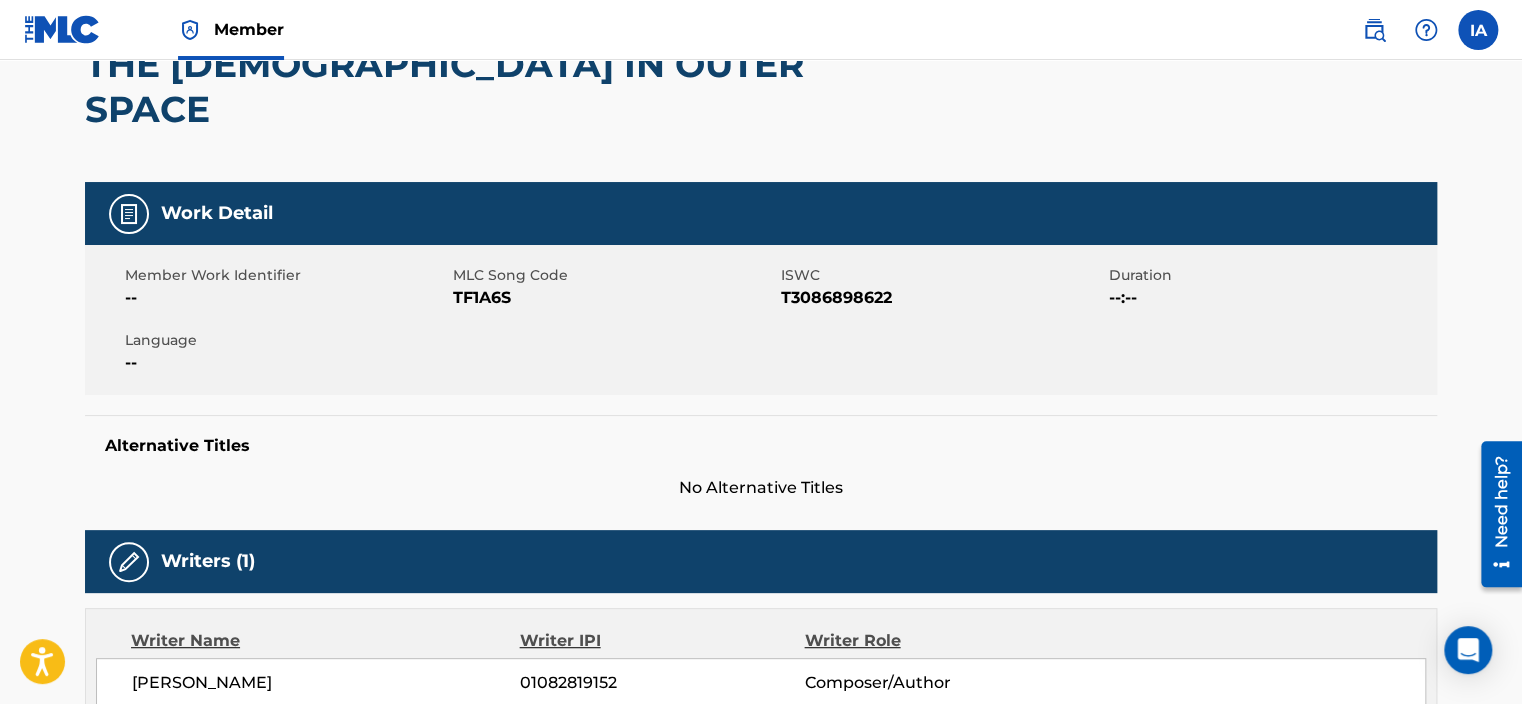 scroll, scrollTop: 200, scrollLeft: 0, axis: vertical 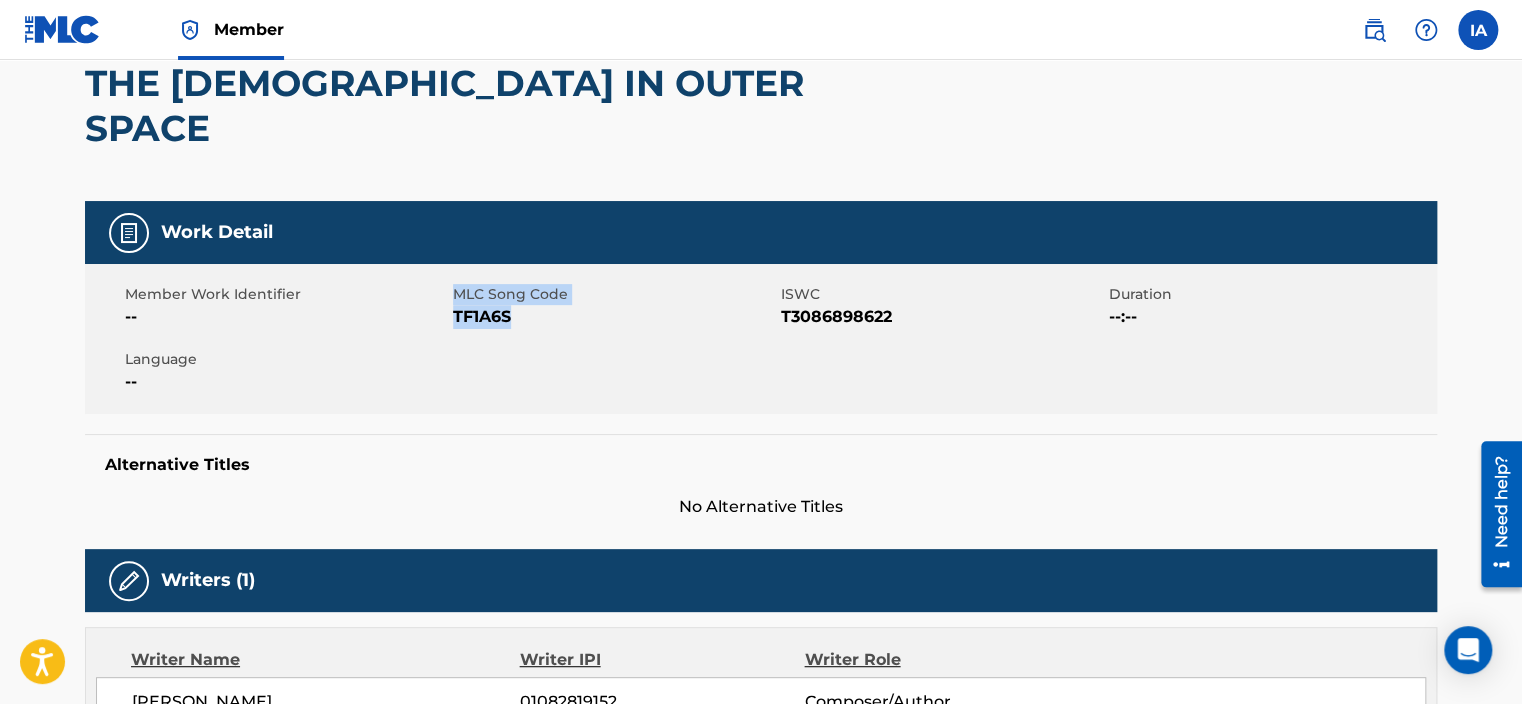 drag, startPoint x: 446, startPoint y: 266, endPoint x: 538, endPoint y: 284, distance: 93.74433 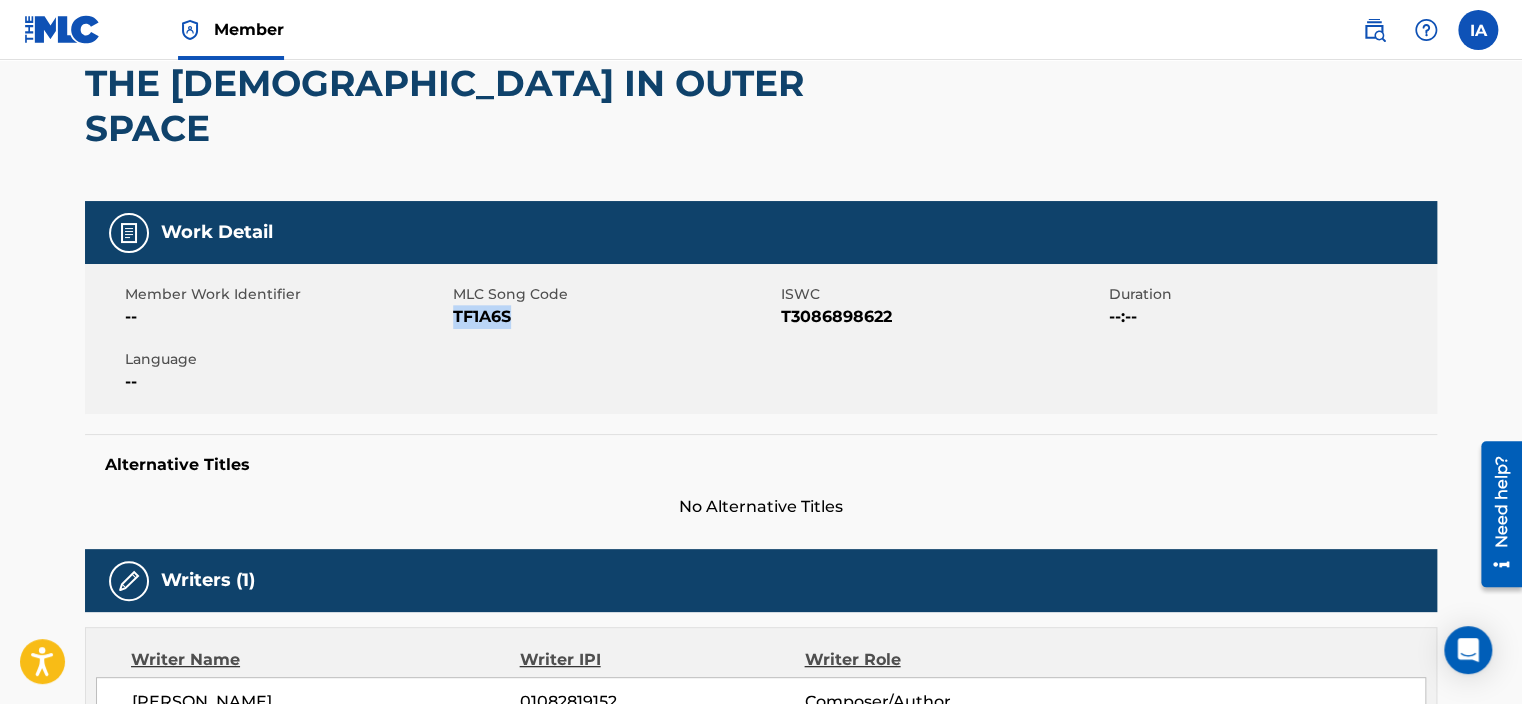 drag, startPoint x: 516, startPoint y: 276, endPoint x: 457, endPoint y: 270, distance: 59.3043 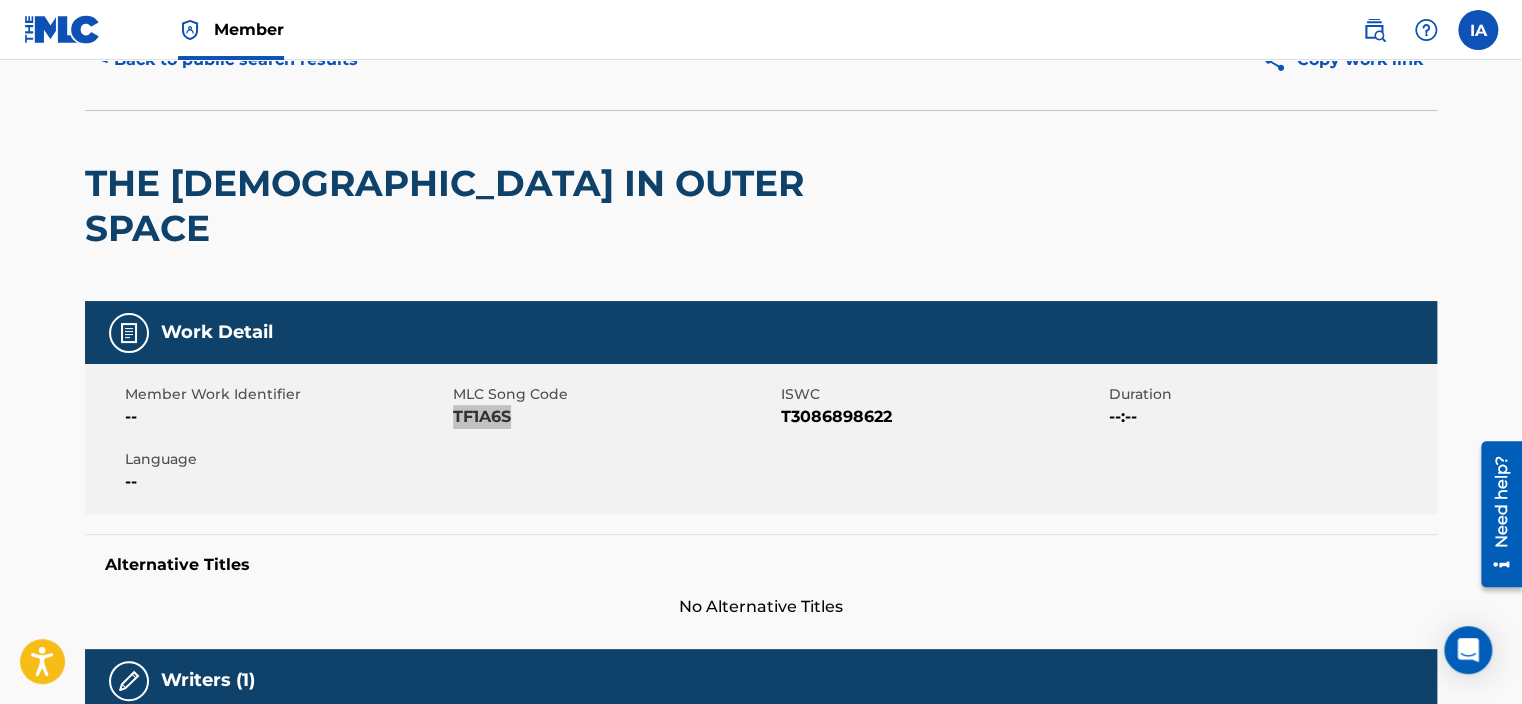 scroll, scrollTop: 0, scrollLeft: 0, axis: both 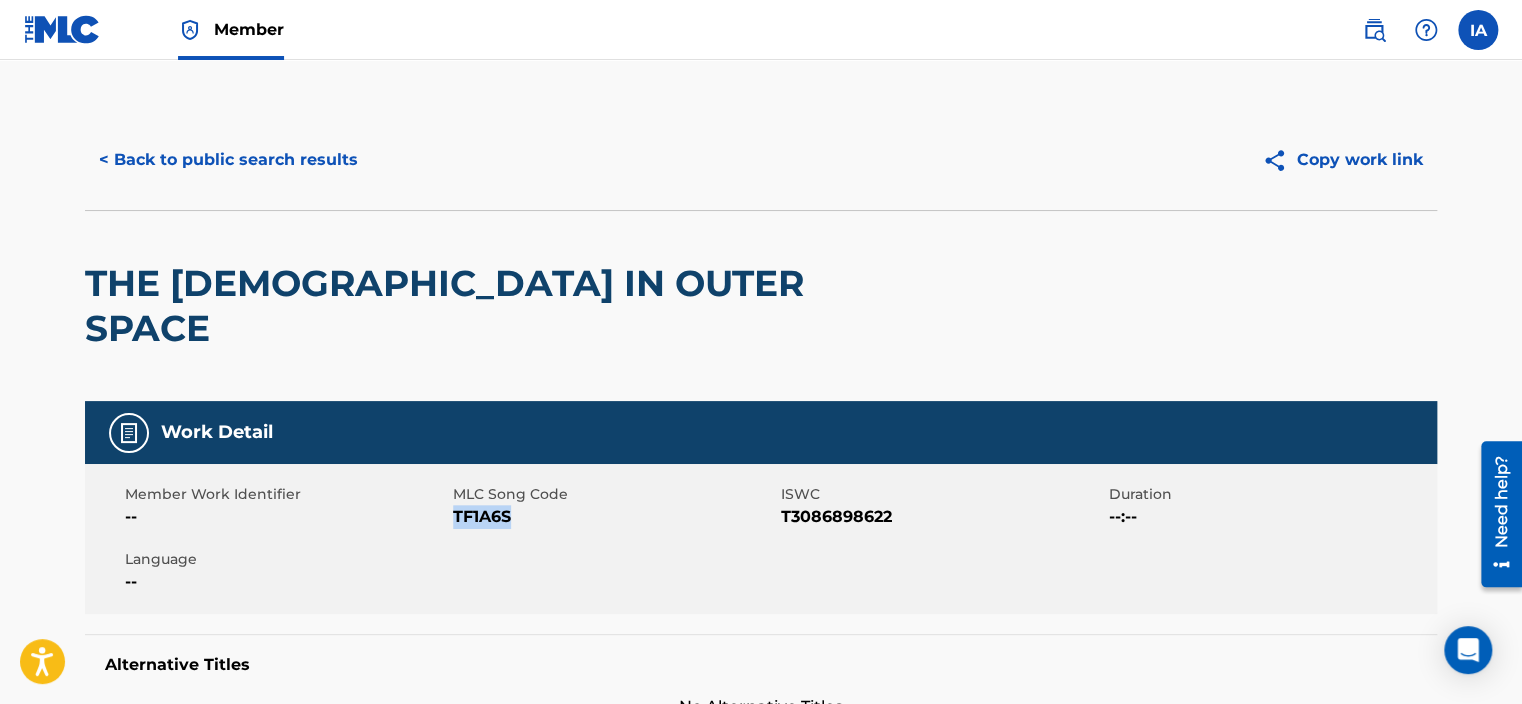 click on "< Back to public search results" at bounding box center (228, 160) 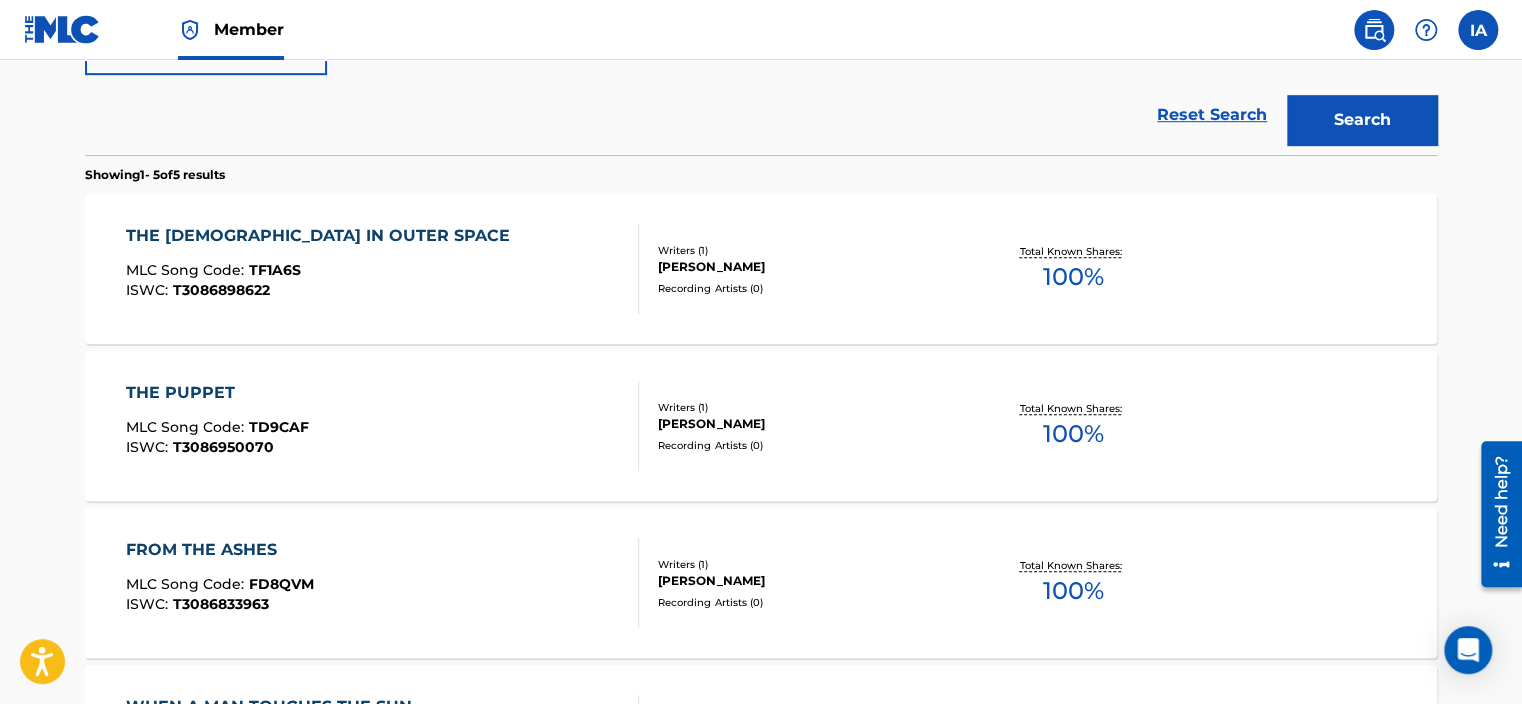 scroll, scrollTop: 0, scrollLeft: 0, axis: both 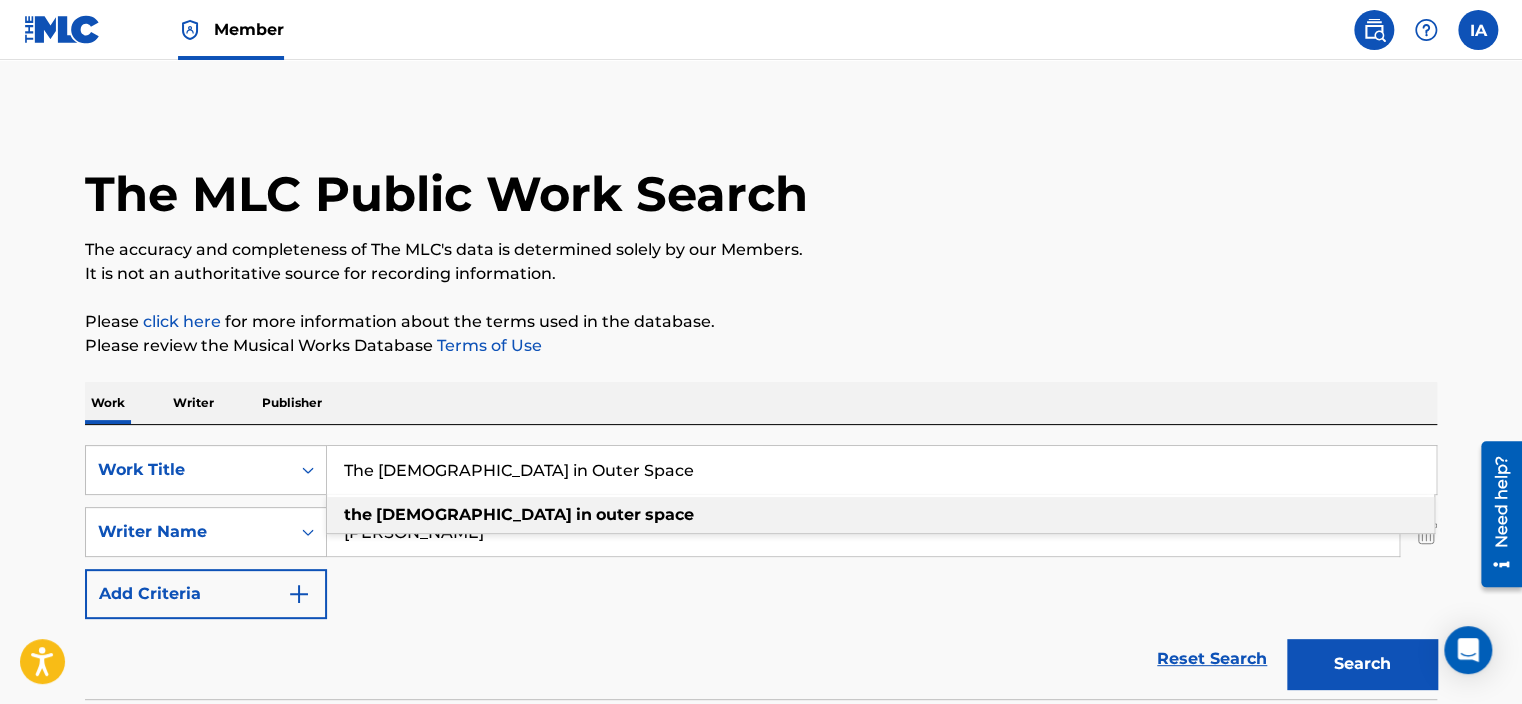 paste on "From the Ashes - 2015 Version" 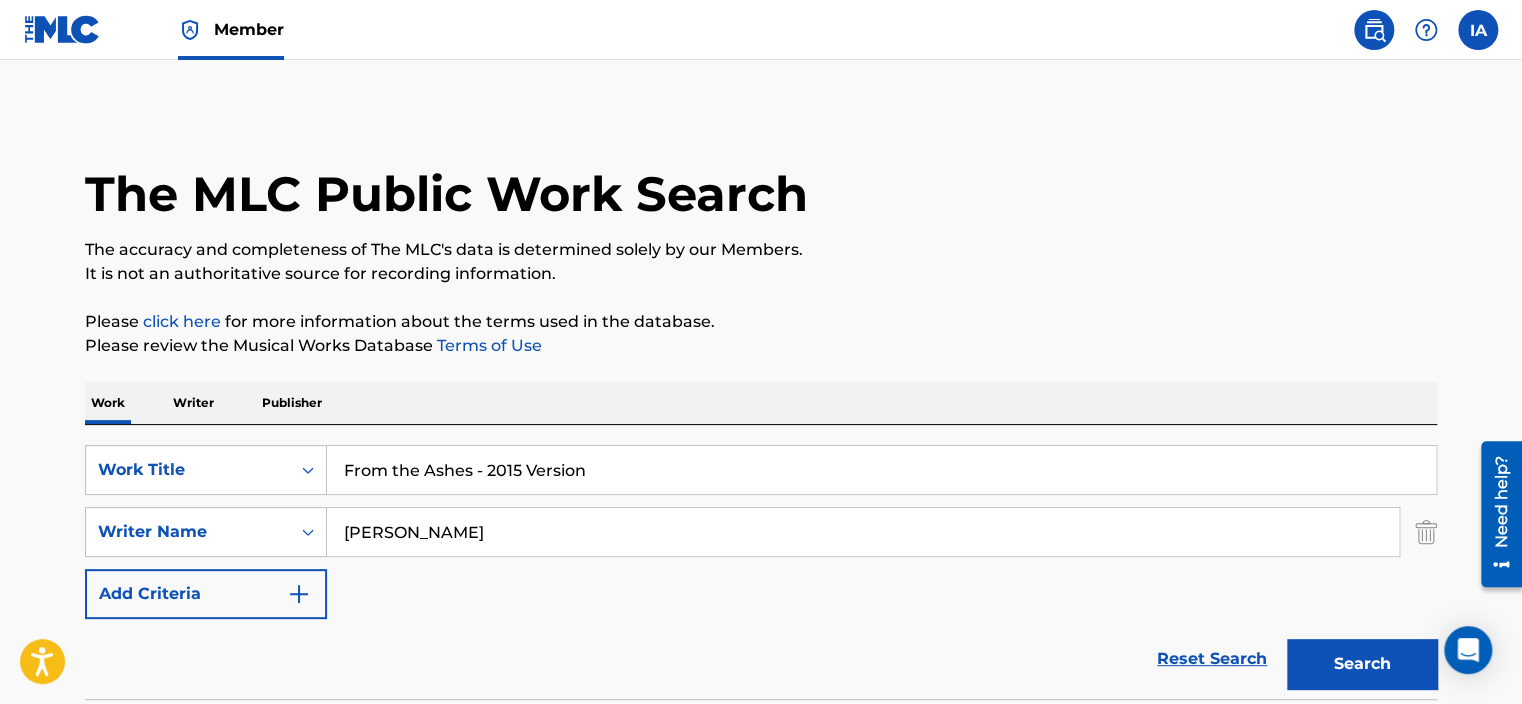 drag, startPoint x: 477, startPoint y: 470, endPoint x: 739, endPoint y: 487, distance: 262.55093 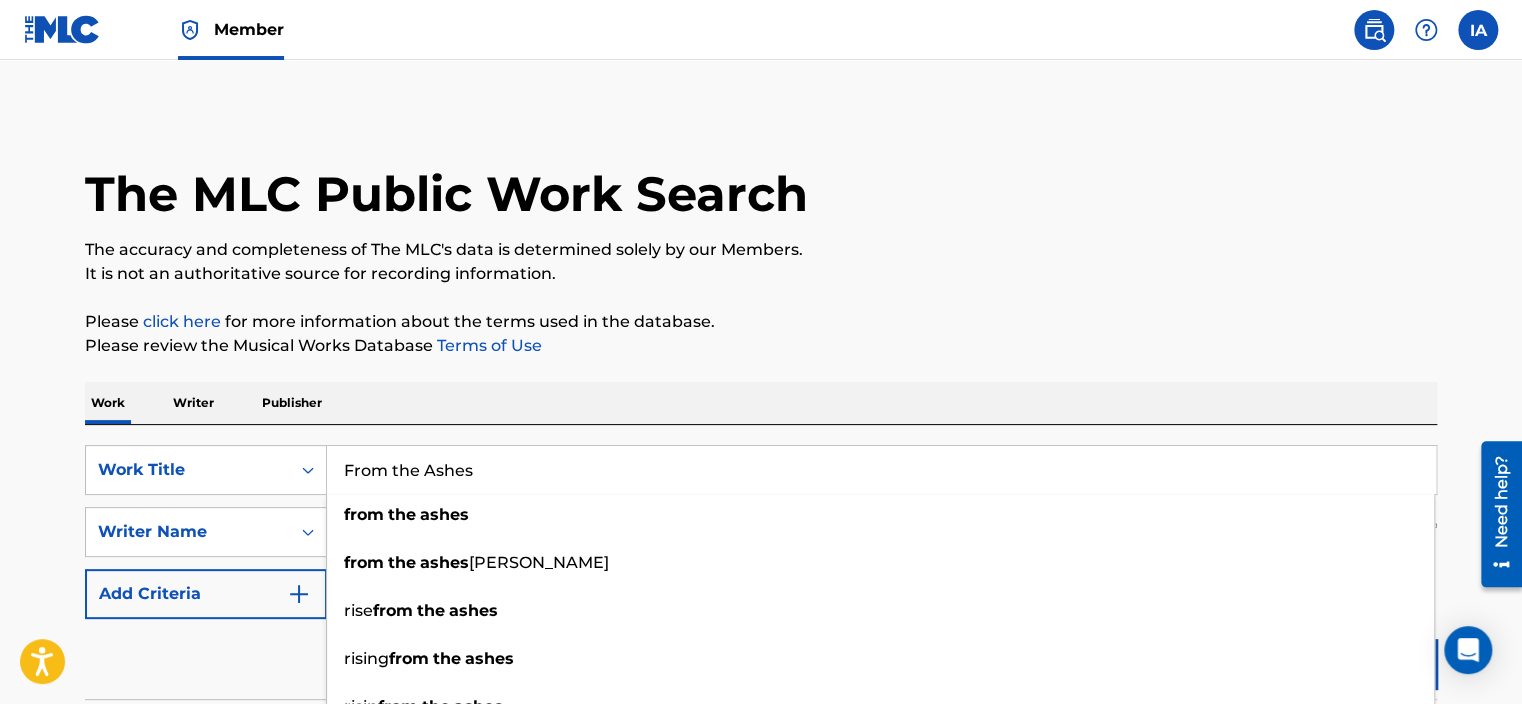 type on "From the Ashes" 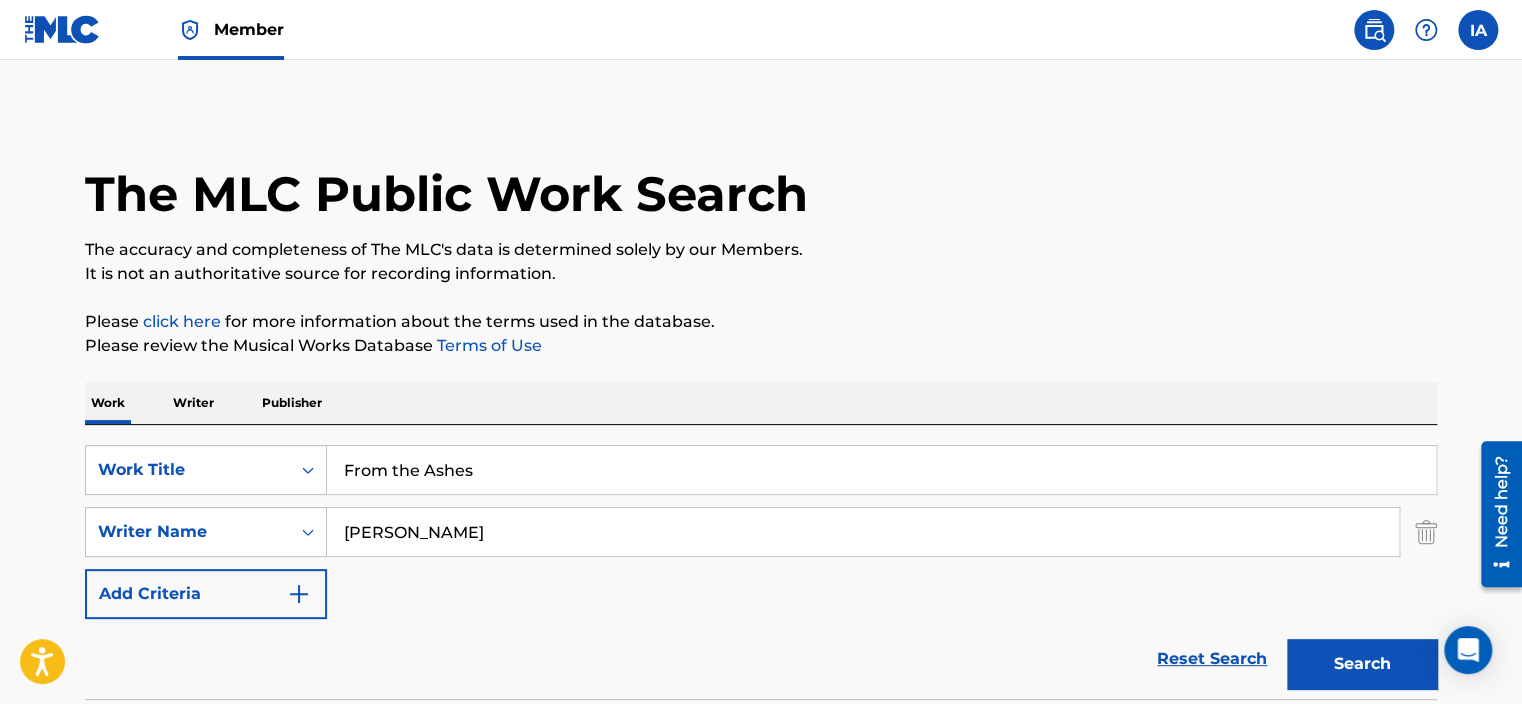 click on "[PERSON_NAME]" at bounding box center (863, 532) 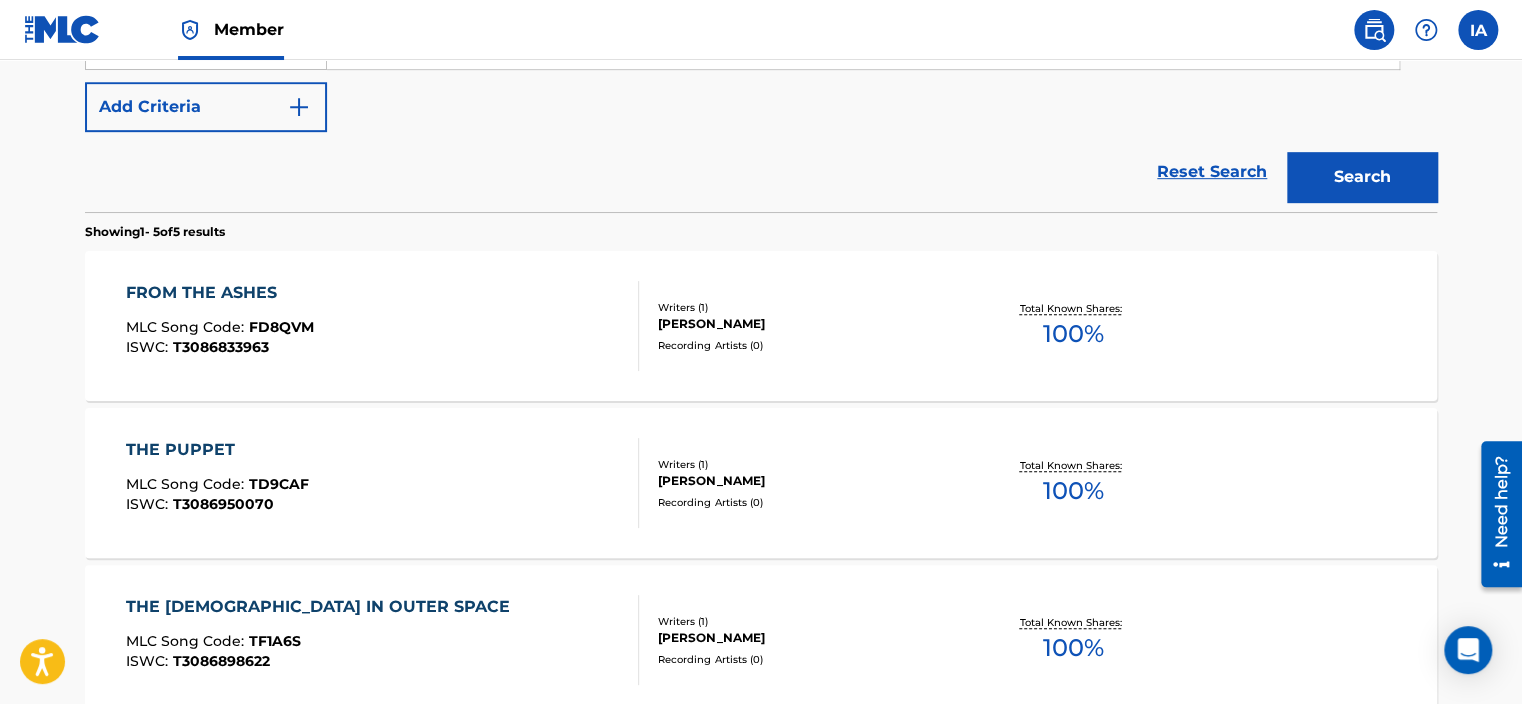 scroll, scrollTop: 500, scrollLeft: 0, axis: vertical 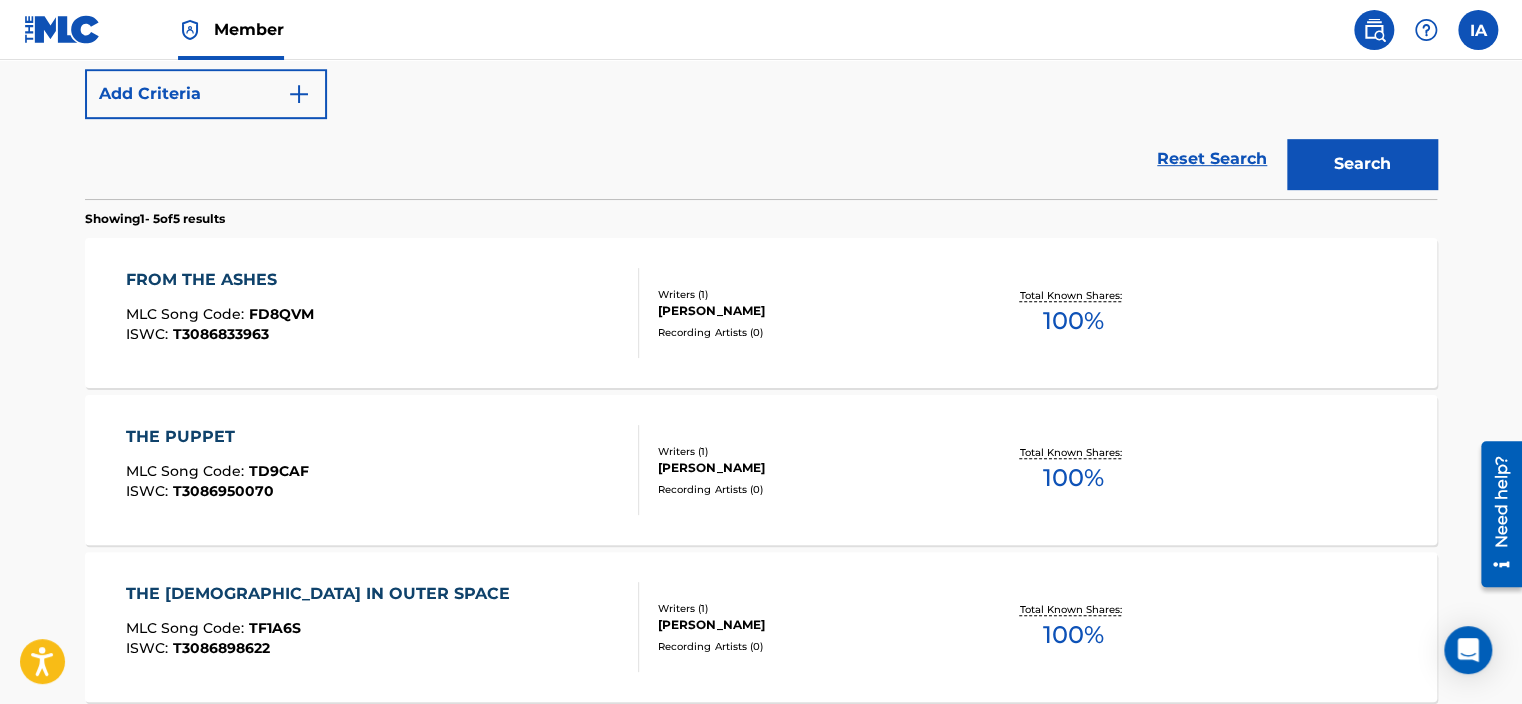 click on "FROM THE ASHES MLC Song Code : FD8QVM ISWC : T3086833963" at bounding box center [383, 313] 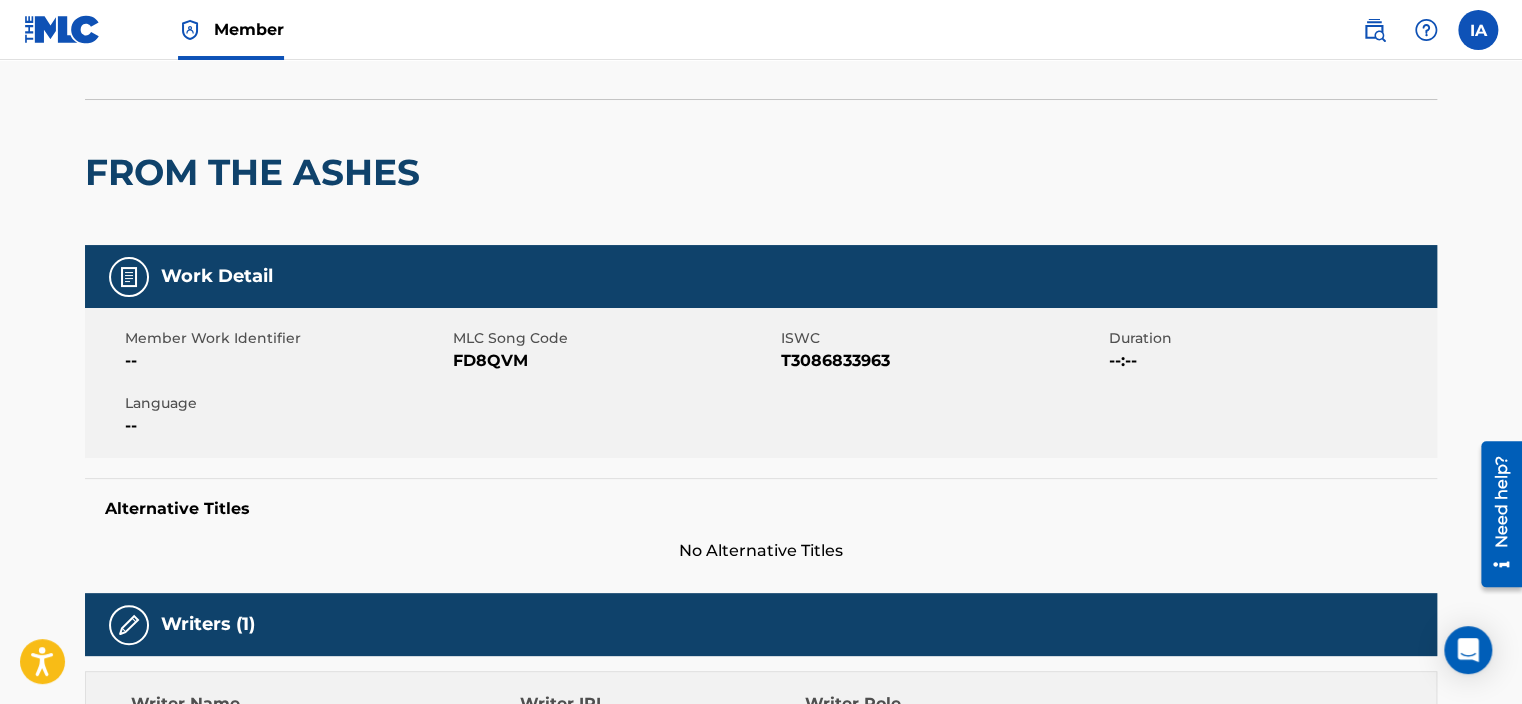 scroll, scrollTop: 100, scrollLeft: 0, axis: vertical 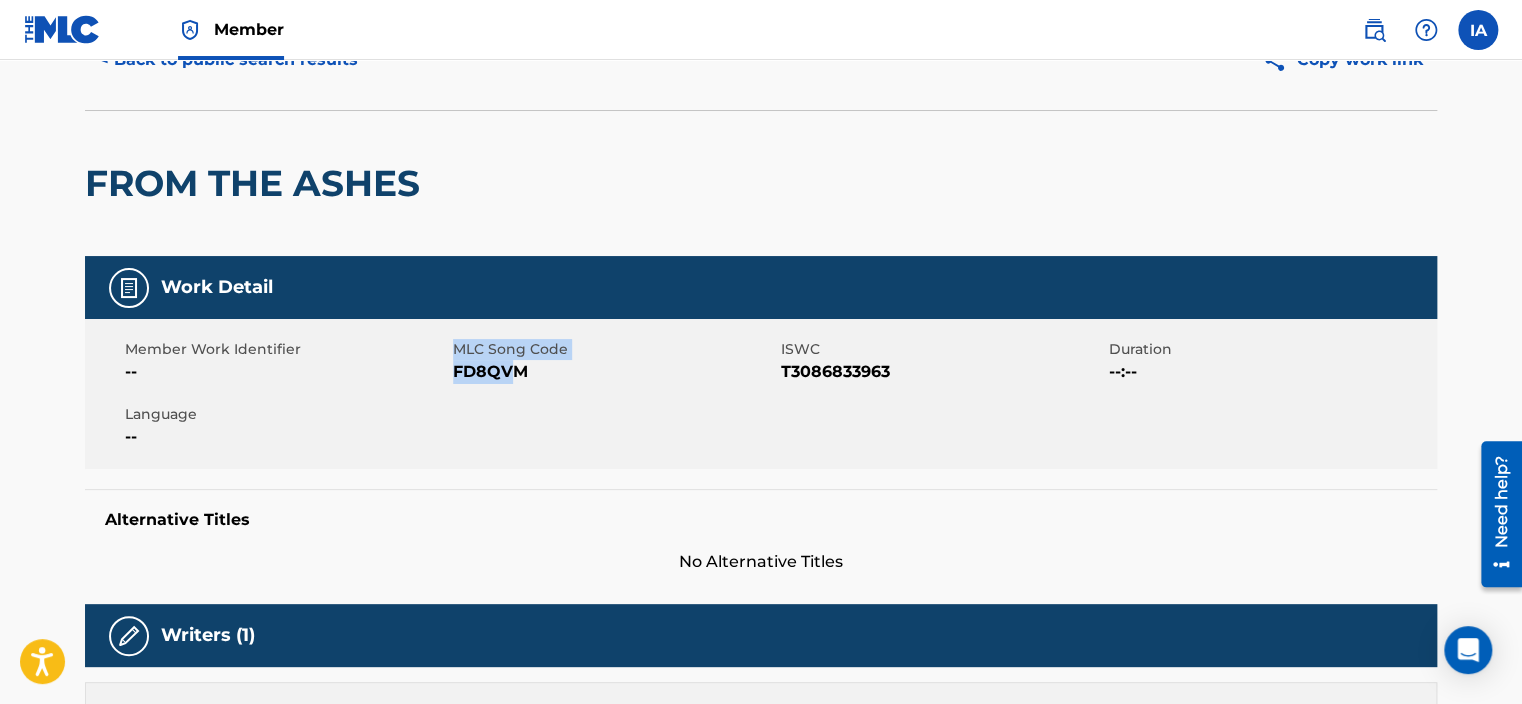 drag, startPoint x: 448, startPoint y: 370, endPoint x: 512, endPoint y: 380, distance: 64.77654 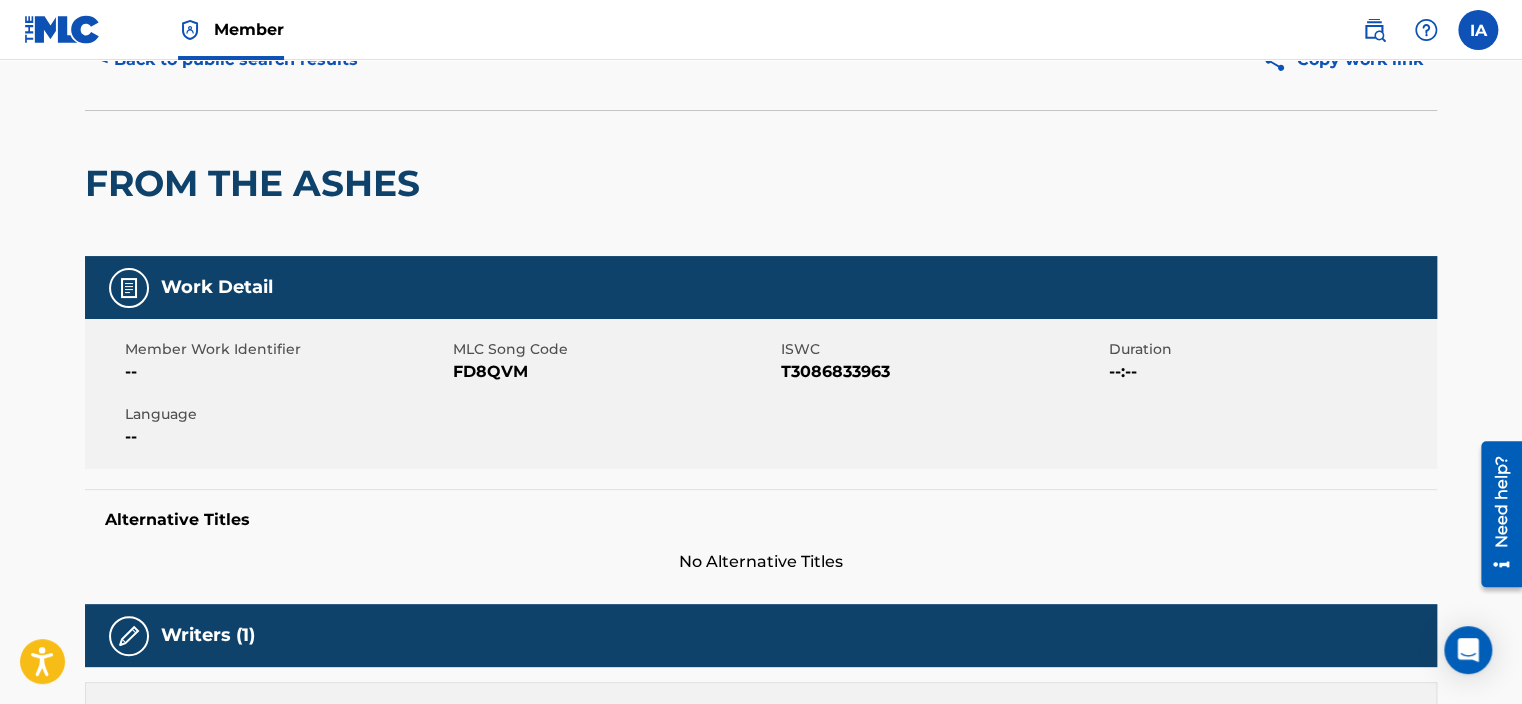 drag, startPoint x: 512, startPoint y: 380, endPoint x: 531, endPoint y: 378, distance: 19.104973 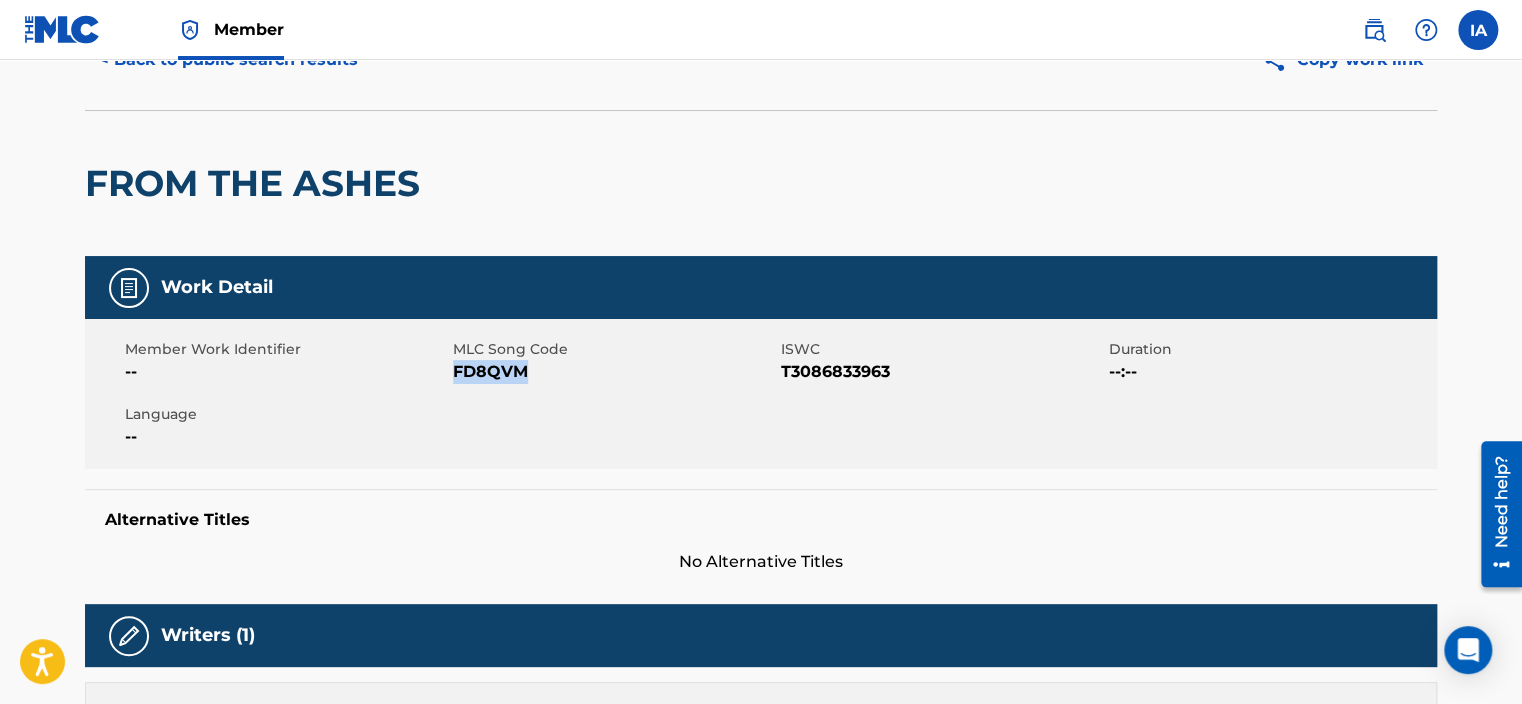 drag, startPoint x: 532, startPoint y: 376, endPoint x: 454, endPoint y: 372, distance: 78.10249 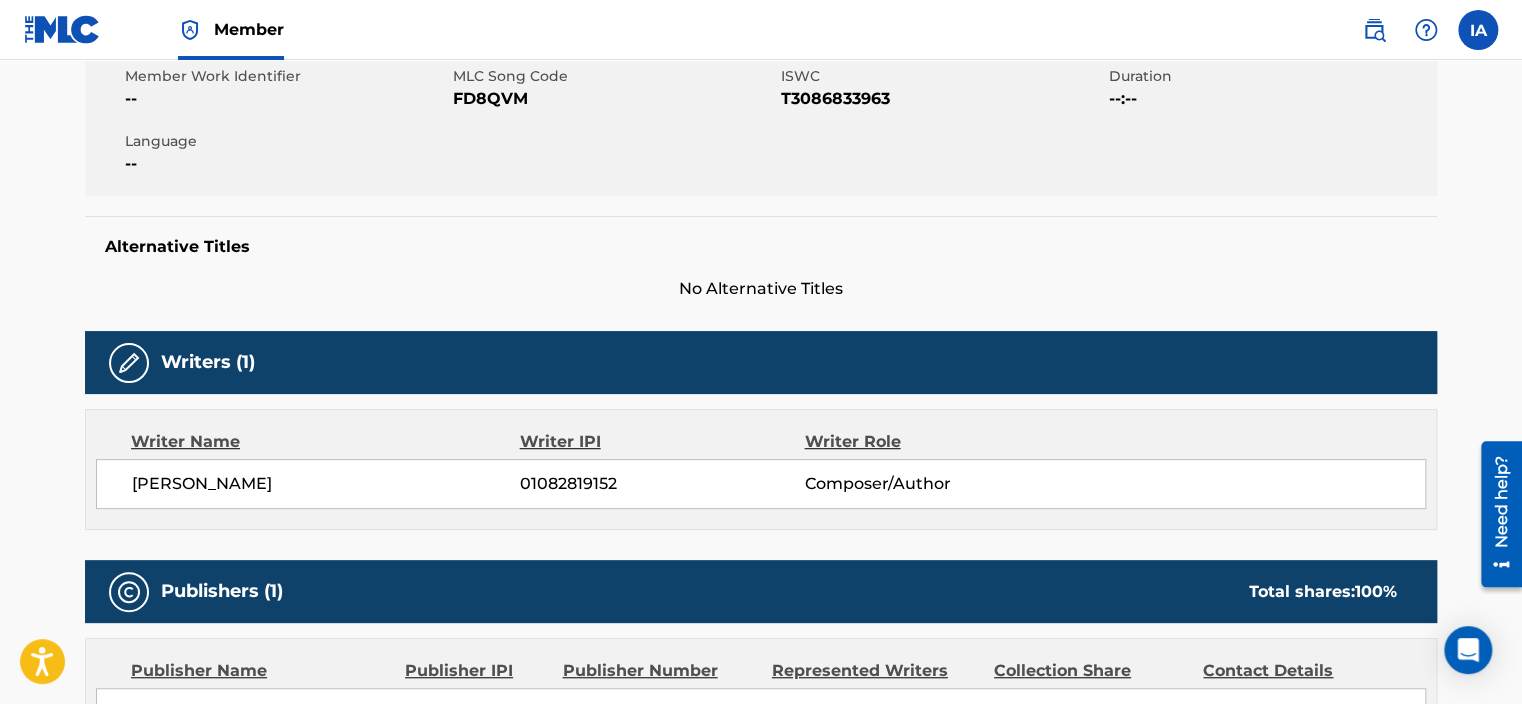 scroll, scrollTop: 100, scrollLeft: 0, axis: vertical 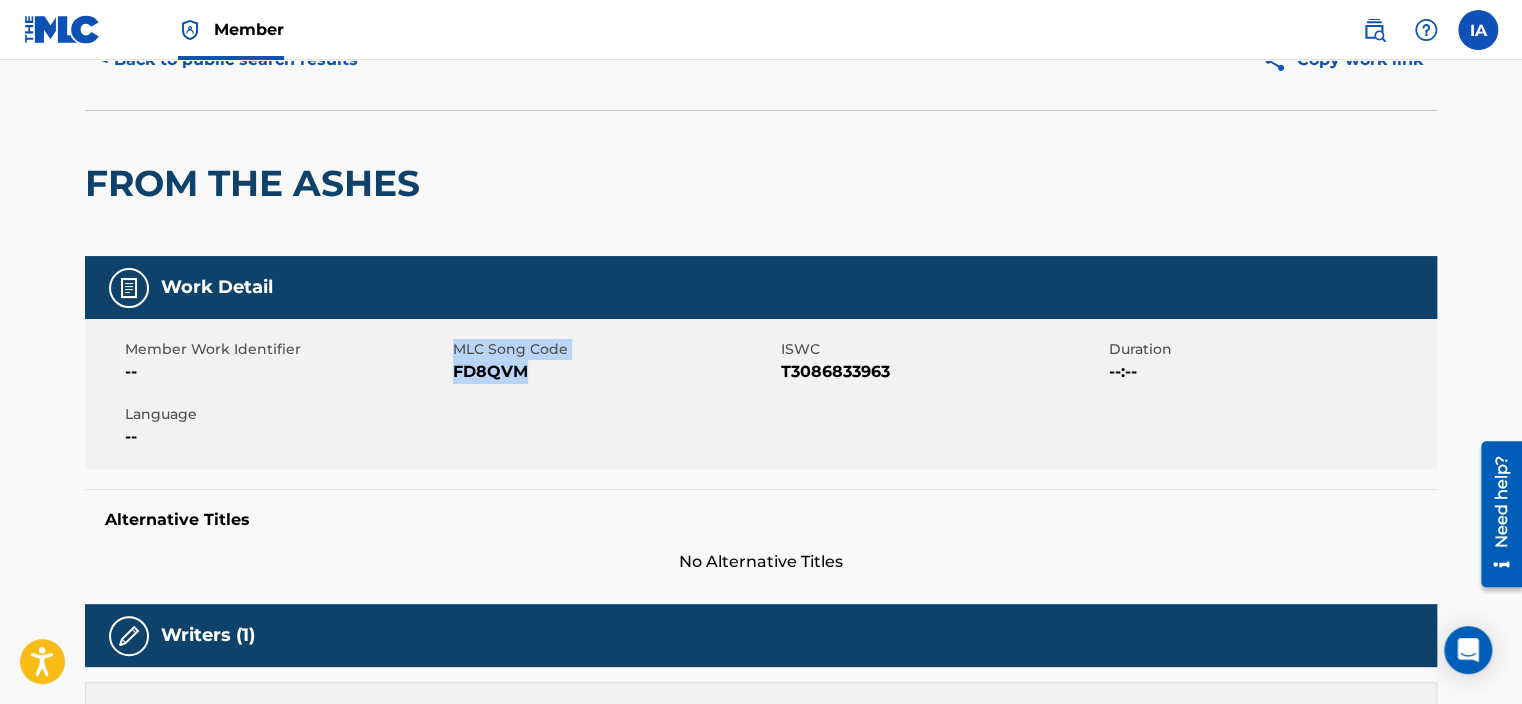 drag, startPoint x: 542, startPoint y: 394, endPoint x: 564, endPoint y: 397, distance: 22.203604 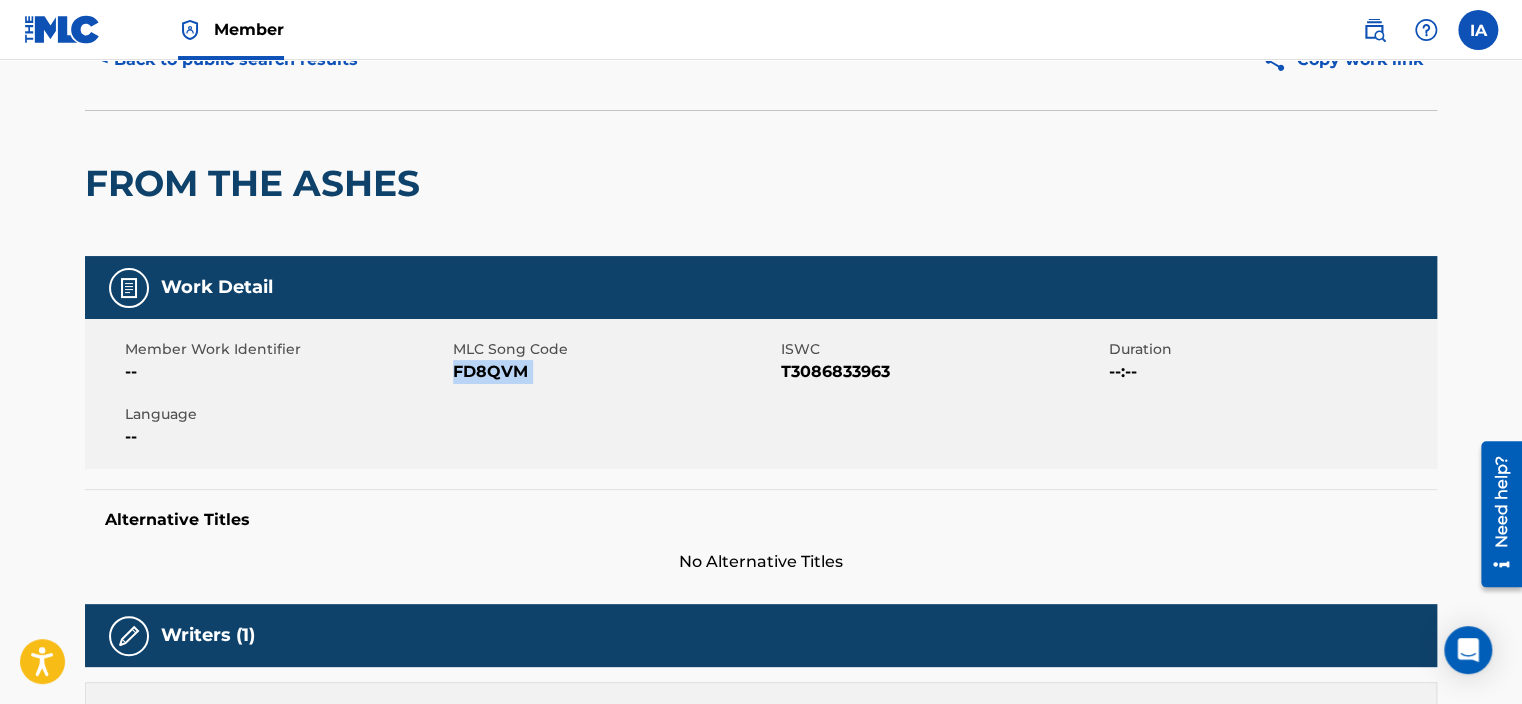 drag, startPoint x: 468, startPoint y: 382, endPoint x: 455, endPoint y: 372, distance: 16.40122 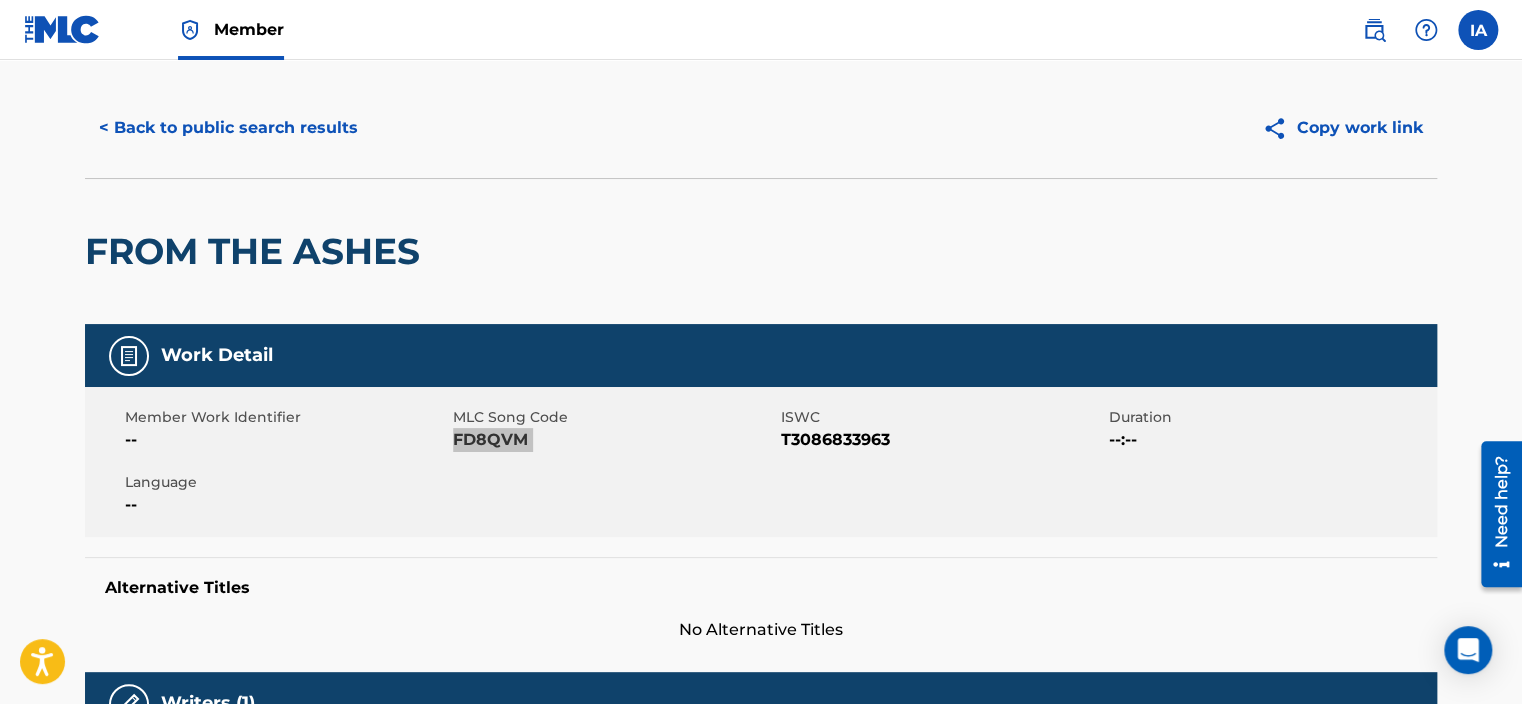 scroll, scrollTop: 0, scrollLeft: 0, axis: both 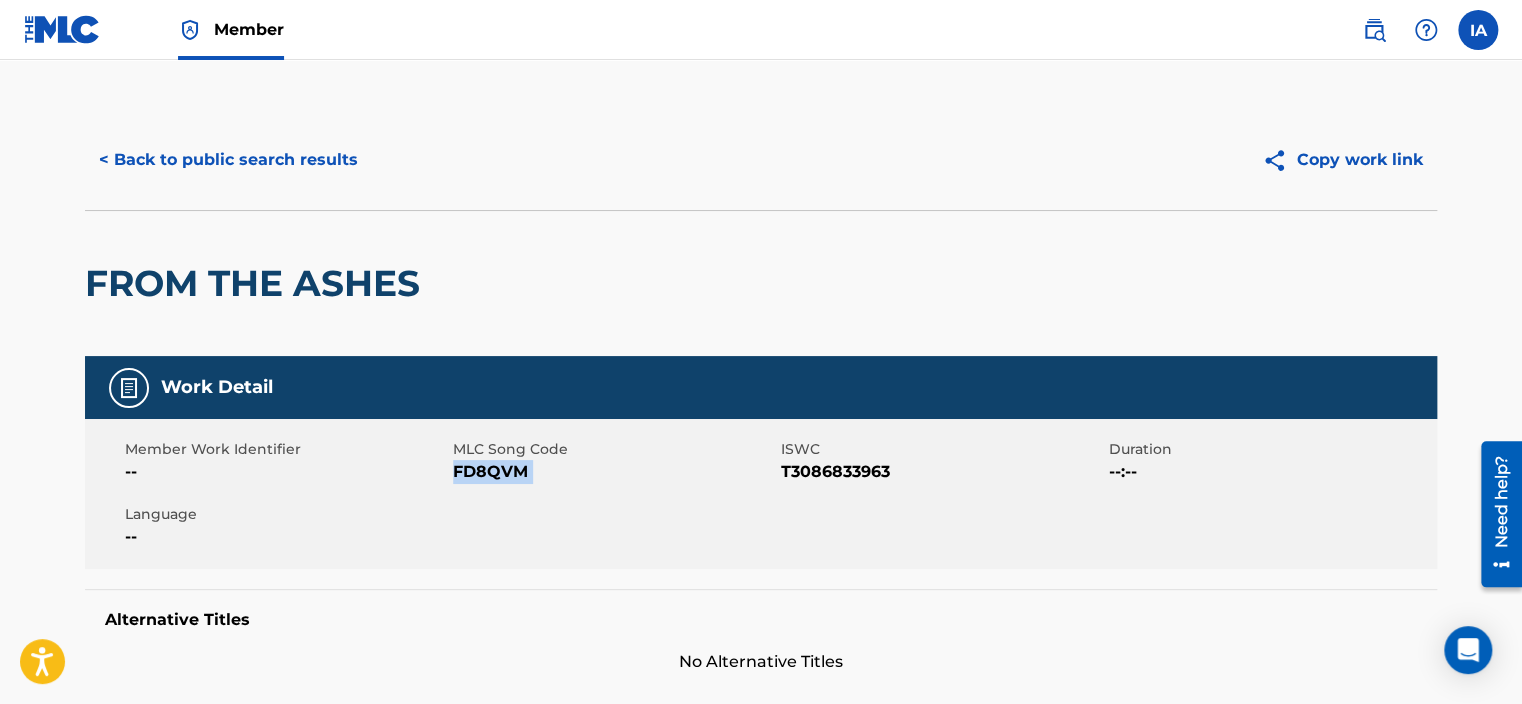 click on "< Back to public search results" at bounding box center [228, 160] 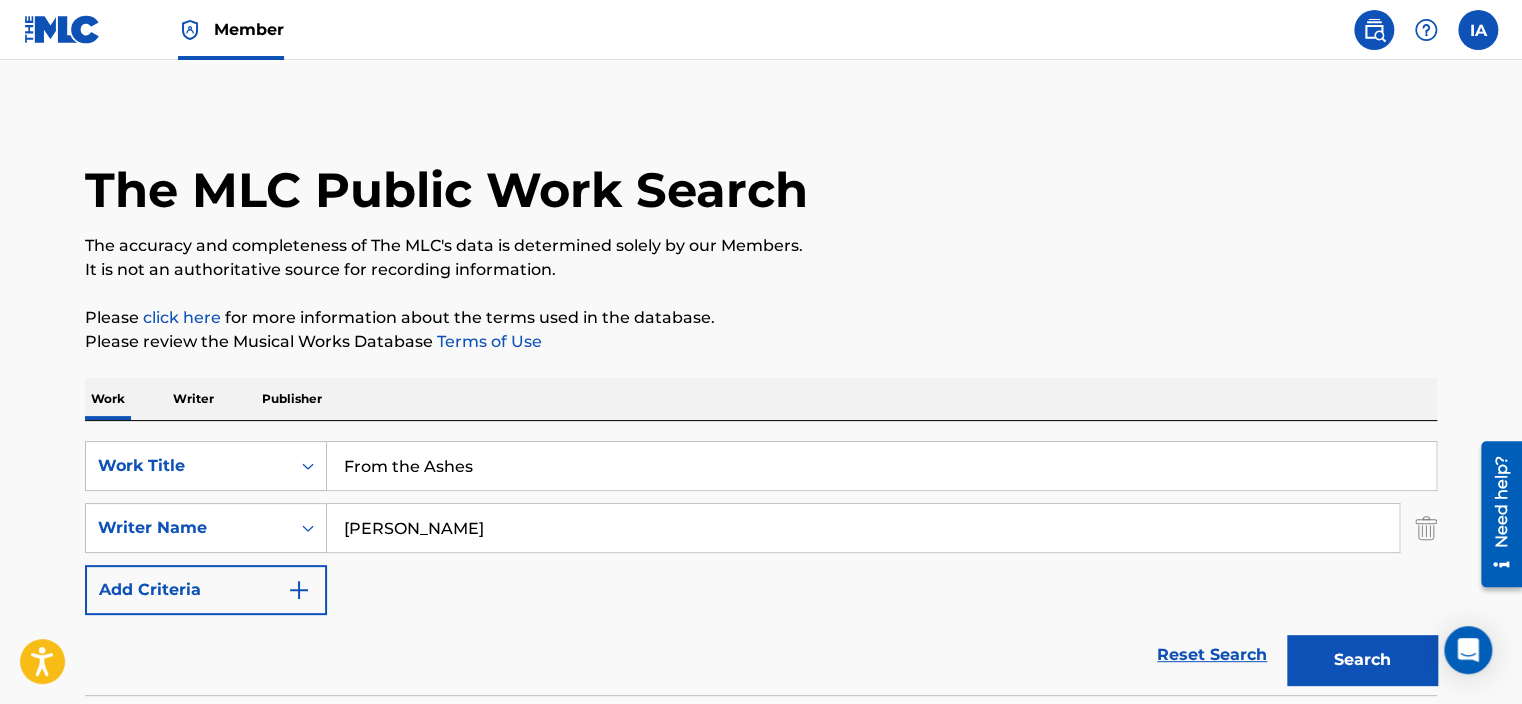scroll, scrollTop: 0, scrollLeft: 0, axis: both 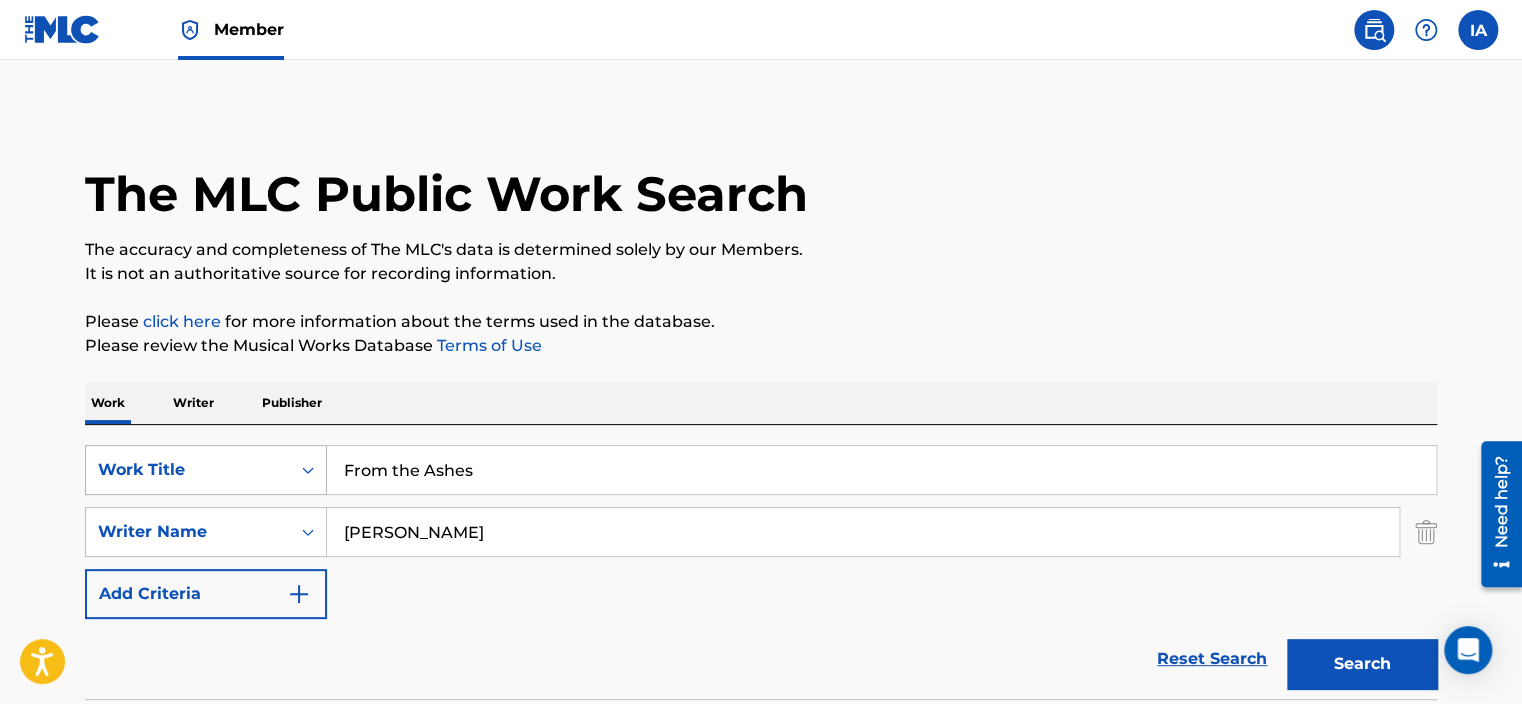 drag, startPoint x: 307, startPoint y: 451, endPoint x: 238, endPoint y: 451, distance: 69 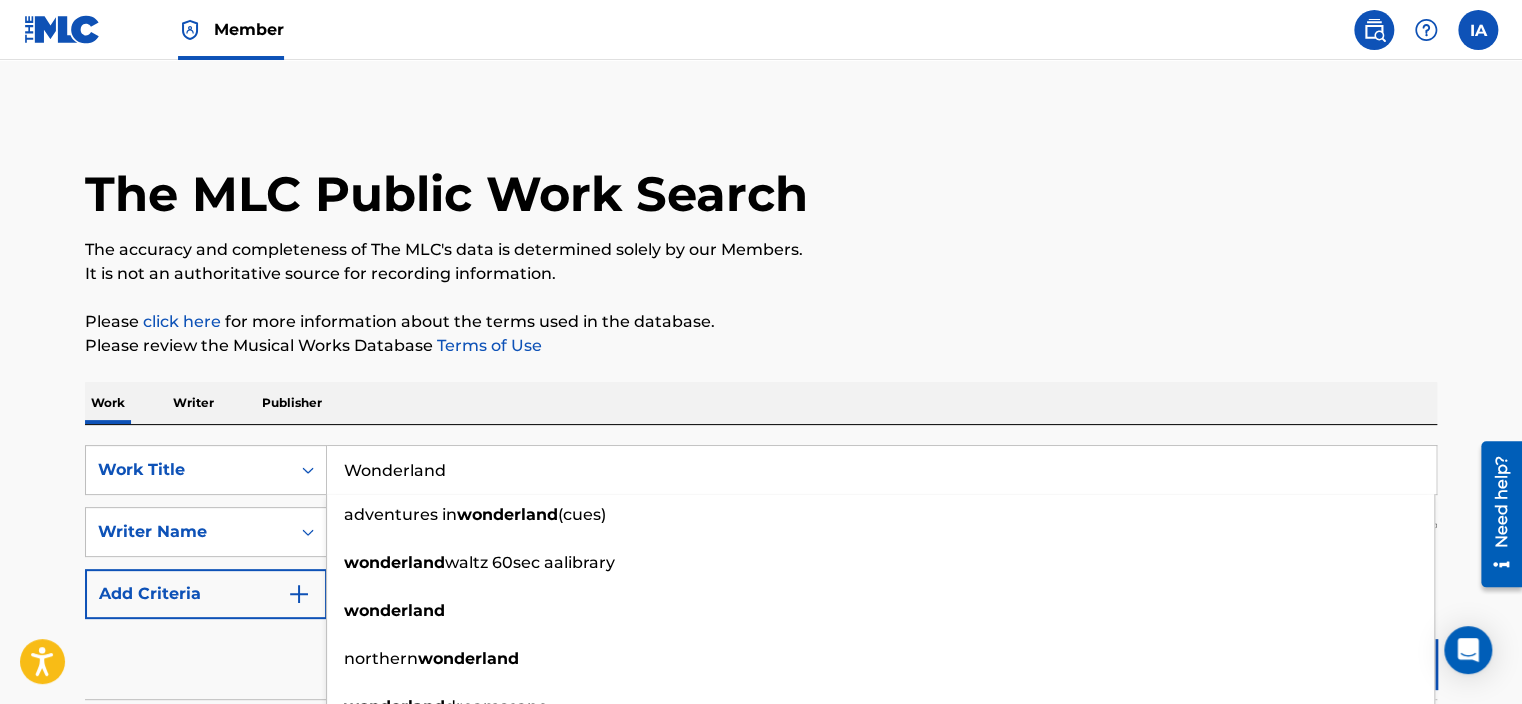 type on "Wonderland" 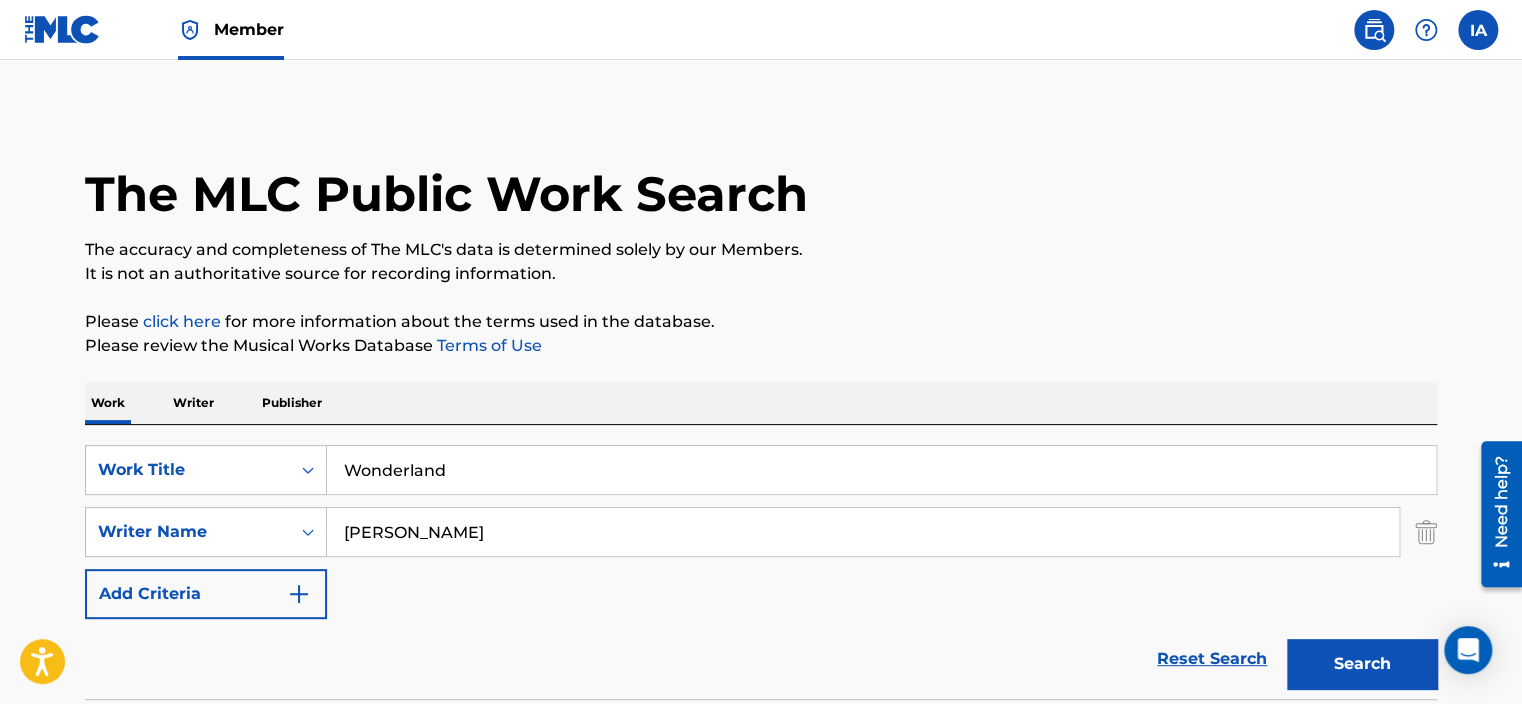click on "Search" at bounding box center [1362, 664] 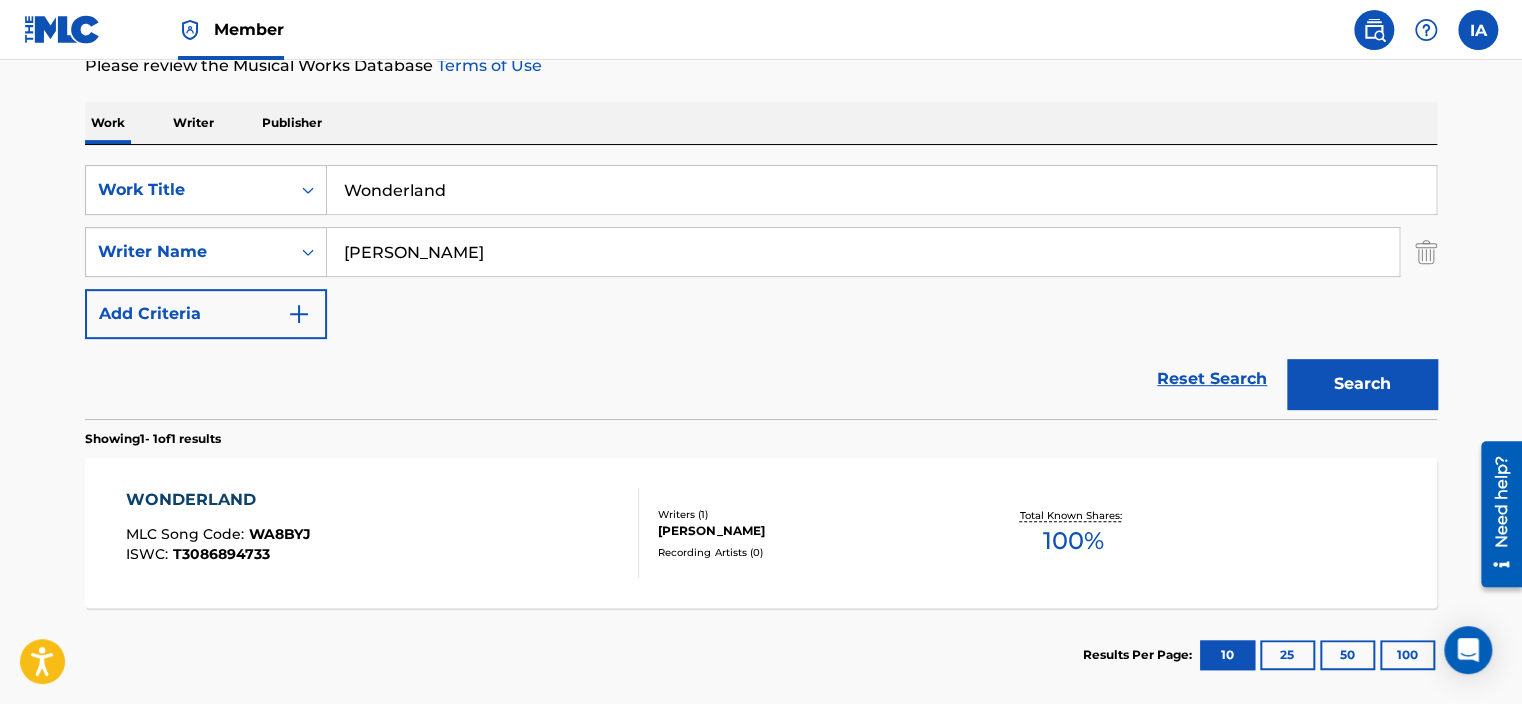 scroll, scrollTop: 384, scrollLeft: 0, axis: vertical 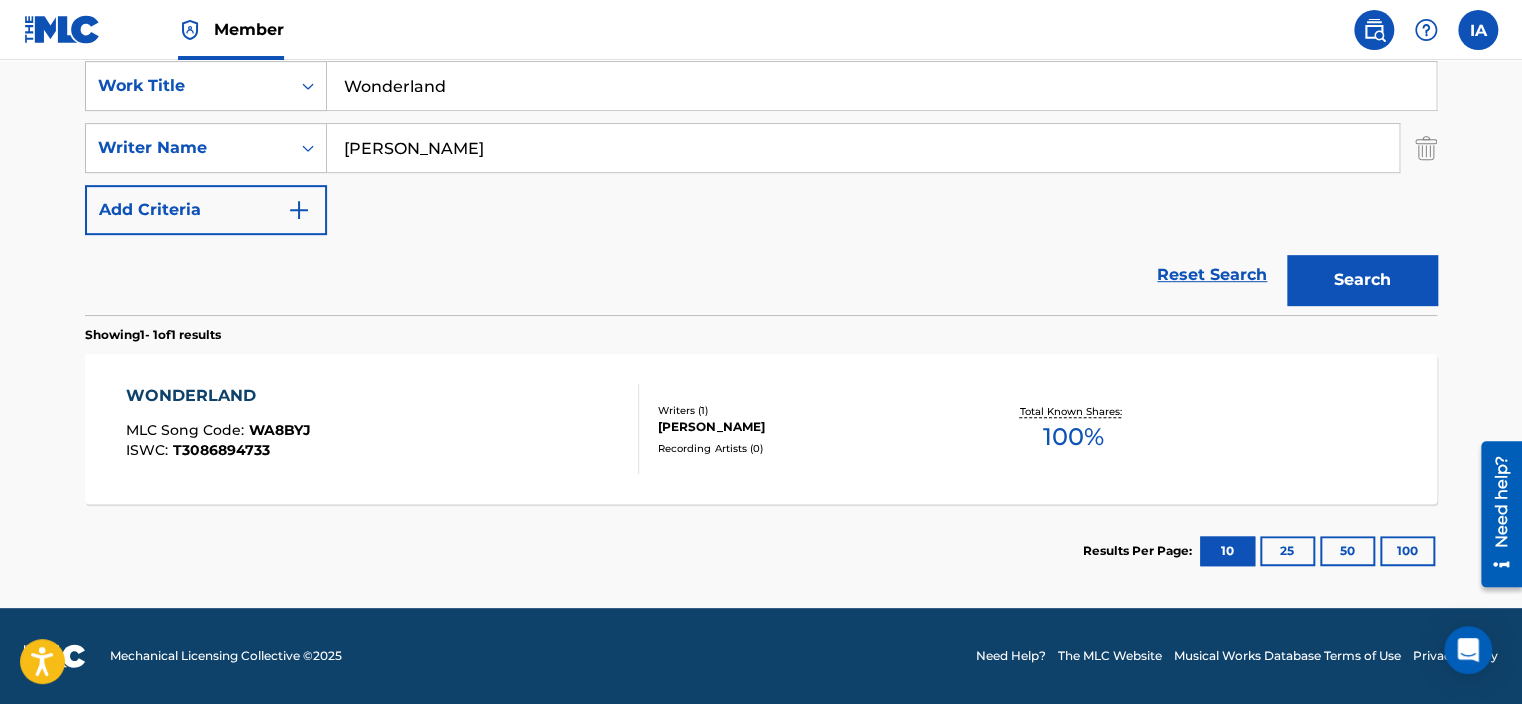 click on "Results Per Page: 10 25 50 100" at bounding box center [761, 551] 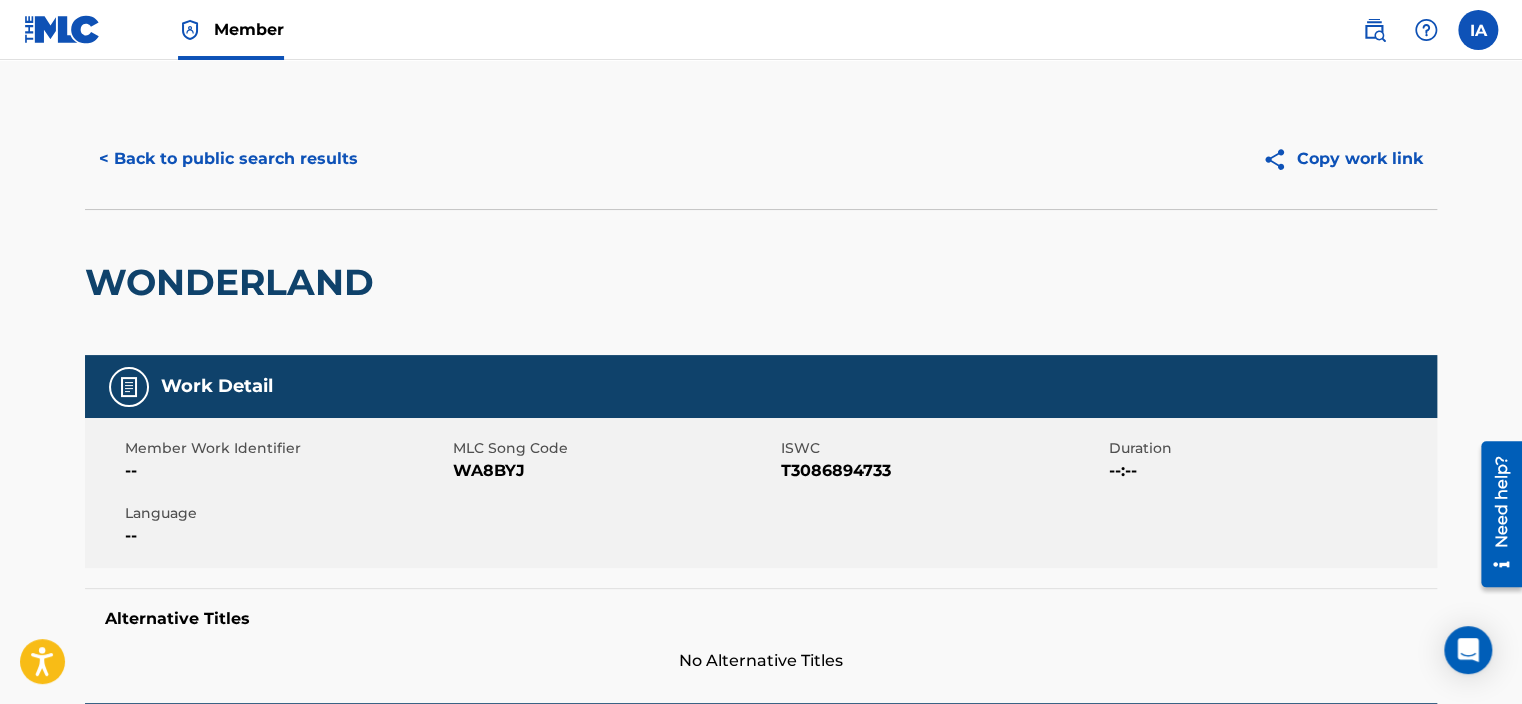 scroll, scrollTop: 0, scrollLeft: 0, axis: both 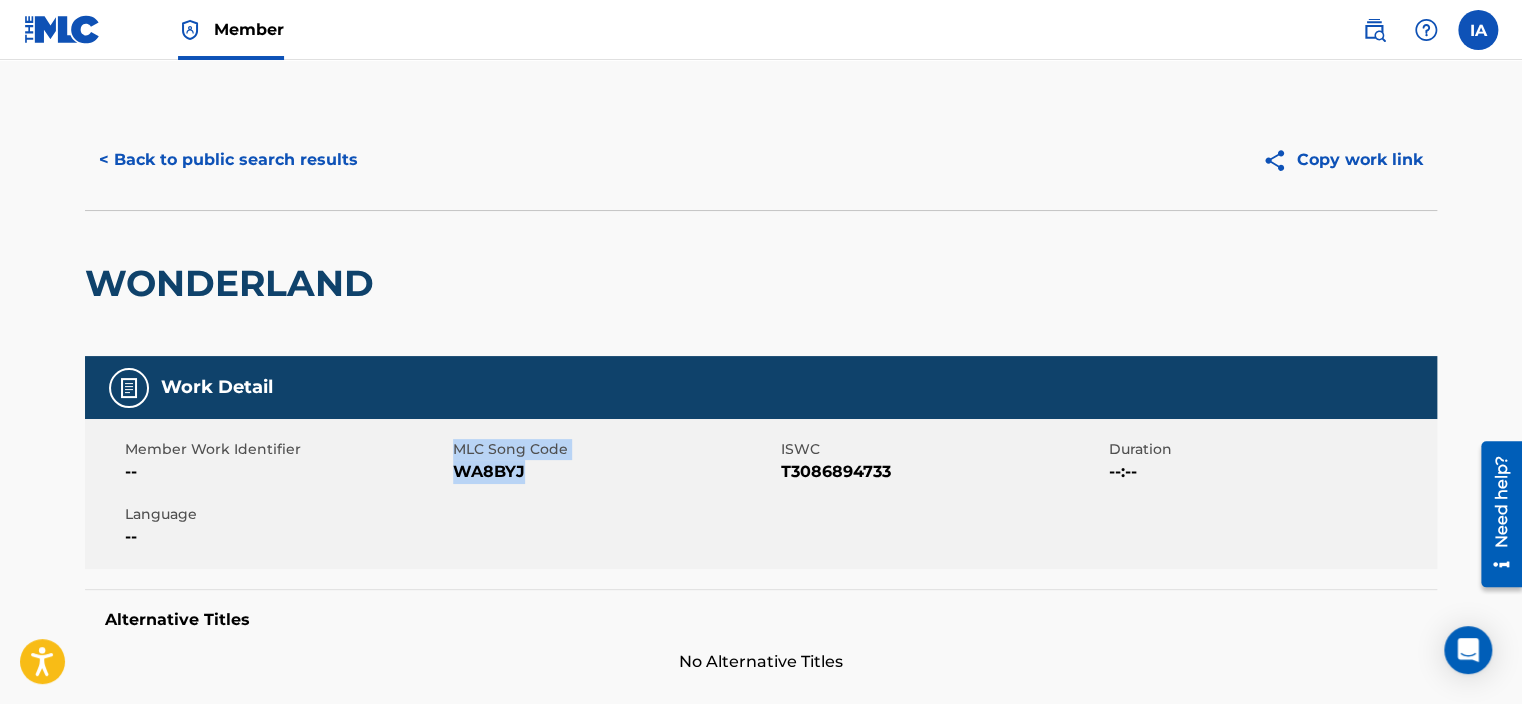drag, startPoint x: 448, startPoint y: 474, endPoint x: 545, endPoint y: 484, distance: 97.5141 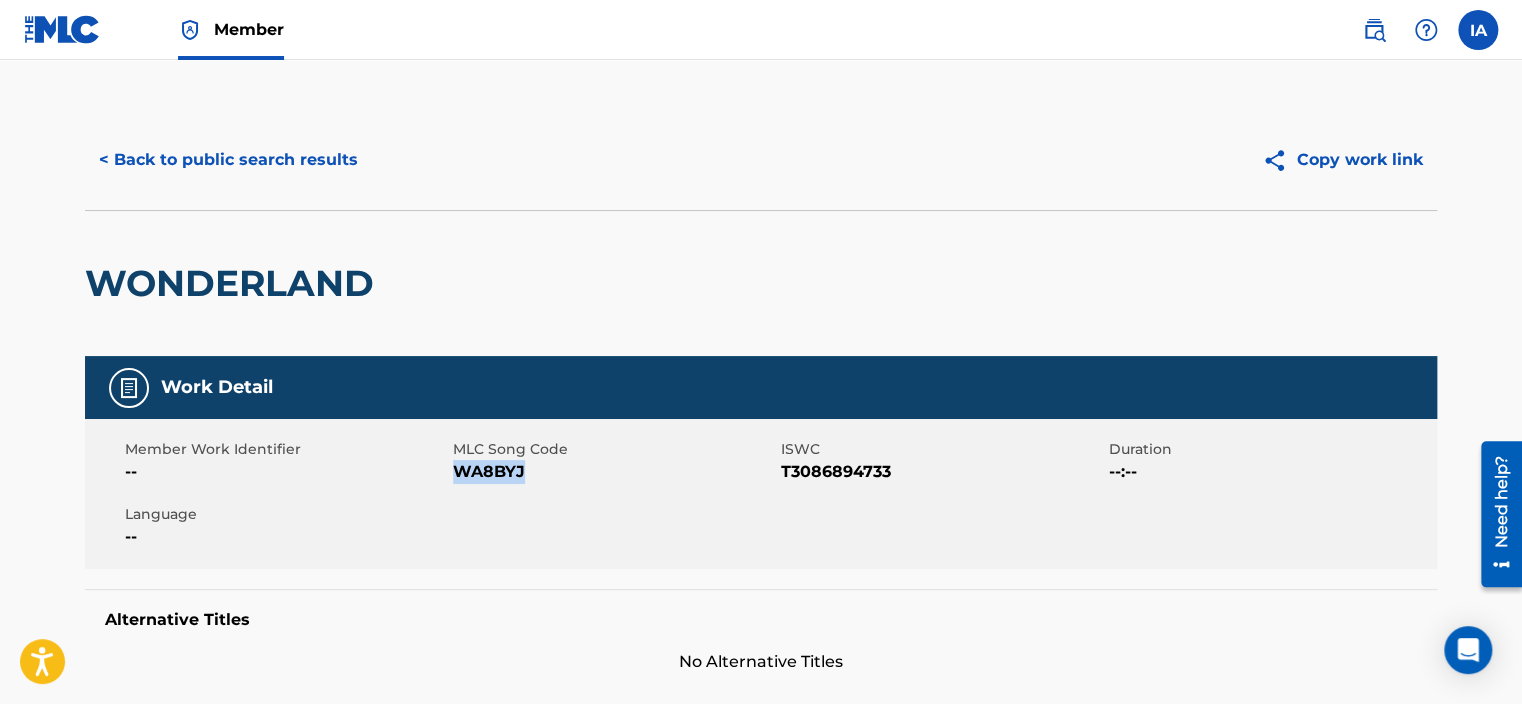 drag, startPoint x: 532, startPoint y: 469, endPoint x: 452, endPoint y: 469, distance: 80 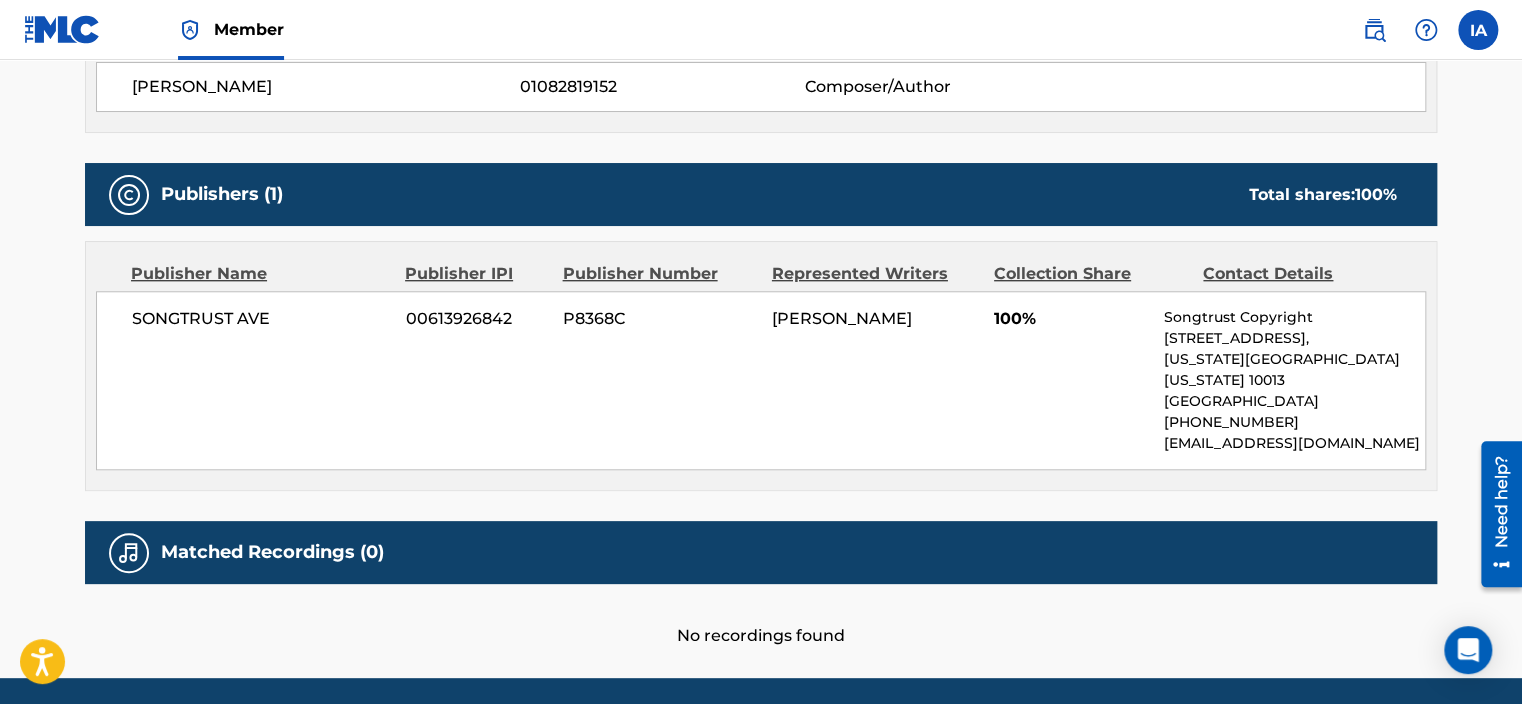 scroll, scrollTop: 800, scrollLeft: 0, axis: vertical 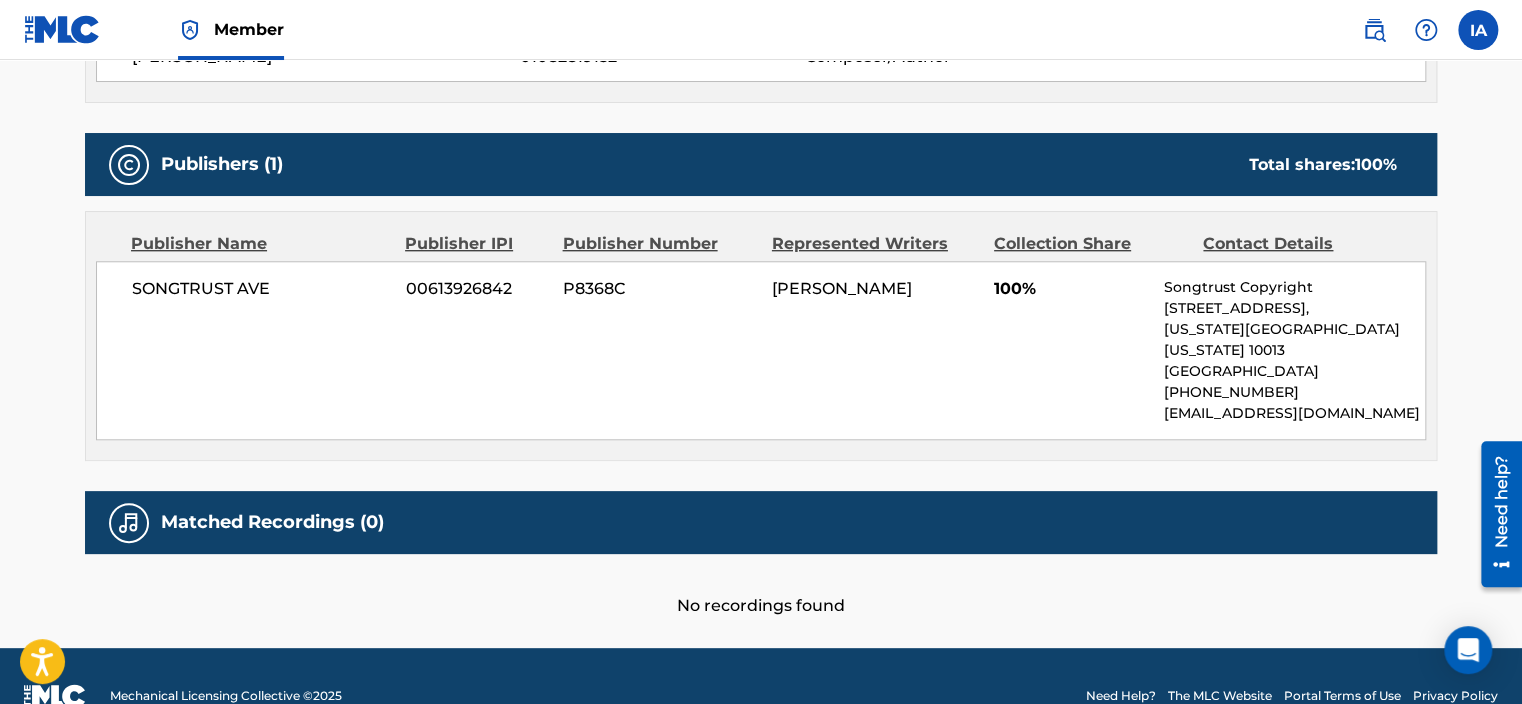 click on "< Back to public search results Copy work link WONDERLAND     Work Detail   Member Work Identifier -- MLC Song Code WA8BYJ ISWC T3086894733 Duration --:-- Language -- Alternative Titles No Alternative Titles Writers   (1) Writer Name Writer IPI Writer Role [PERSON_NAME] 01082819152 Composer/Author Publishers   (1) Total shares:  100 % Publisher Name Publisher IPI Publisher Number Represented Writers Collection Share Contact Details SONGTRUST AVE 00613926842 P8368C [PERSON_NAME] 100% Songtrust Copyright [STREET_ADDRESS][US_STATE][US_STATE] [PHONE_NUMBER] [EMAIL_ADDRESS][DOMAIN_NAME] Total shares:  100 % Matched Recordings   (0) No recordings found" at bounding box center [761, -36] 